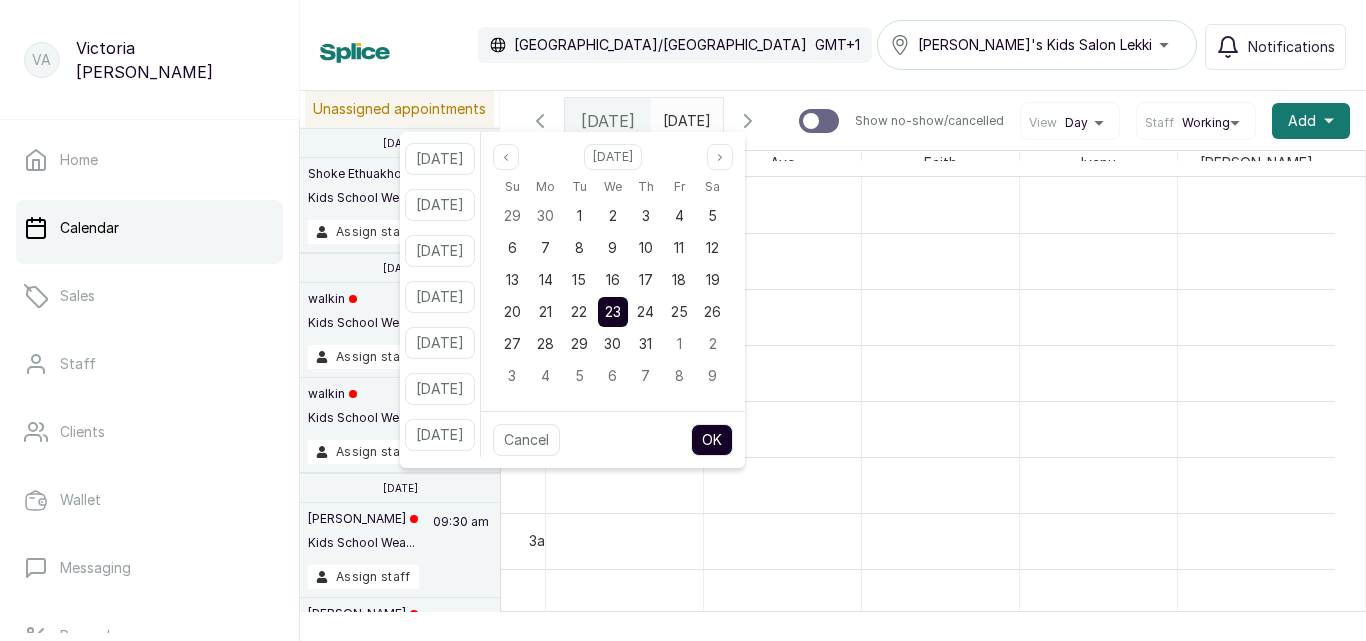 scroll, scrollTop: 0, scrollLeft: 0, axis: both 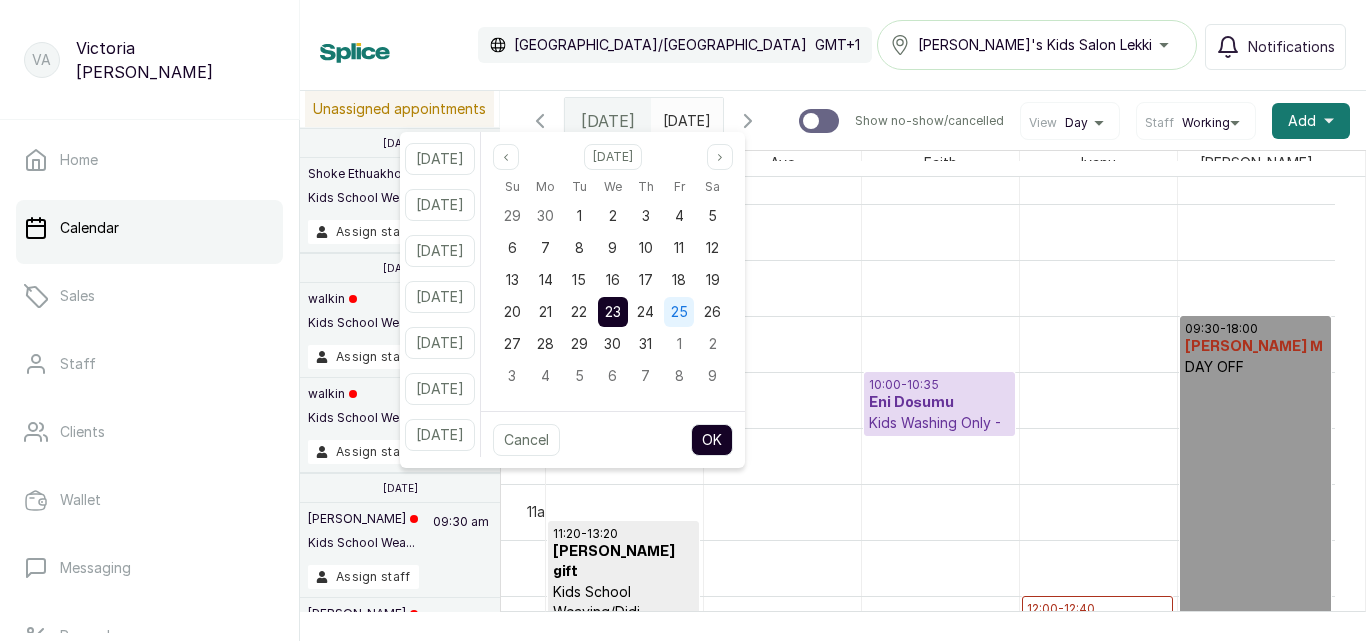 click on "25" at bounding box center [679, 311] 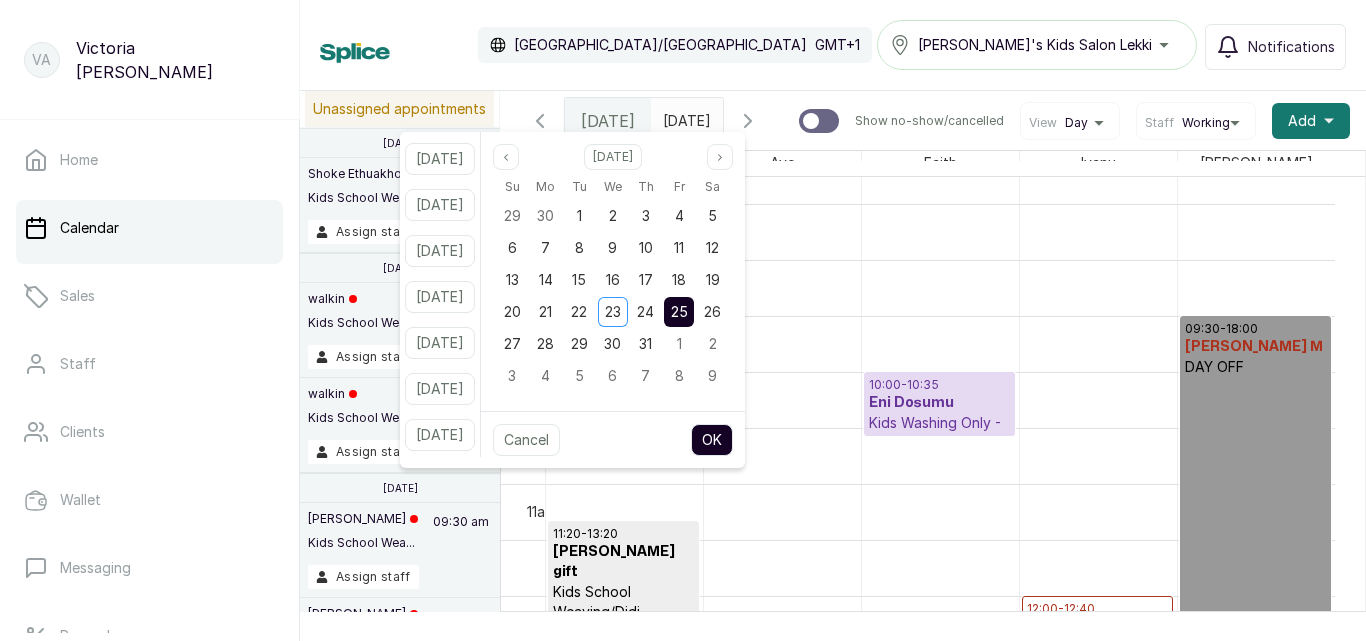 click on "25" at bounding box center [679, 311] 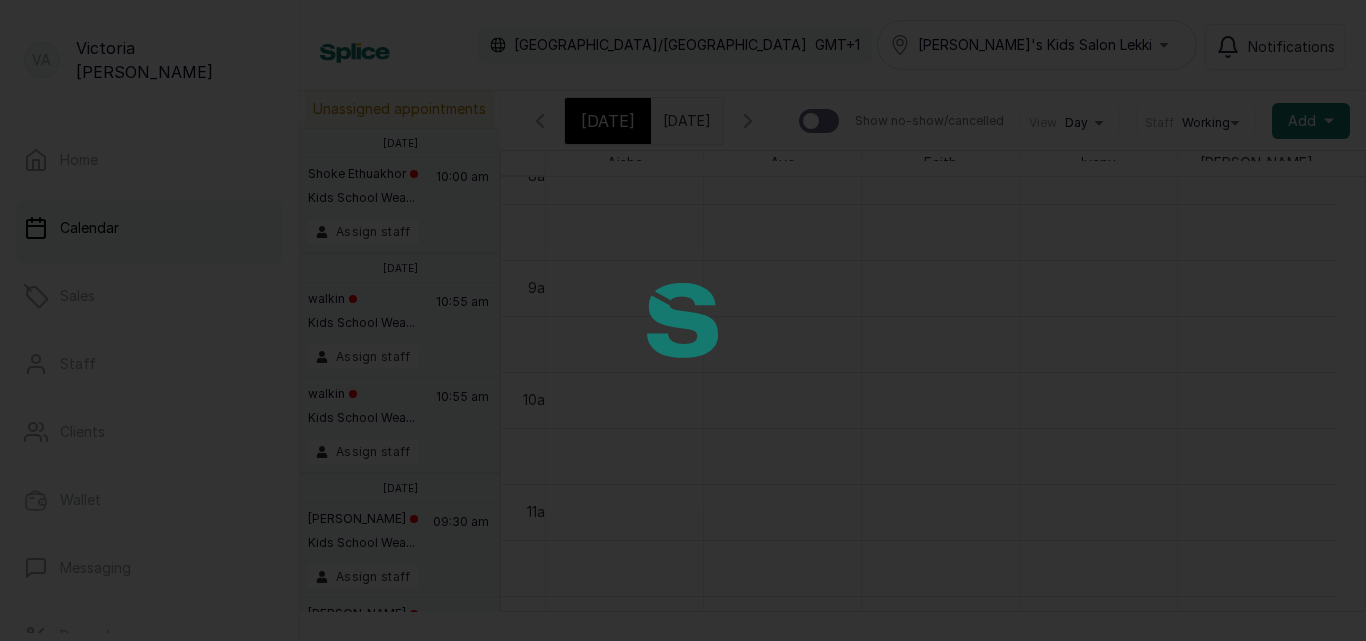 scroll, scrollTop: 673, scrollLeft: 0, axis: vertical 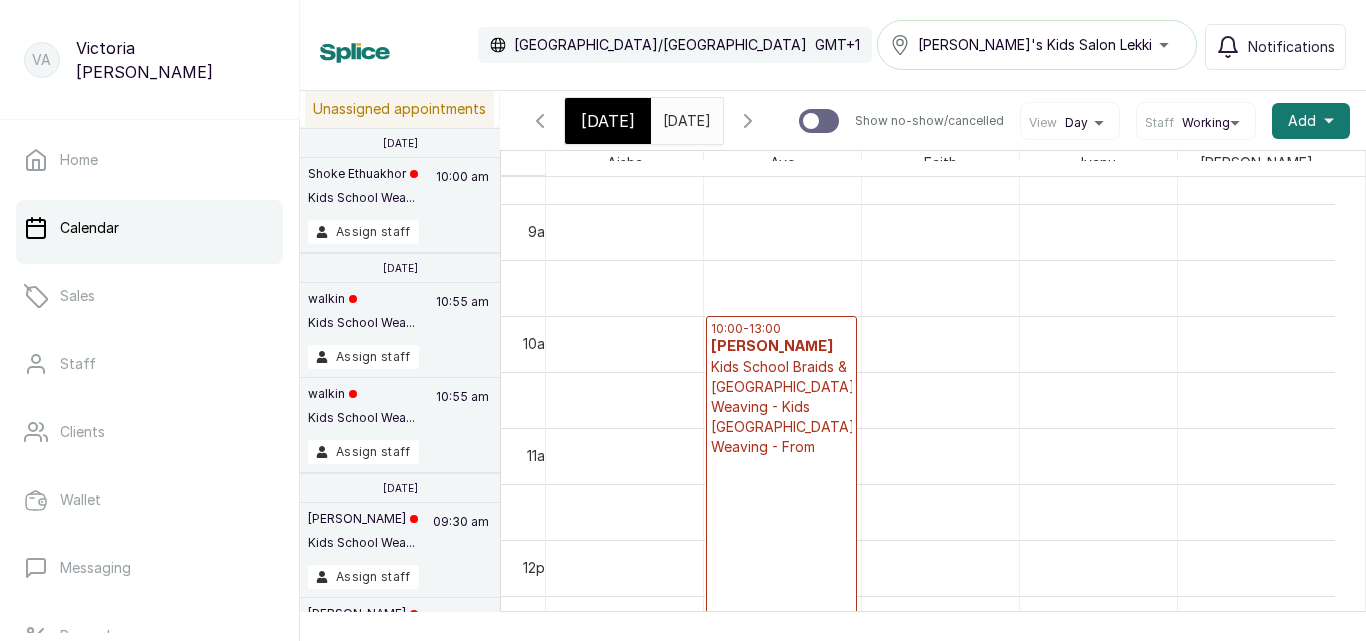click 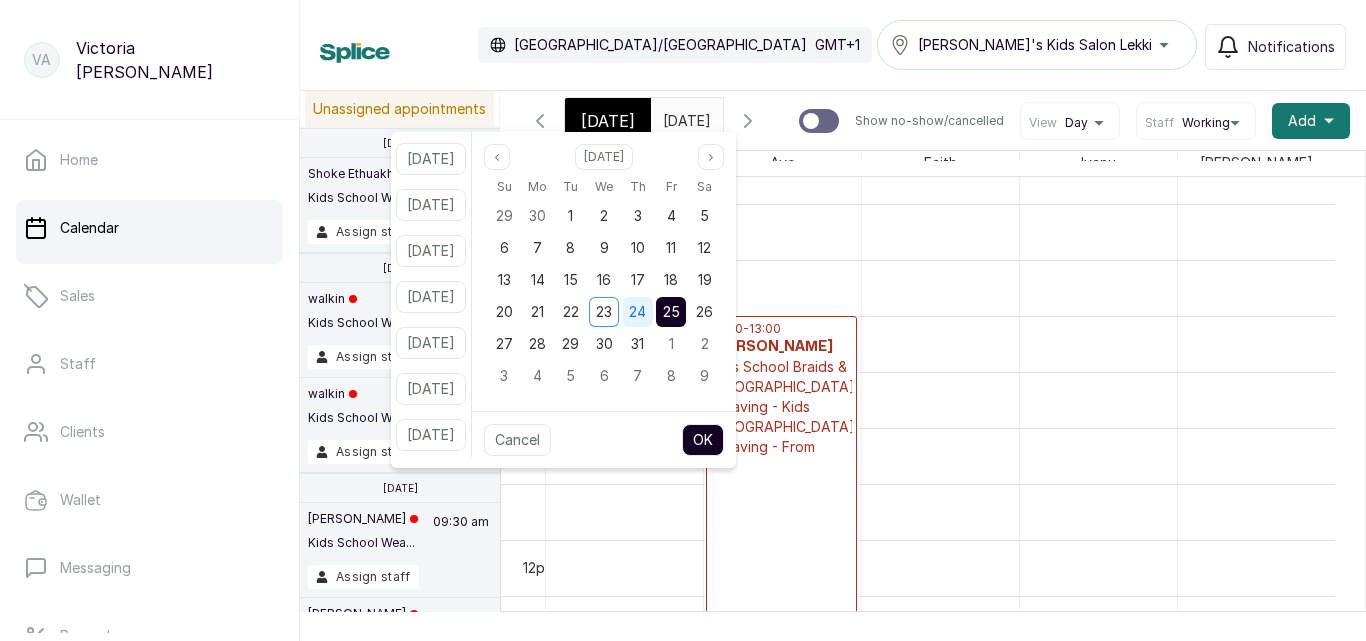 click on "24" at bounding box center (637, 311) 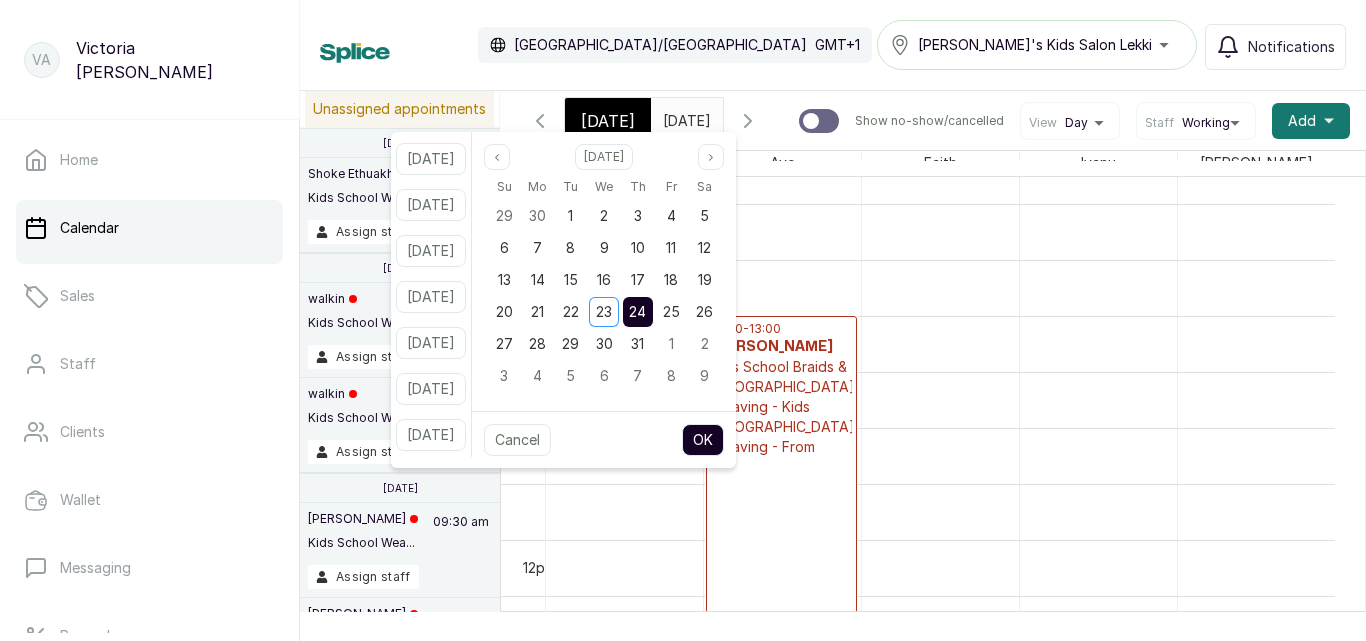 click on "24" at bounding box center (637, 311) 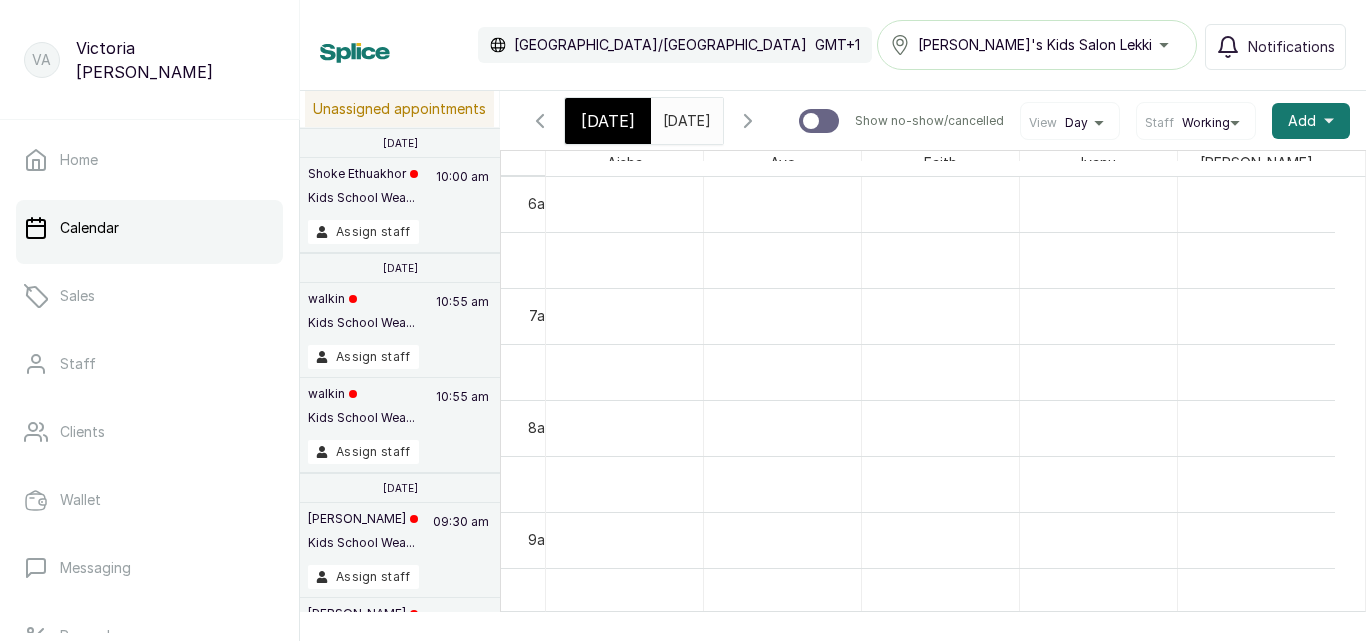 scroll, scrollTop: 925, scrollLeft: 0, axis: vertical 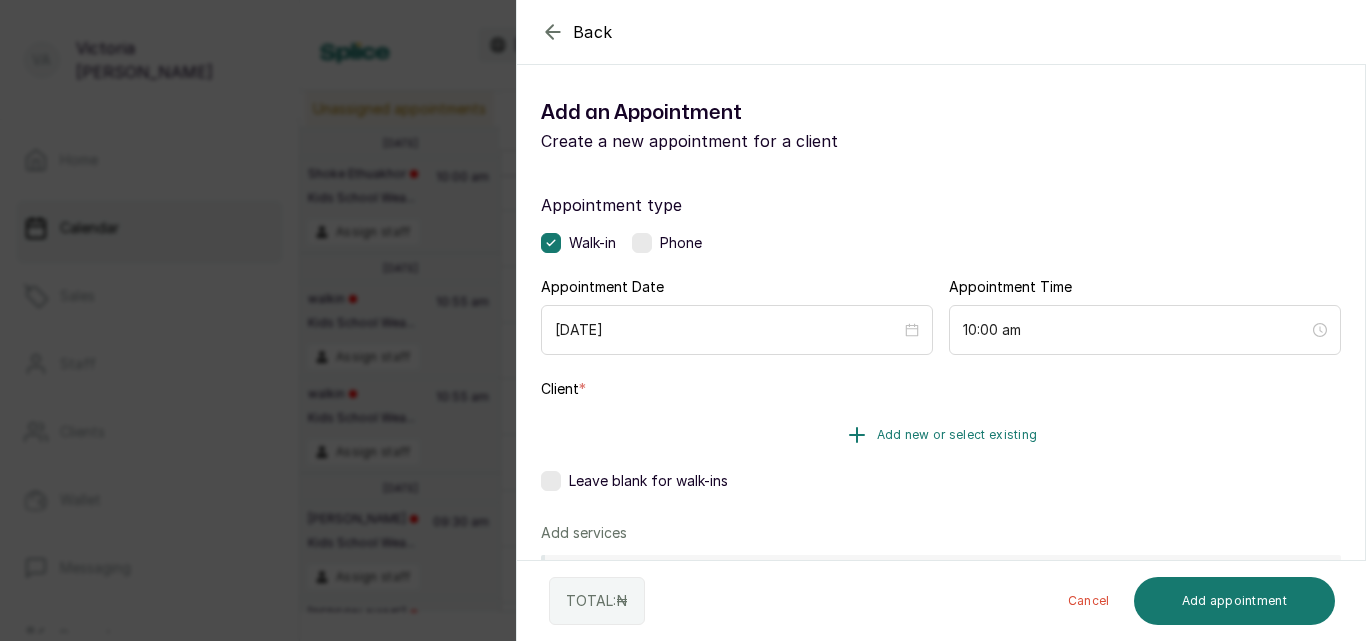 click on "Add new or select existing" at bounding box center (957, 435) 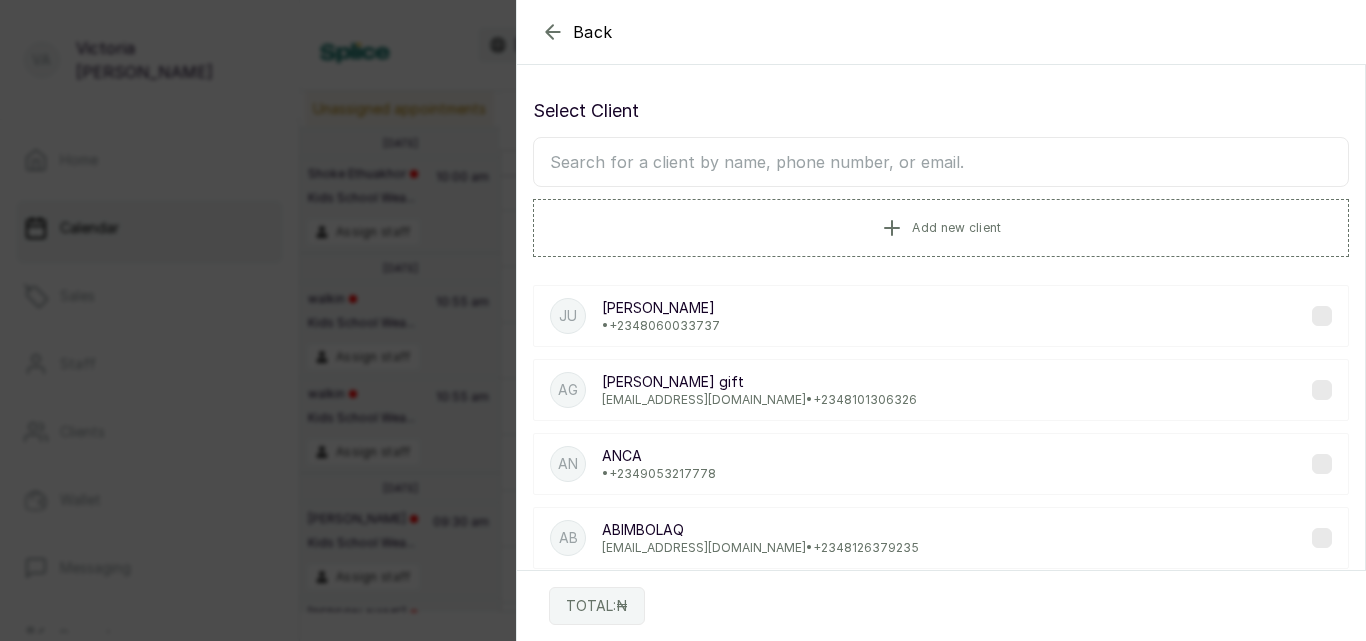 click at bounding box center [941, 162] 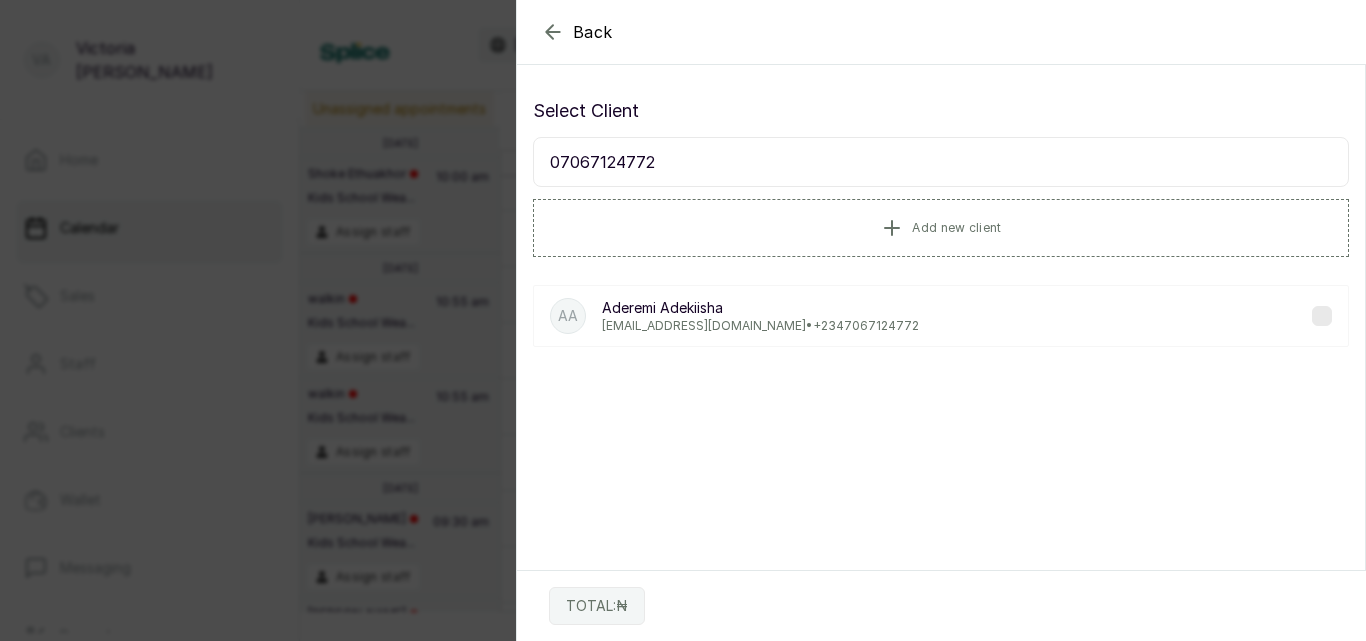 type on "07067124772" 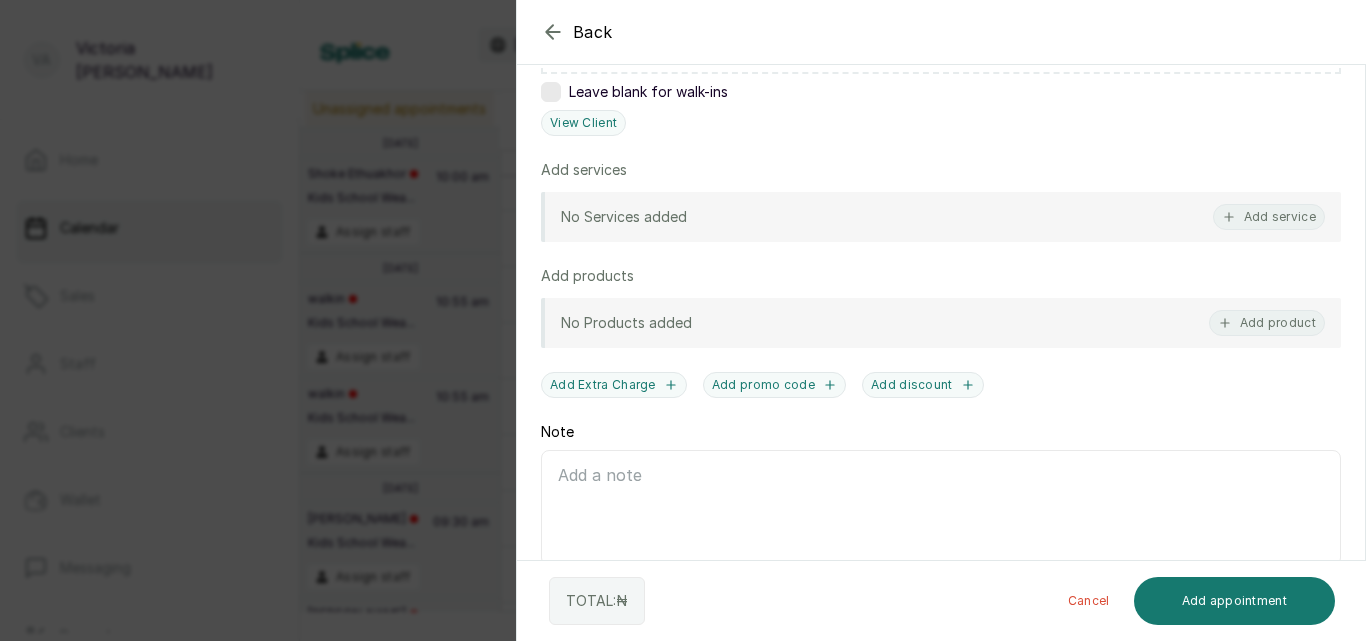 scroll, scrollTop: 465, scrollLeft: 0, axis: vertical 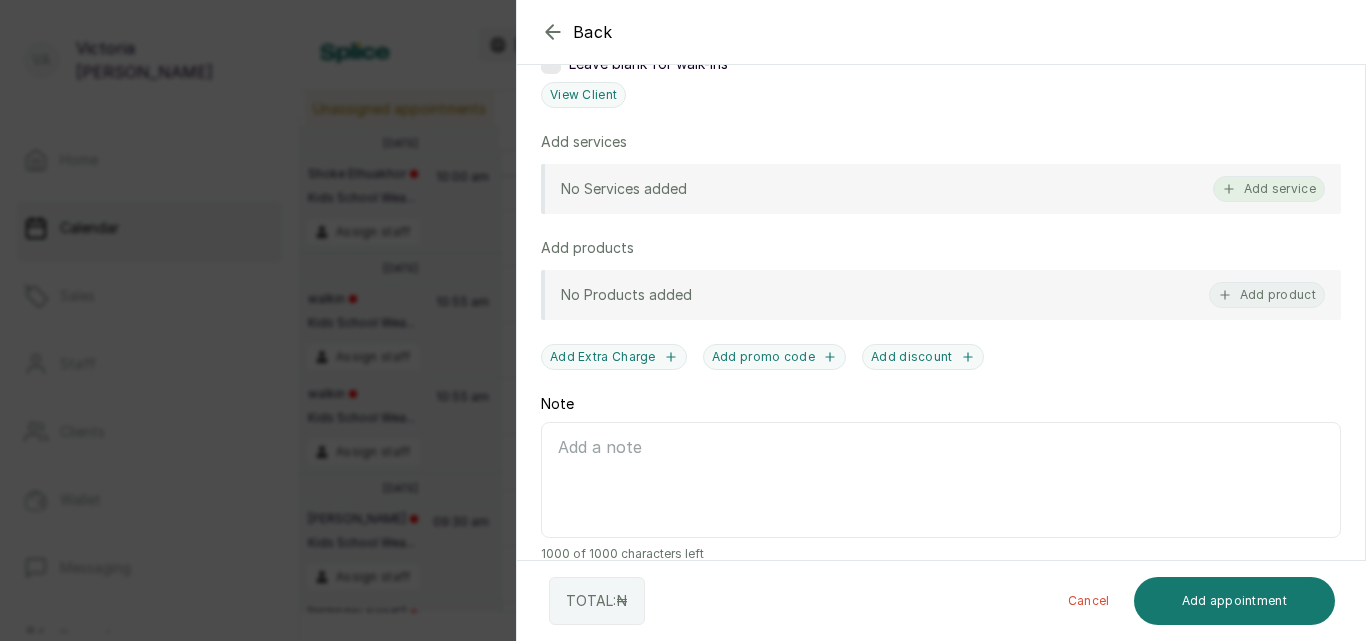 click on "Add service" at bounding box center [1269, 189] 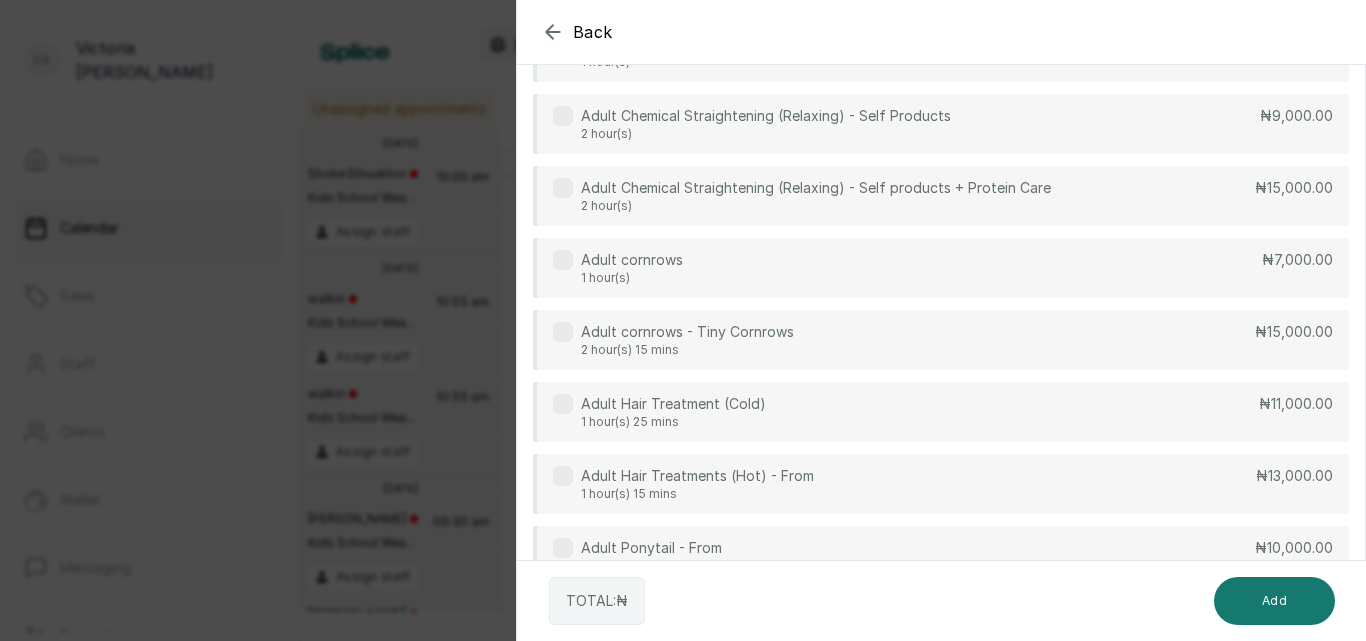 scroll, scrollTop: 80, scrollLeft: 0, axis: vertical 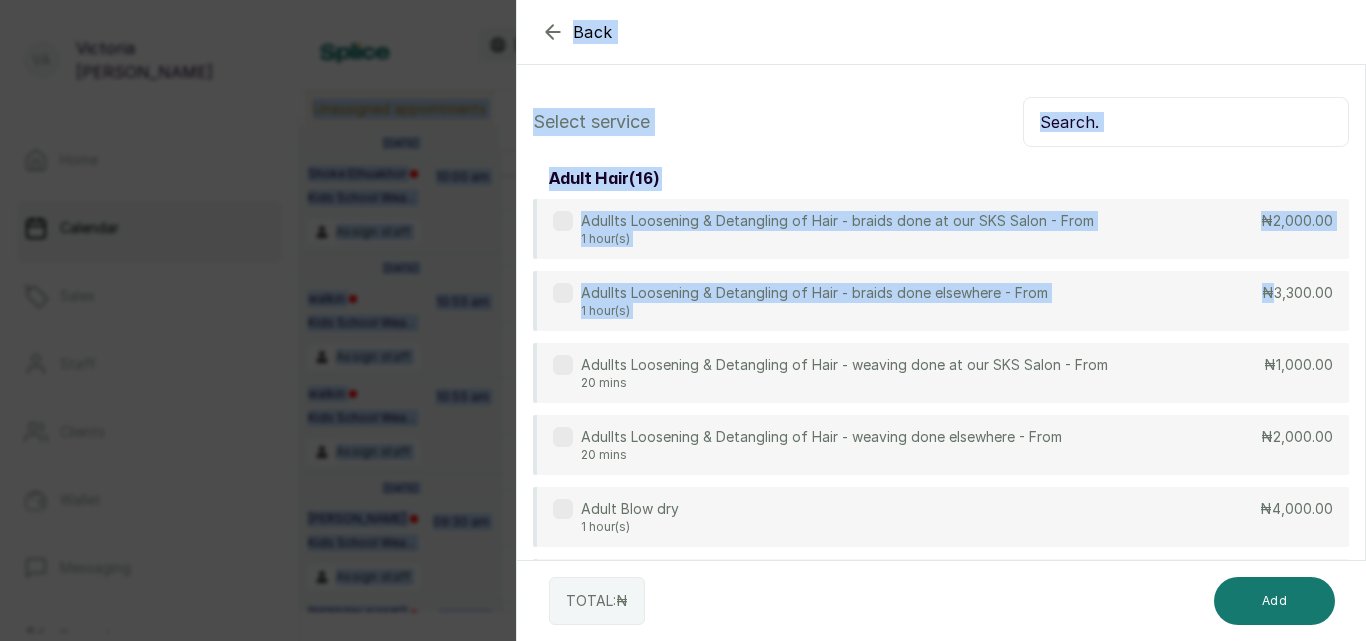 drag, startPoint x: 1262, startPoint y: 191, endPoint x: 1282, endPoint y: -23, distance: 214.93254 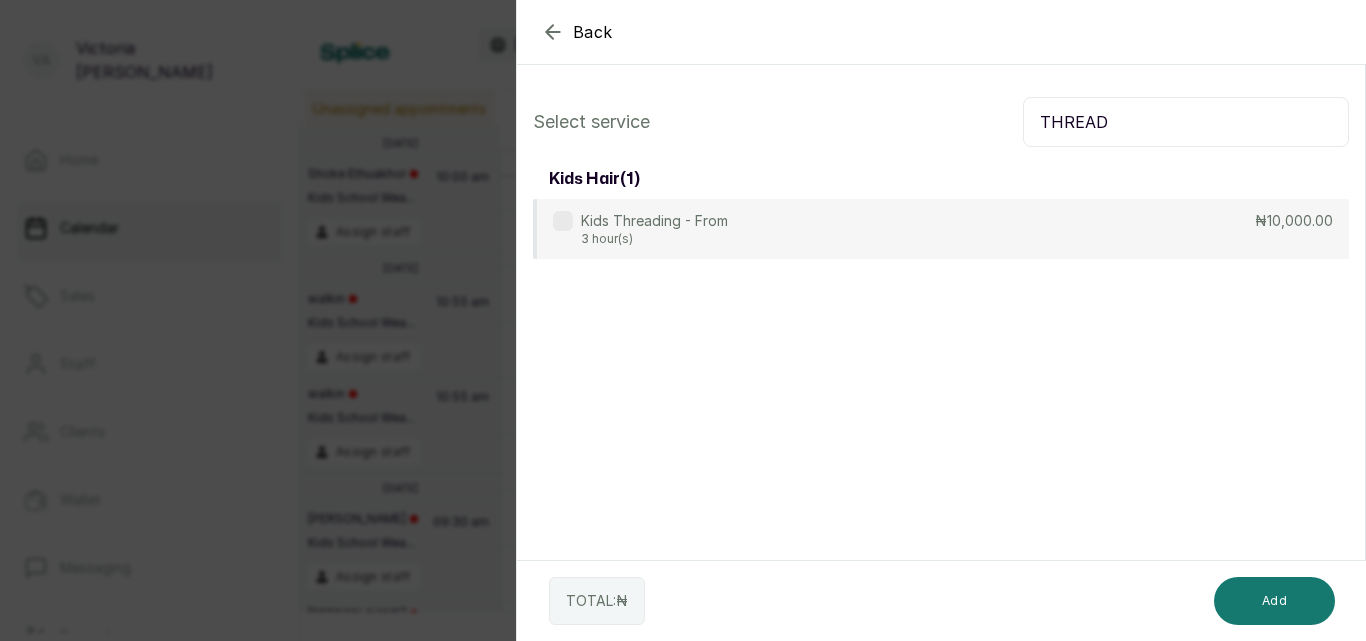 click on "THREAD" at bounding box center (1186, 122) 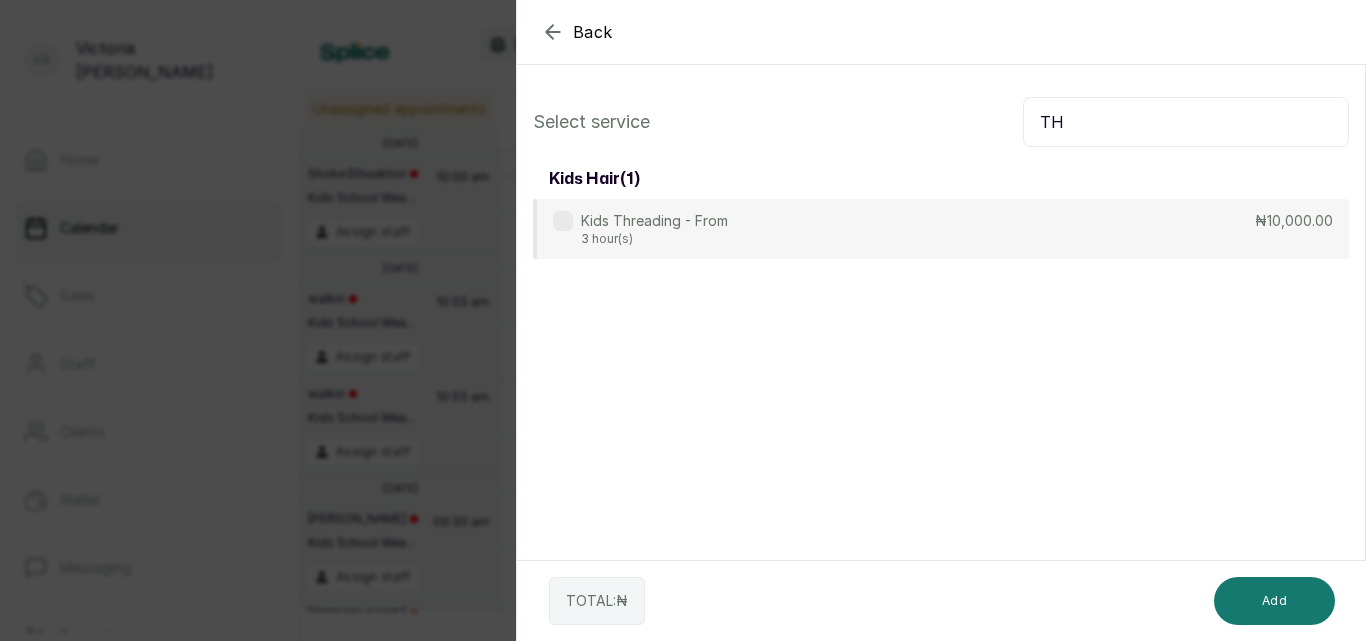 type on "T" 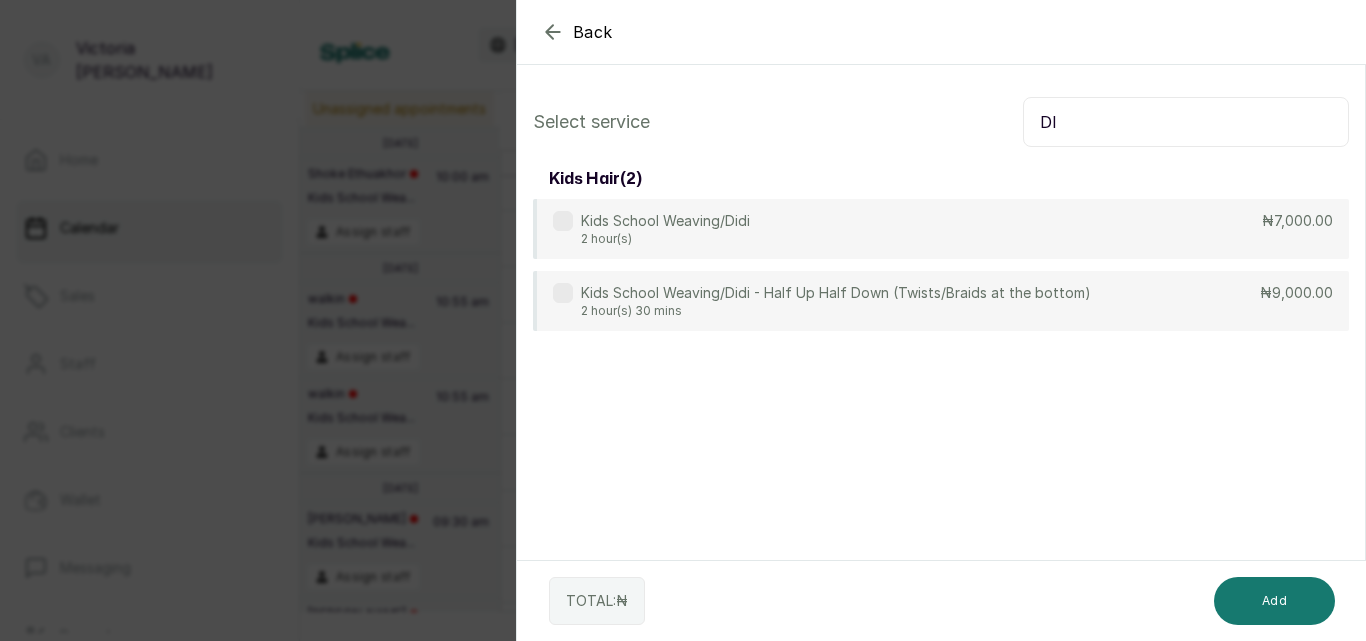type on "D" 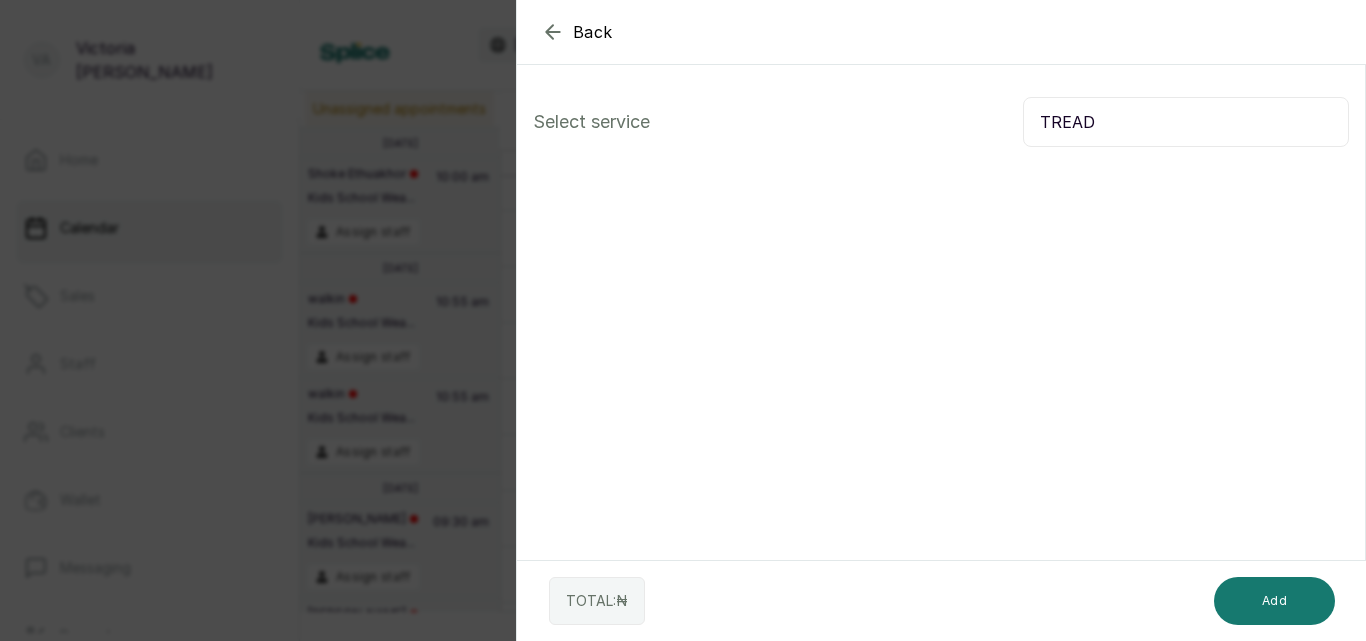 click on "TREAD" at bounding box center [1186, 122] 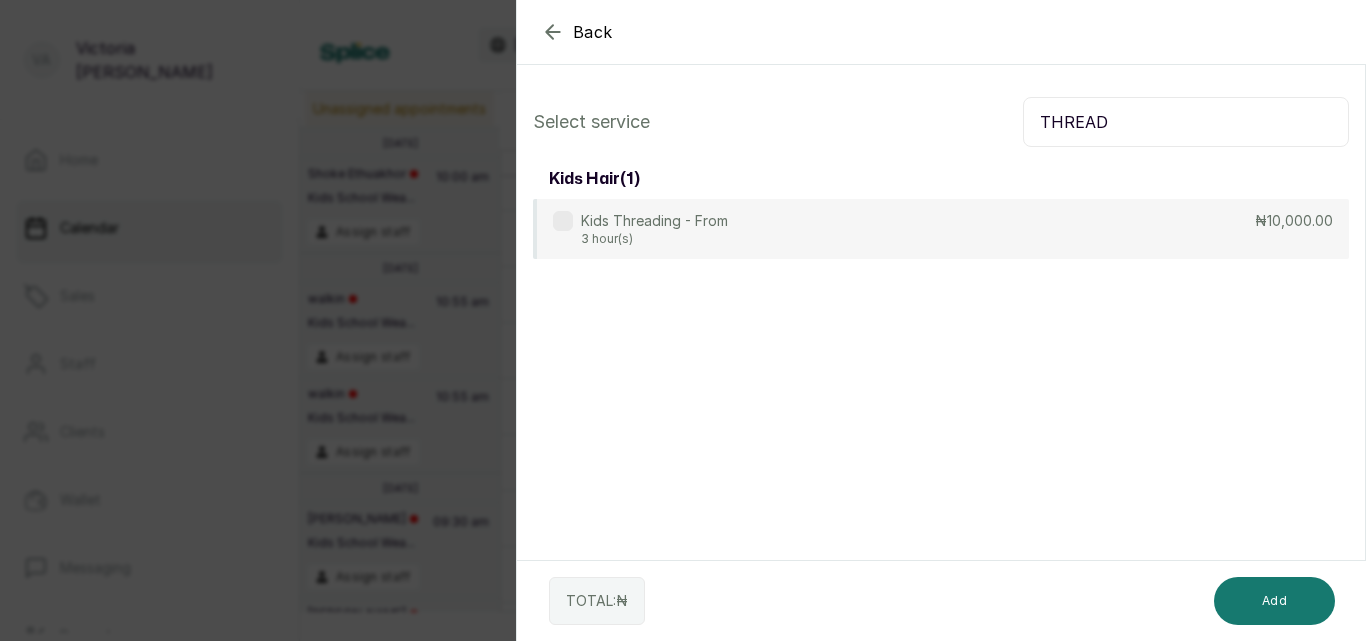 type on "THREAD" 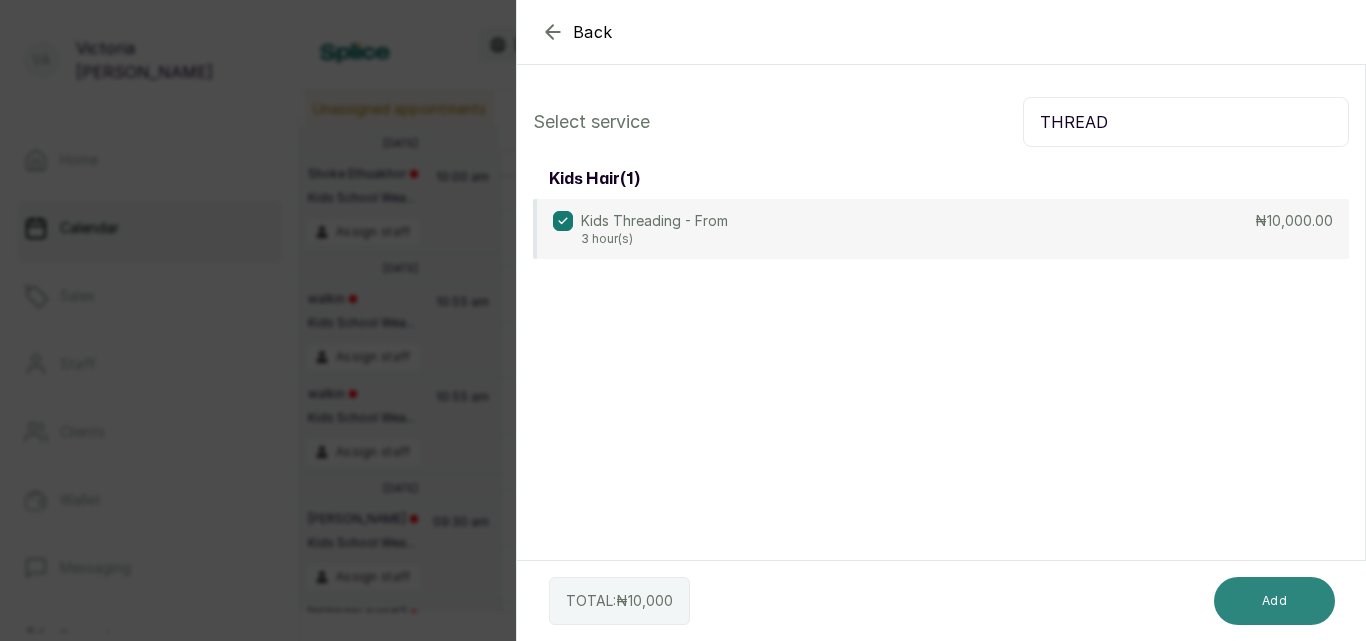 click on "Add" at bounding box center (1274, 601) 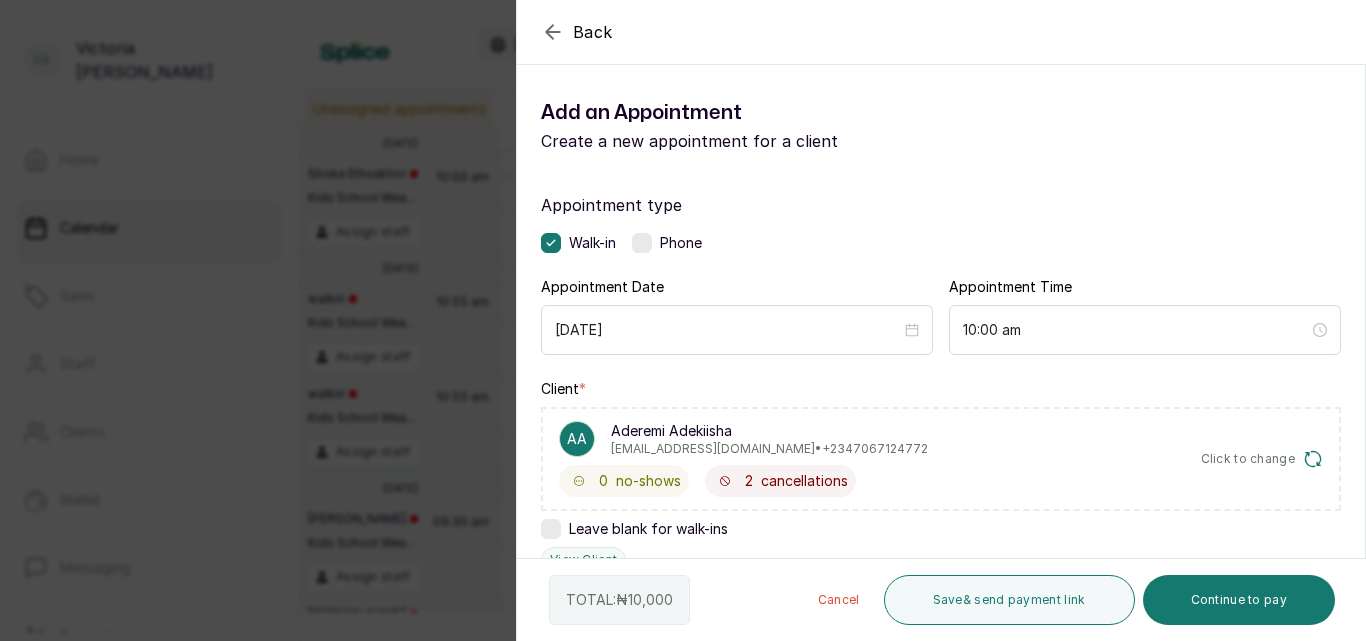 click on "Continue to pay" at bounding box center [1239, 600] 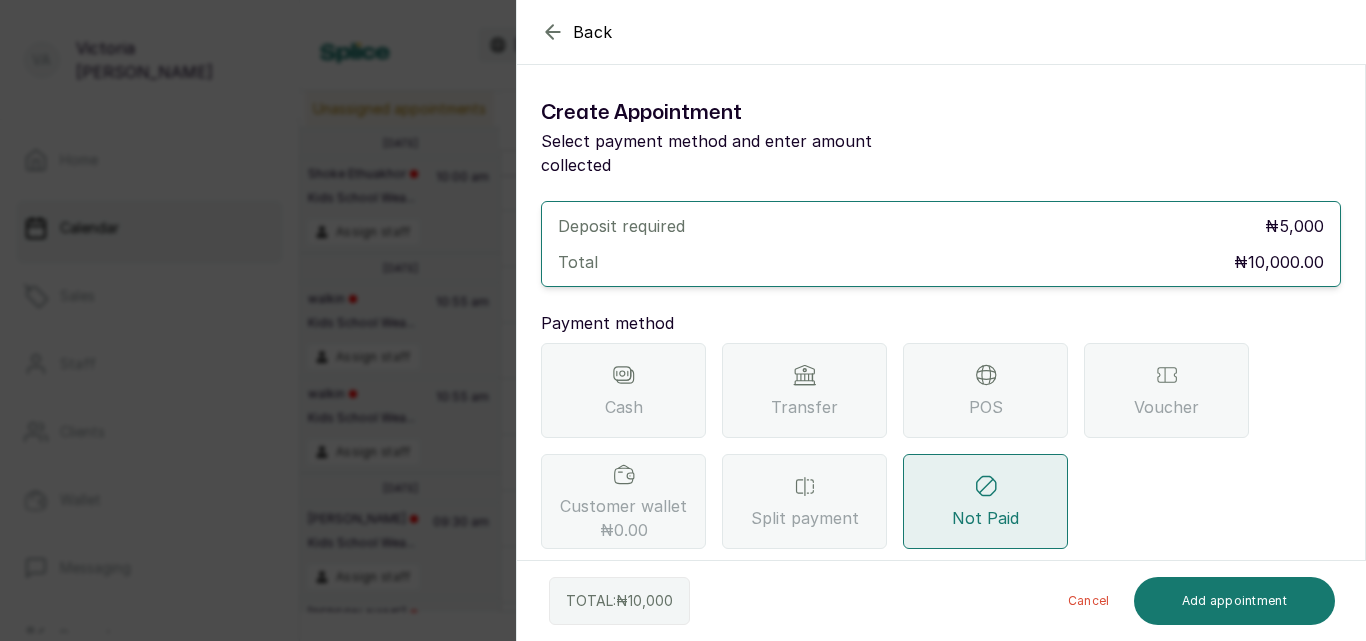 click 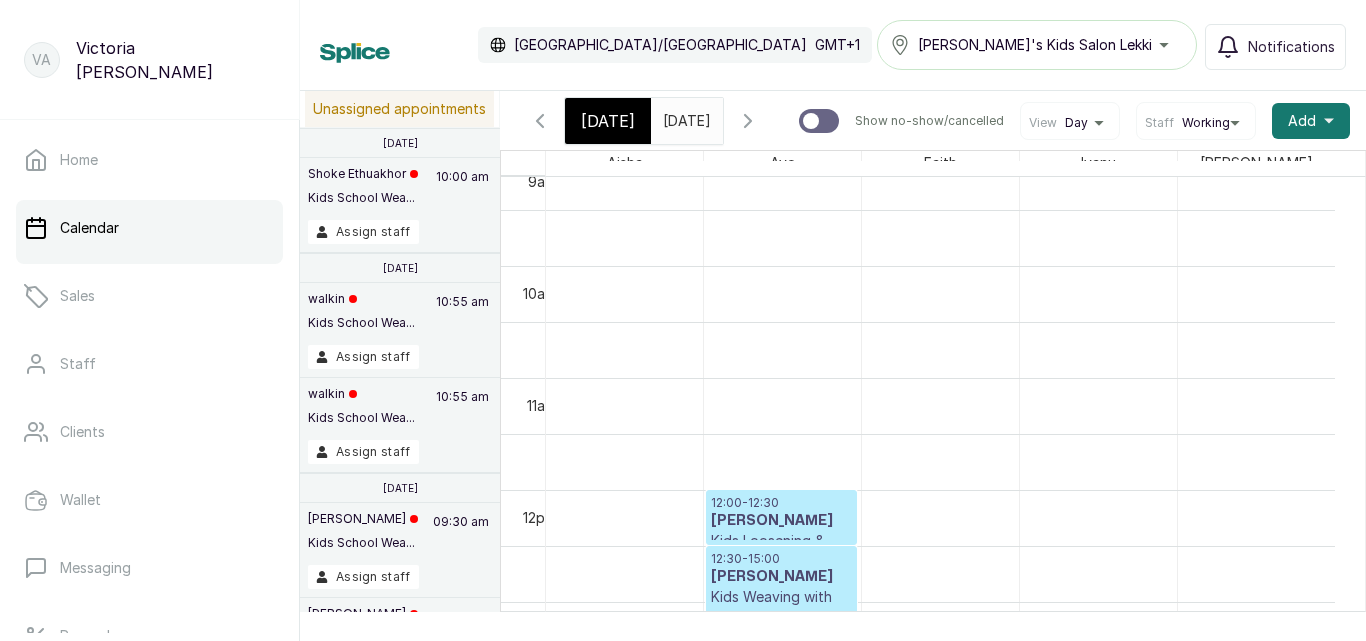 scroll, scrollTop: 0, scrollLeft: 10, axis: horizontal 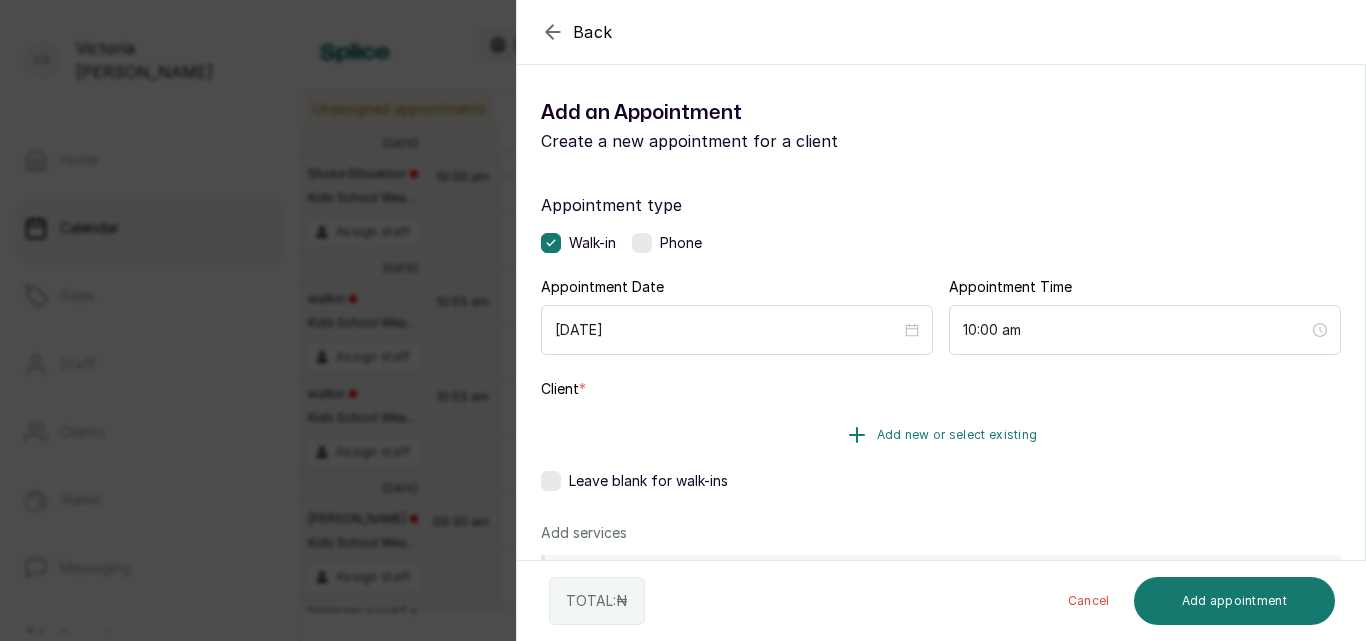 click on "Add new or select existing" at bounding box center [957, 435] 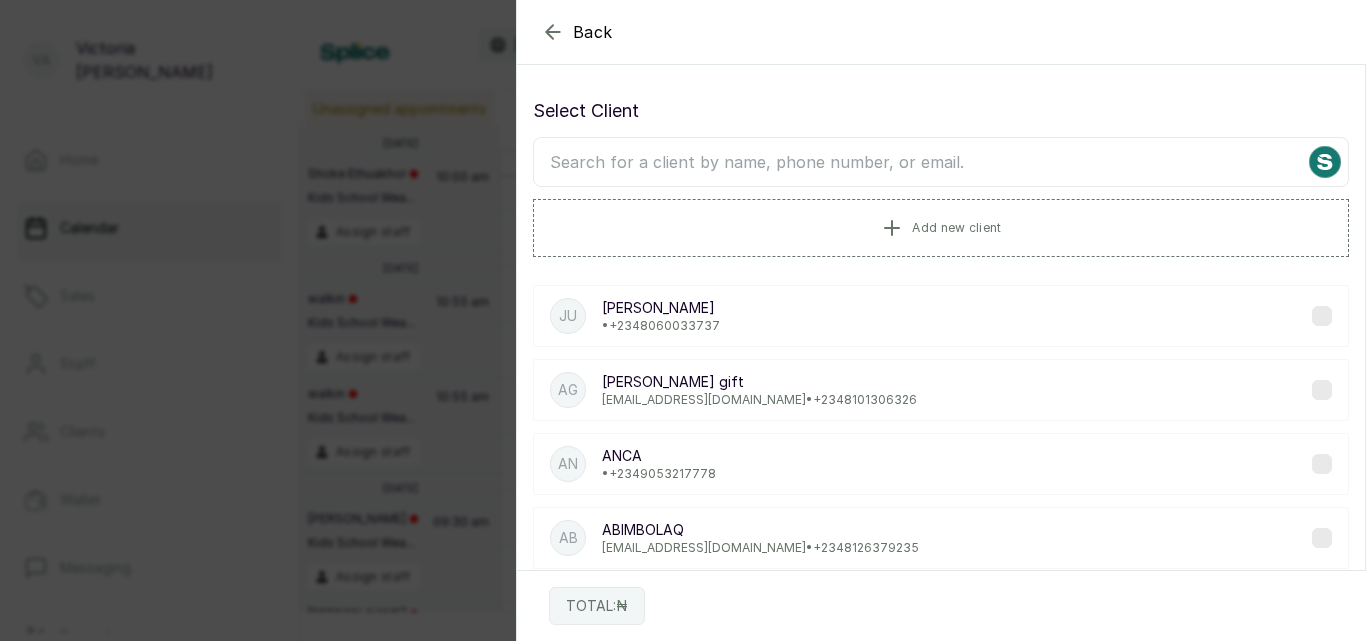 click at bounding box center [941, 162] 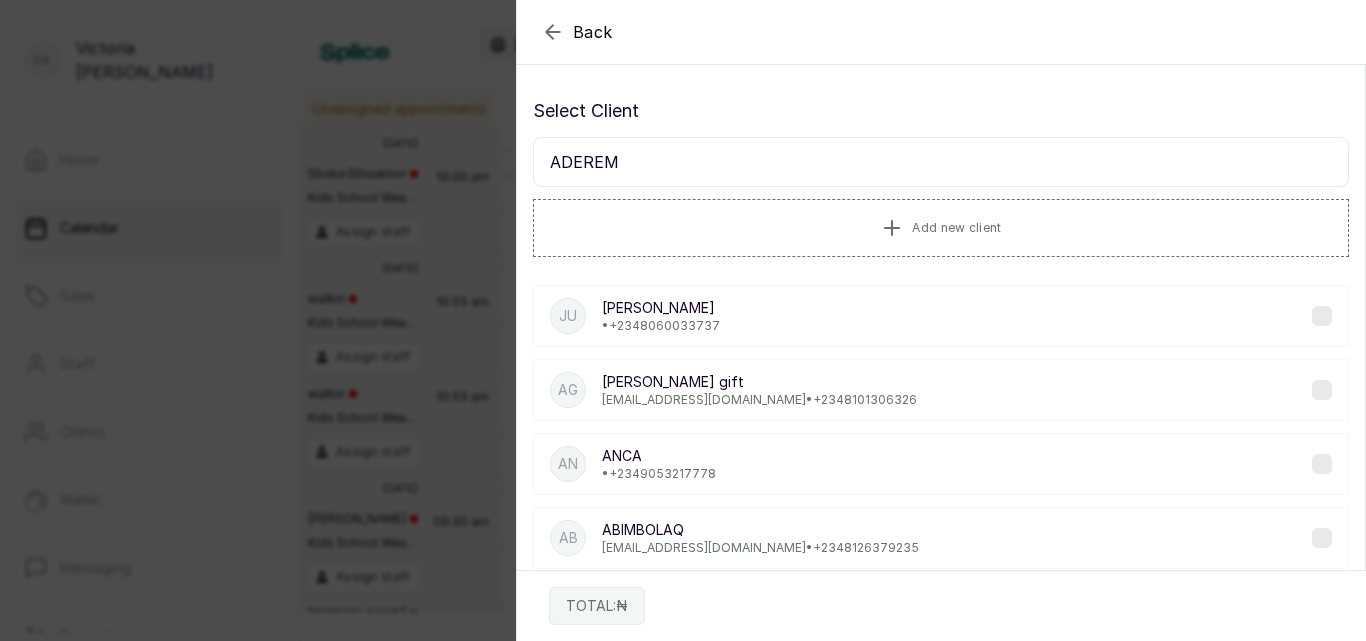 type on "ADEREMI" 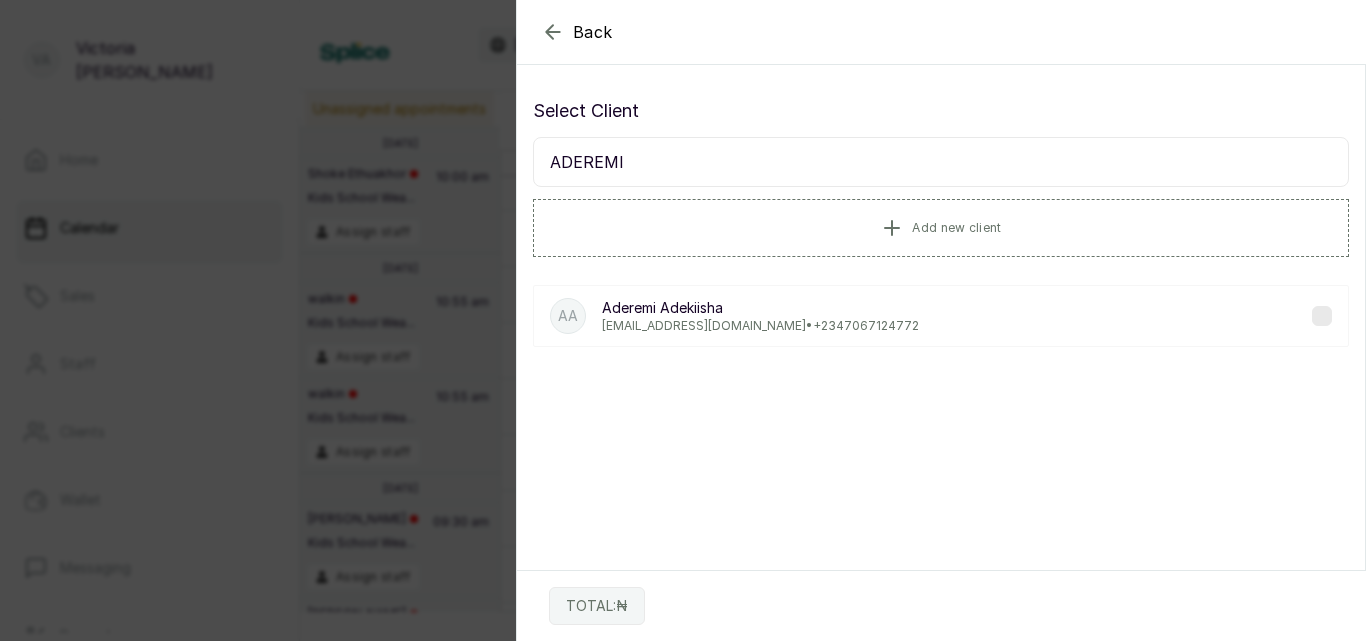 click on "[PERSON_NAME] [PERSON_NAME][EMAIL_ADDRESS][DOMAIN_NAME]  •  [PHONE_NUMBER]" at bounding box center (941, 316) 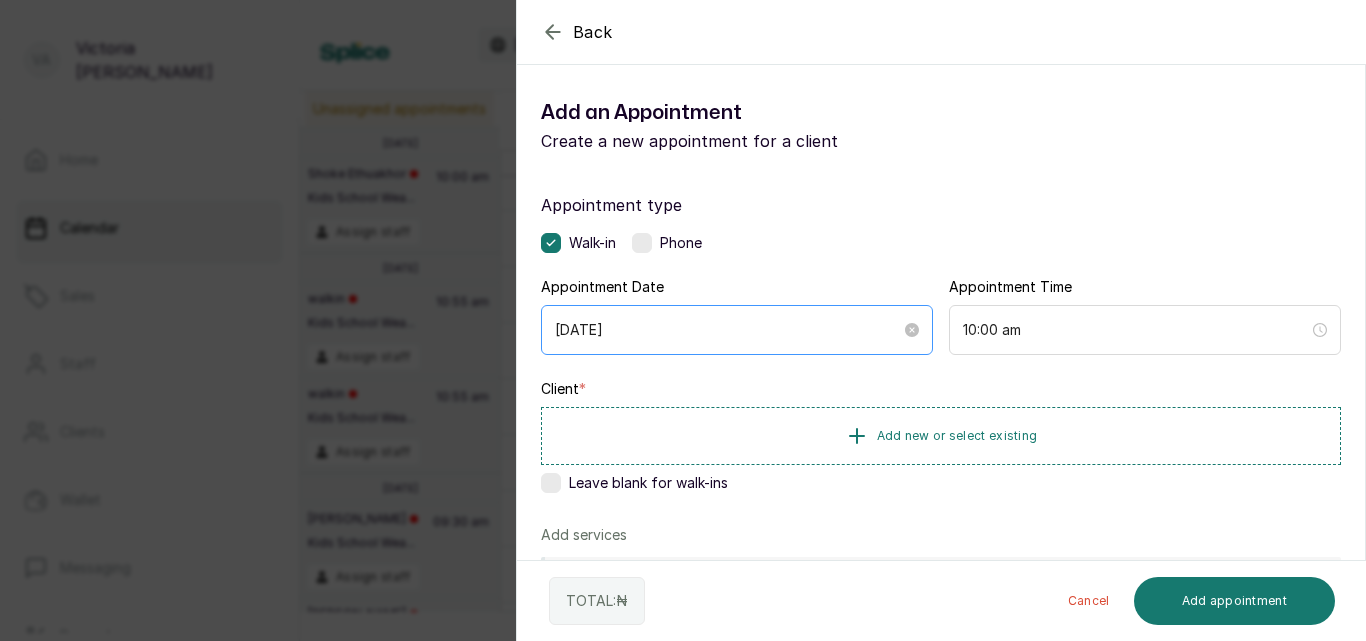 click on "[DATE]" at bounding box center (737, 330) 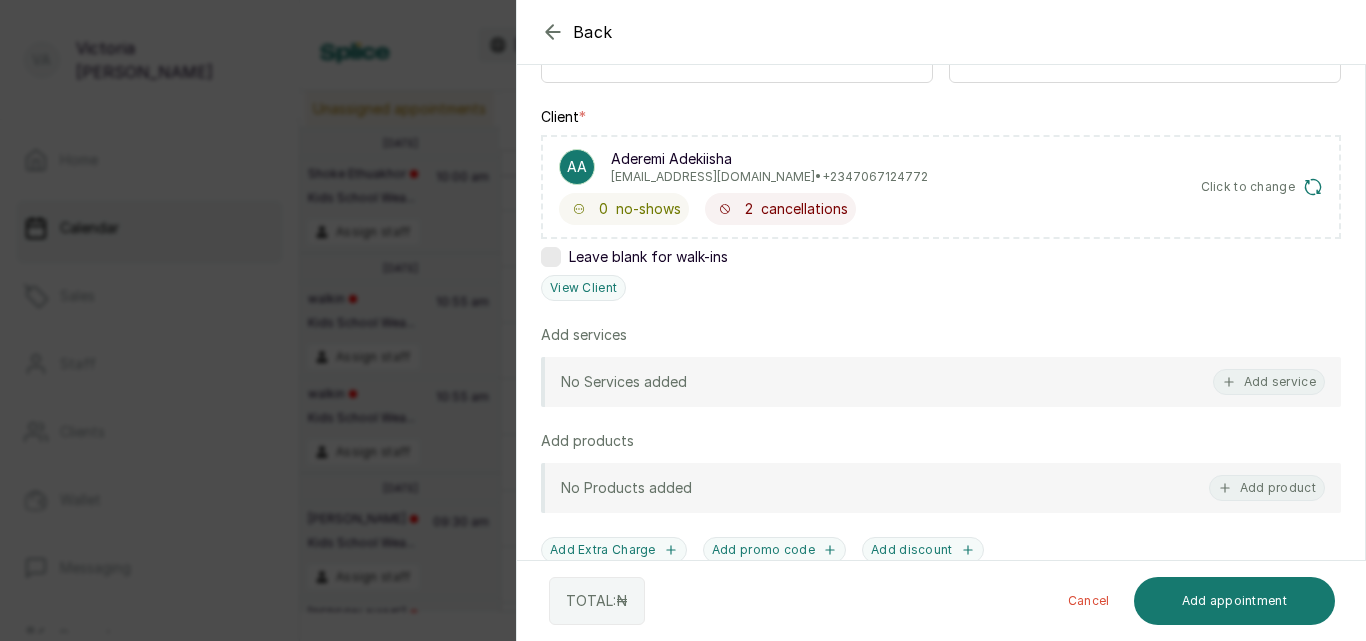 scroll, scrollTop: 281, scrollLeft: 0, axis: vertical 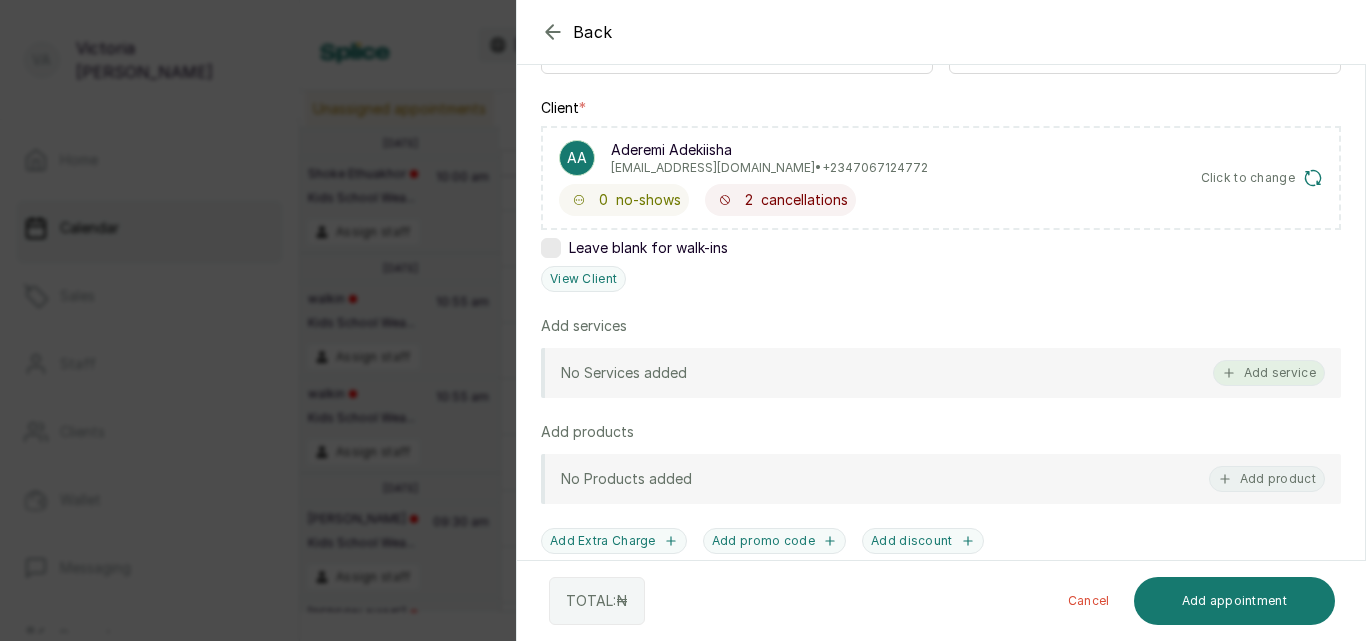 click on "Add service" at bounding box center [1269, 373] 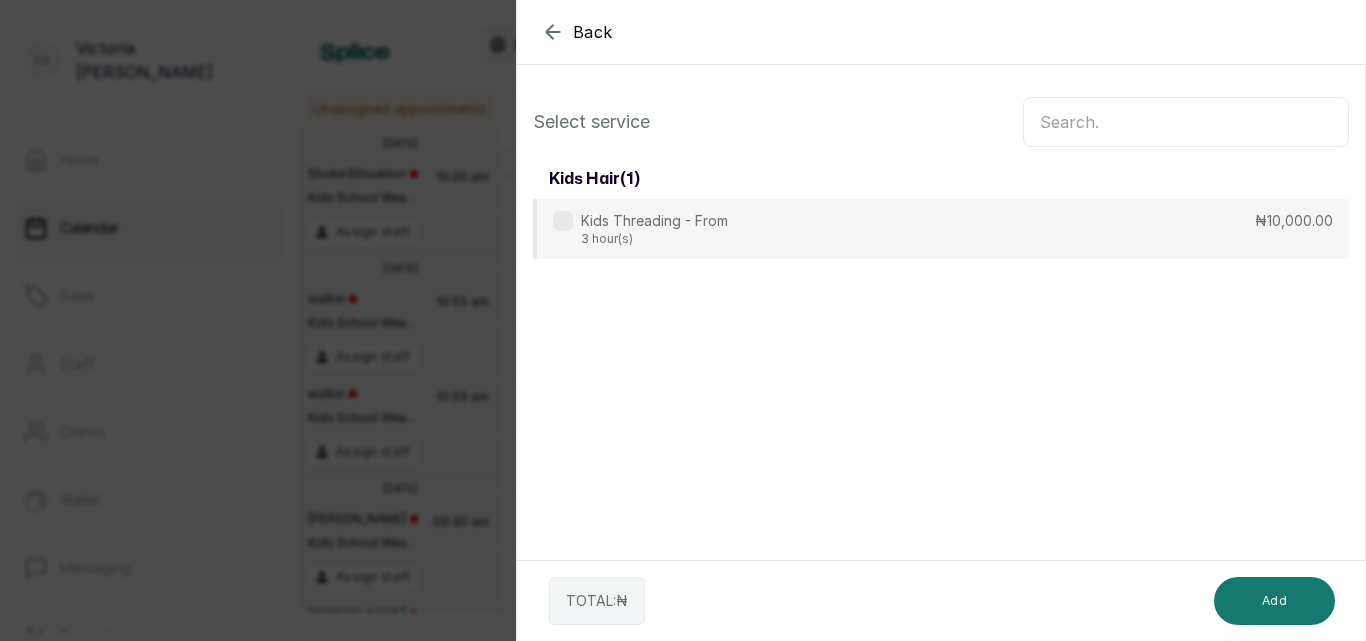 scroll, scrollTop: 0, scrollLeft: 0, axis: both 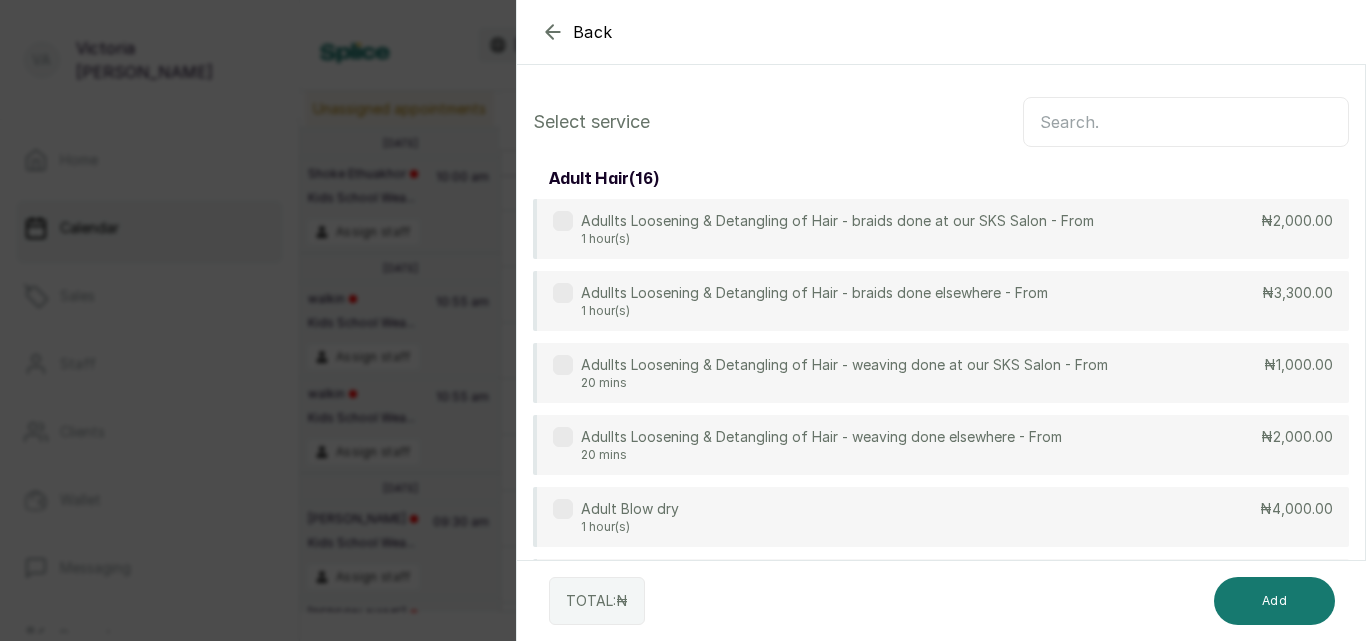 click at bounding box center [1186, 122] 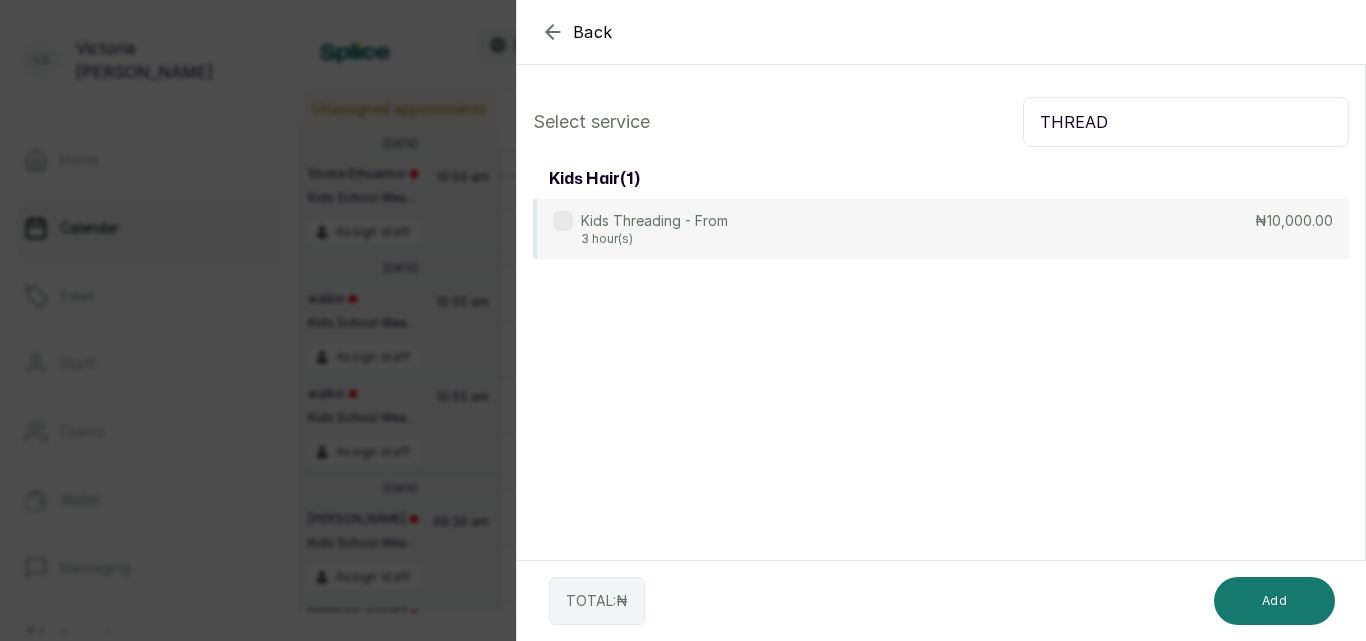 type on "THREAD" 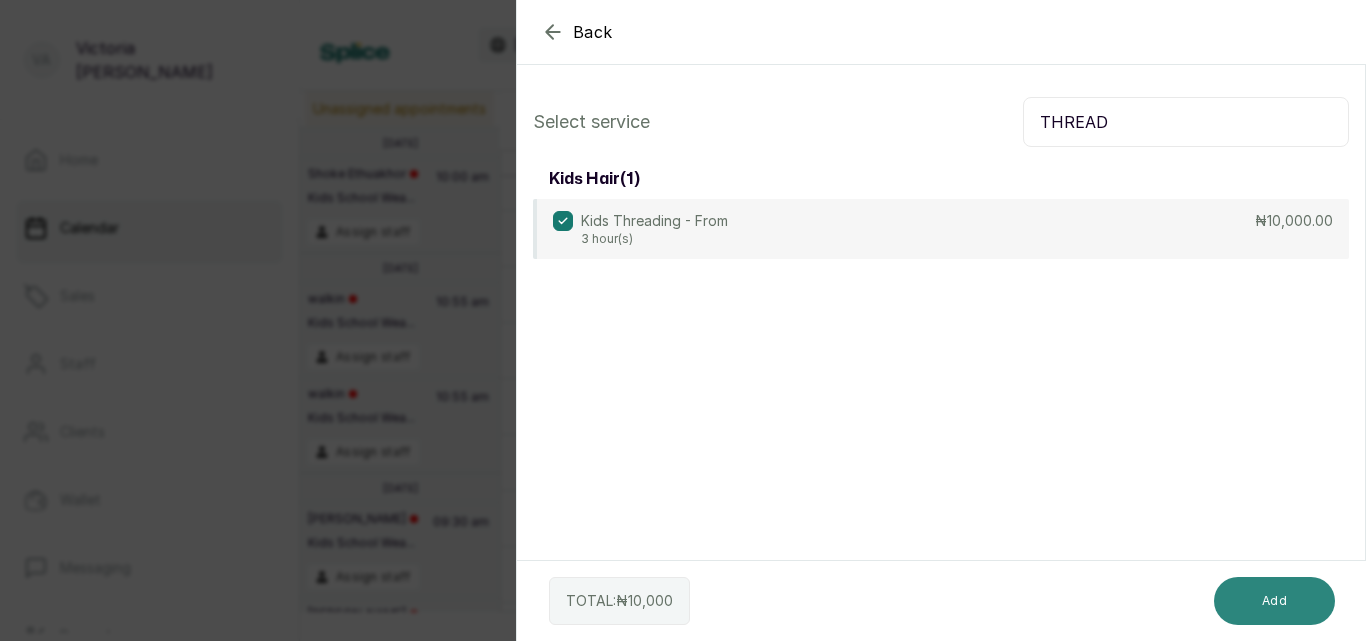 click on "Add" at bounding box center (1274, 601) 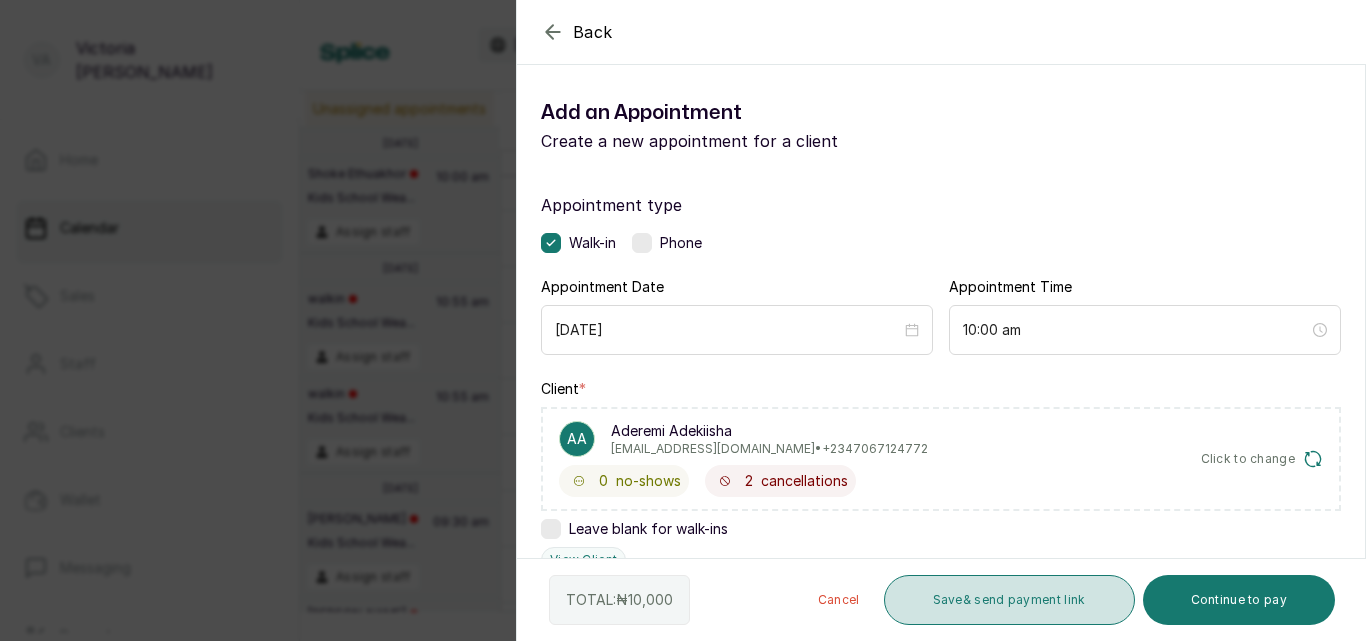 click on "Save  & send payment link" at bounding box center (1009, 600) 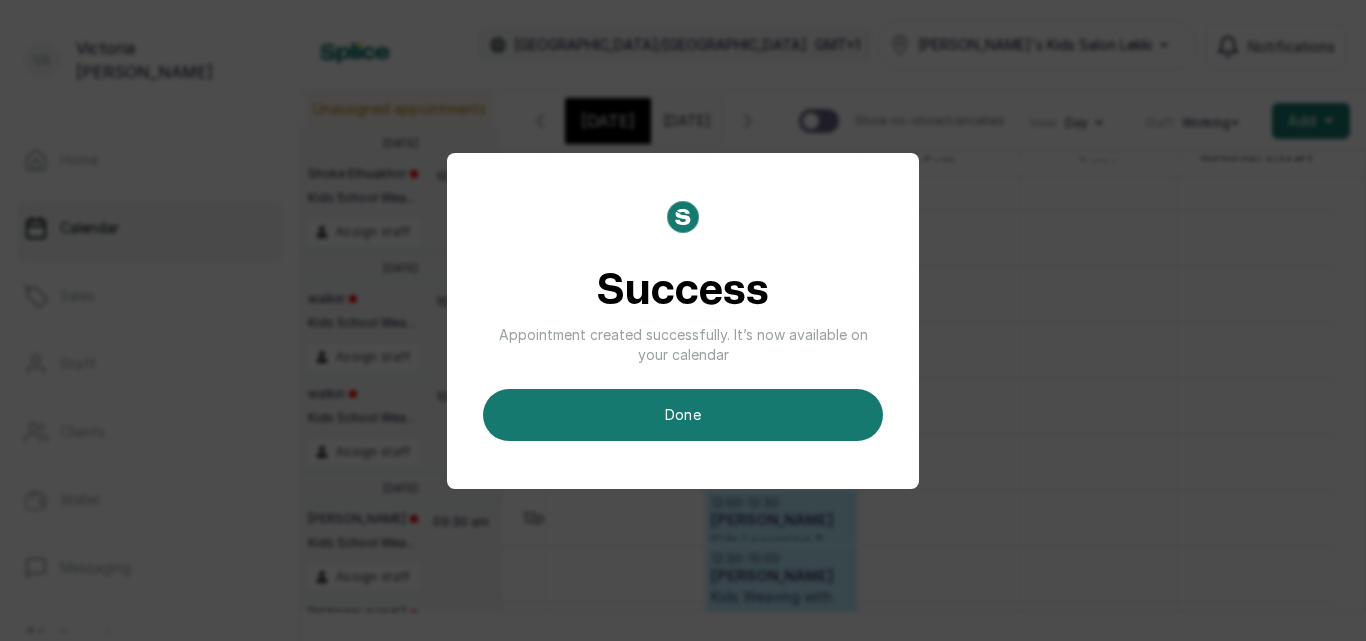 scroll, scrollTop: 0, scrollLeft: 10, axis: horizontal 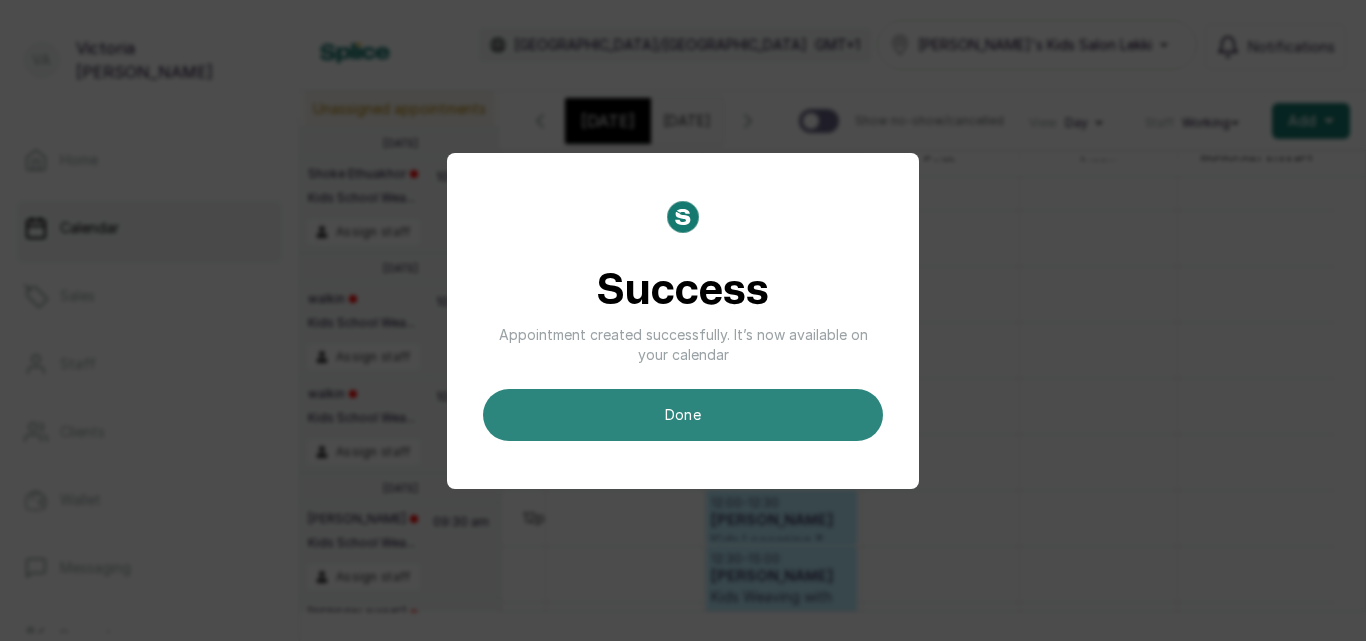 click on "done" at bounding box center [683, 415] 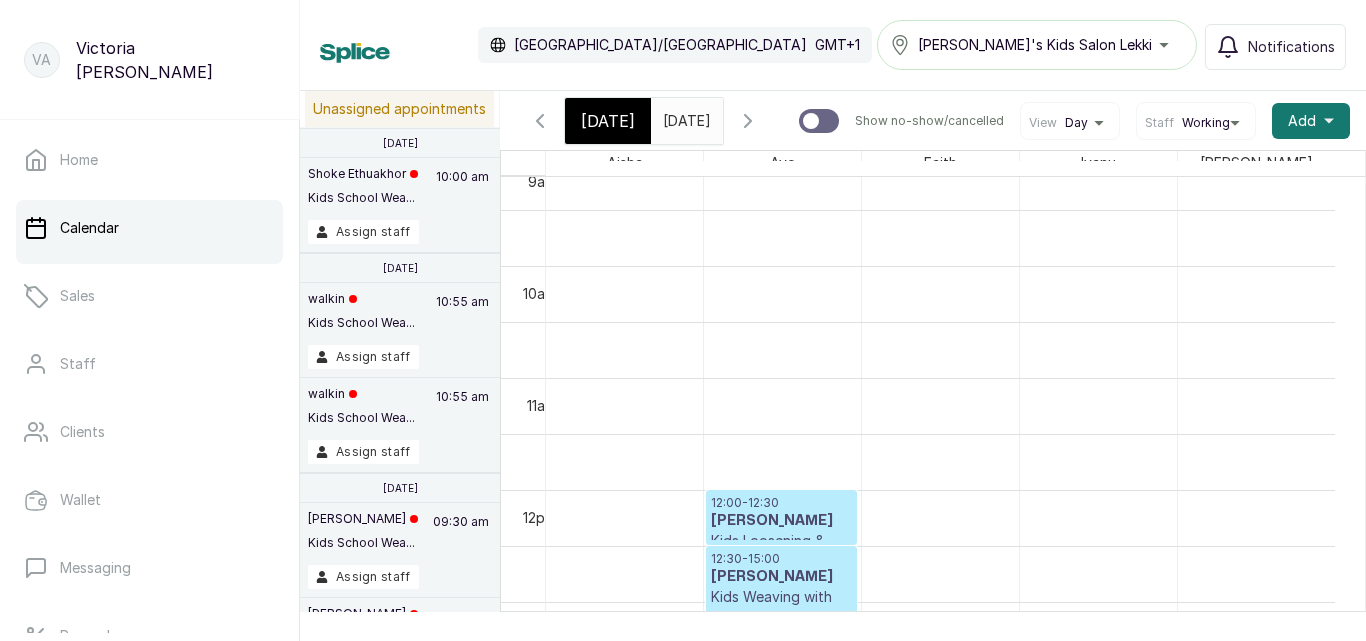 scroll, scrollTop: 0, scrollLeft: 0, axis: both 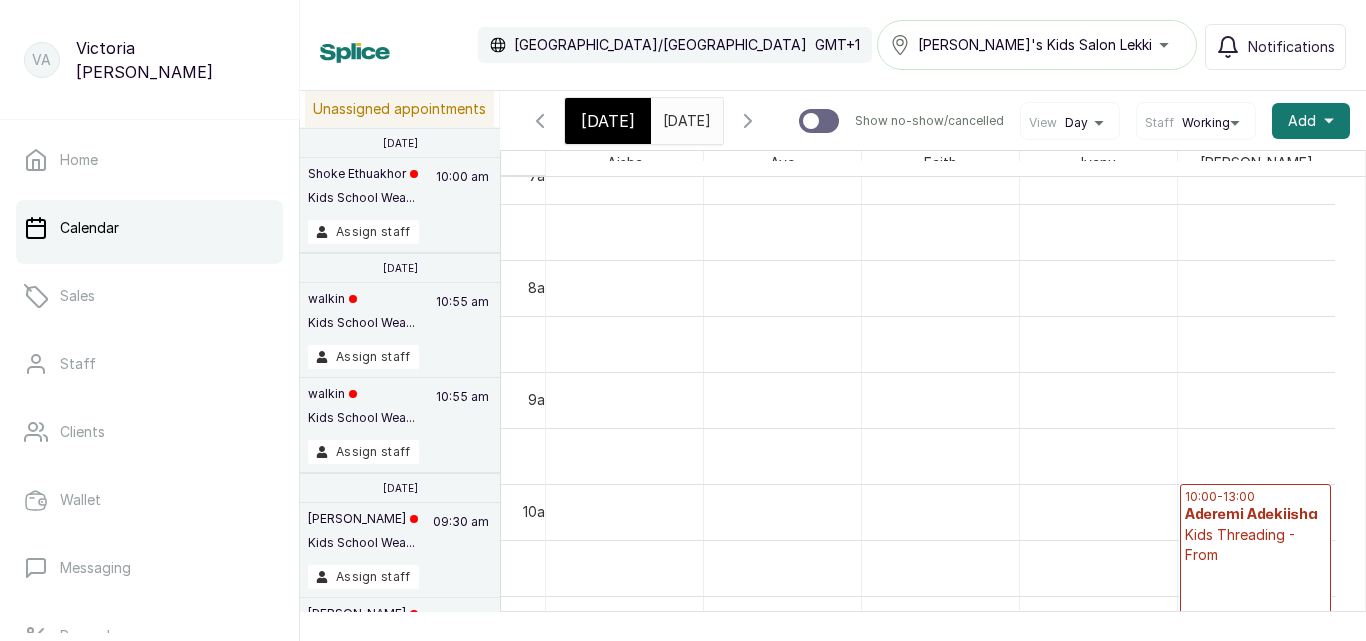 click on "[DATE]" at bounding box center (608, 121) 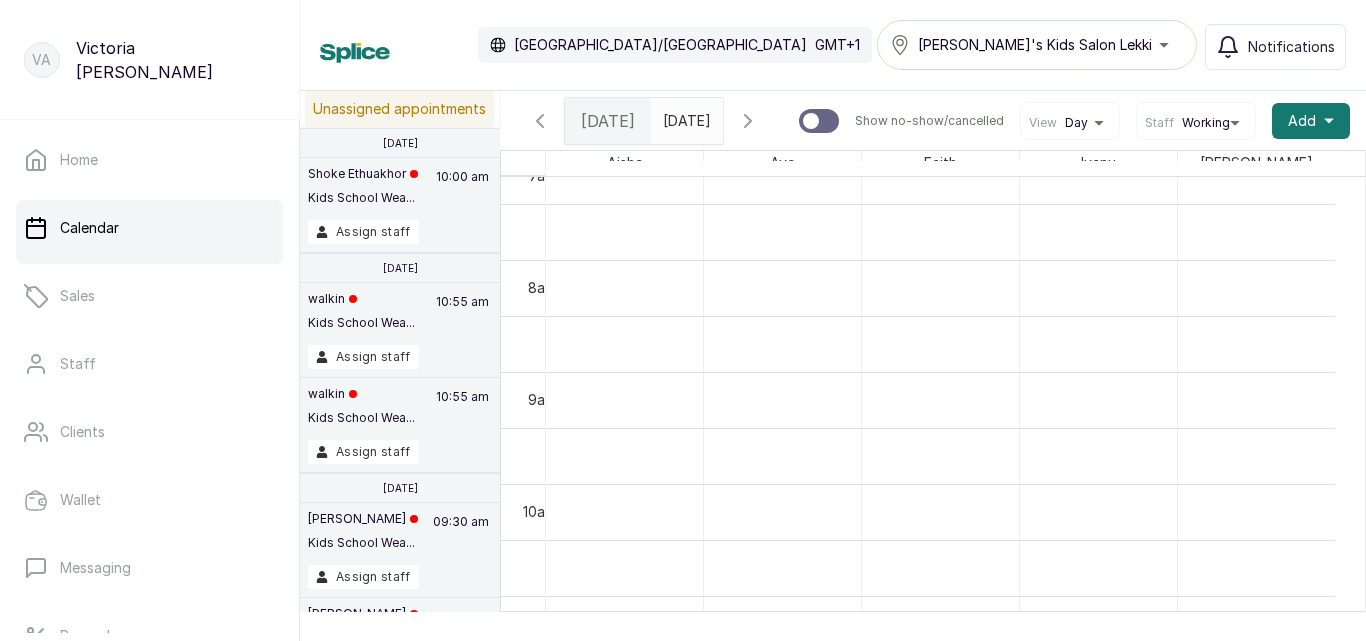 scroll, scrollTop: 673, scrollLeft: 0, axis: vertical 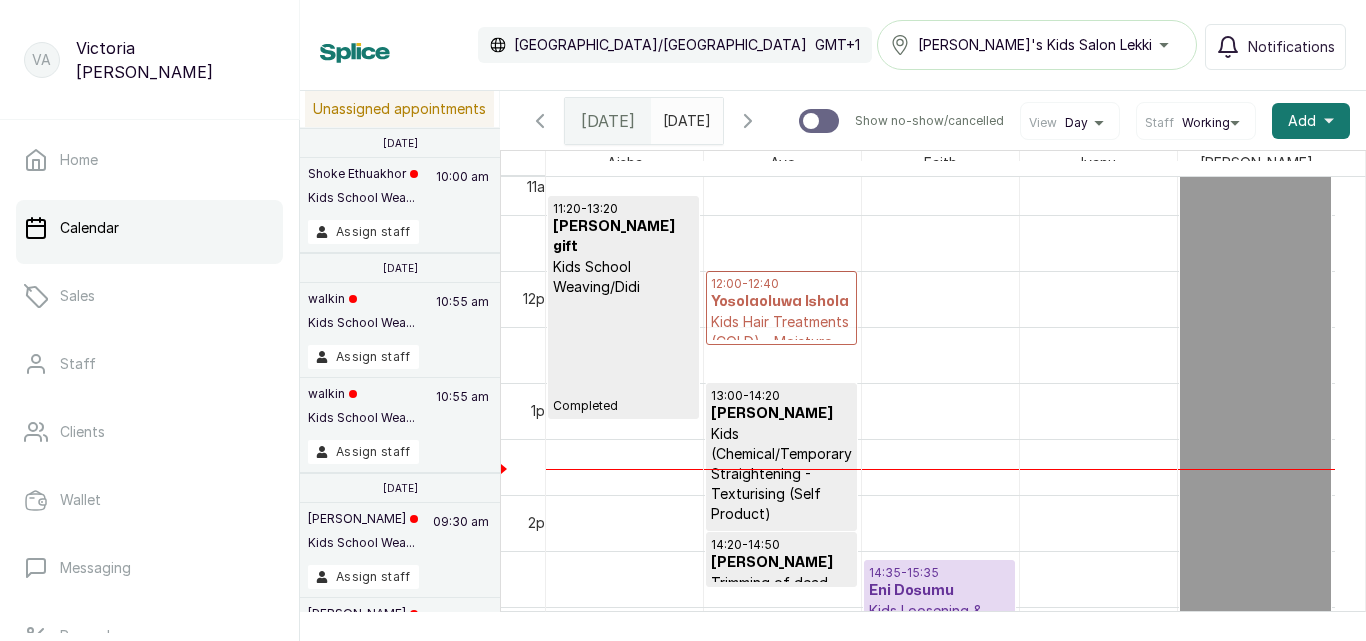 drag, startPoint x: 1058, startPoint y: 319, endPoint x: 811, endPoint y: 324, distance: 247.0506 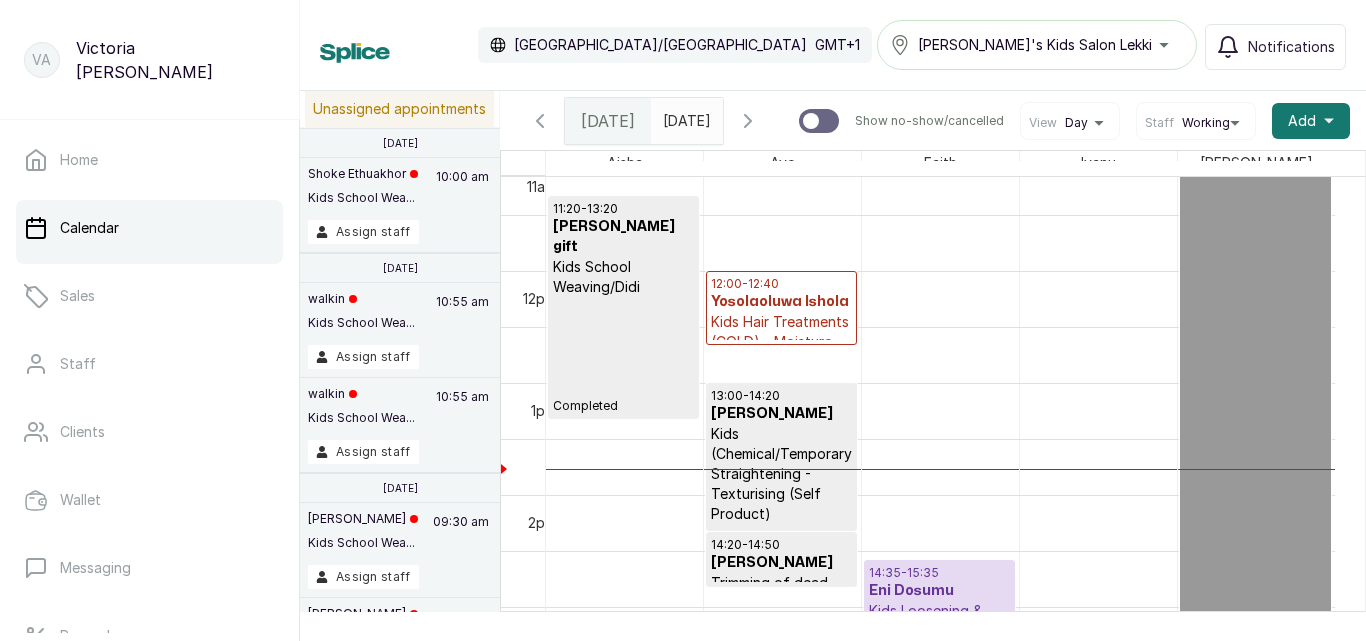 click on "Kids Hair Treatments (COLD) - Moisture Treatment (cold)" at bounding box center (781, 342) 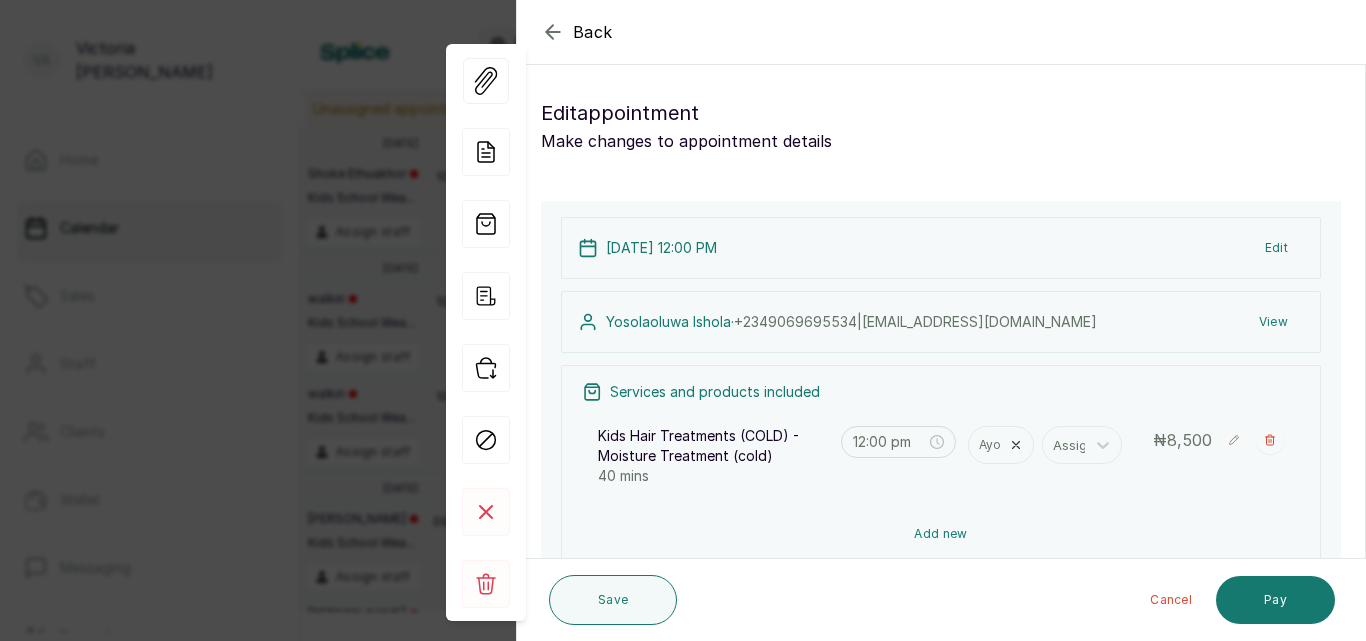 click on "Add new" at bounding box center (941, 534) 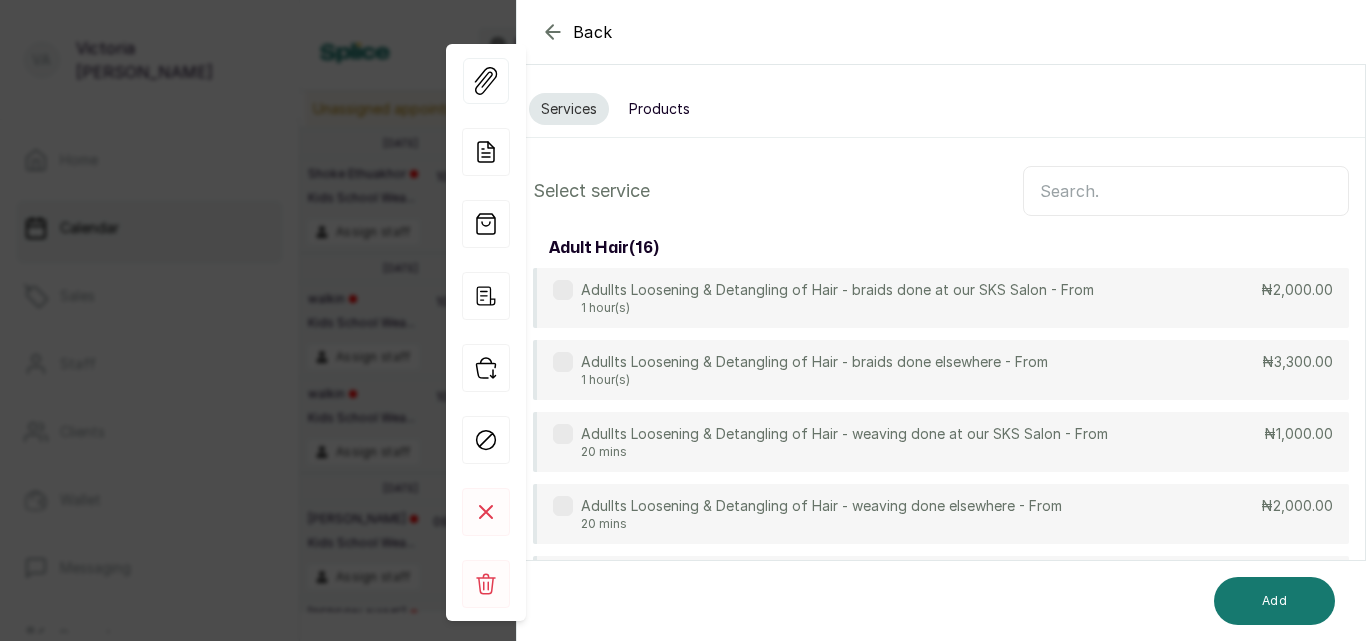 scroll, scrollTop: 149, scrollLeft: 0, axis: vertical 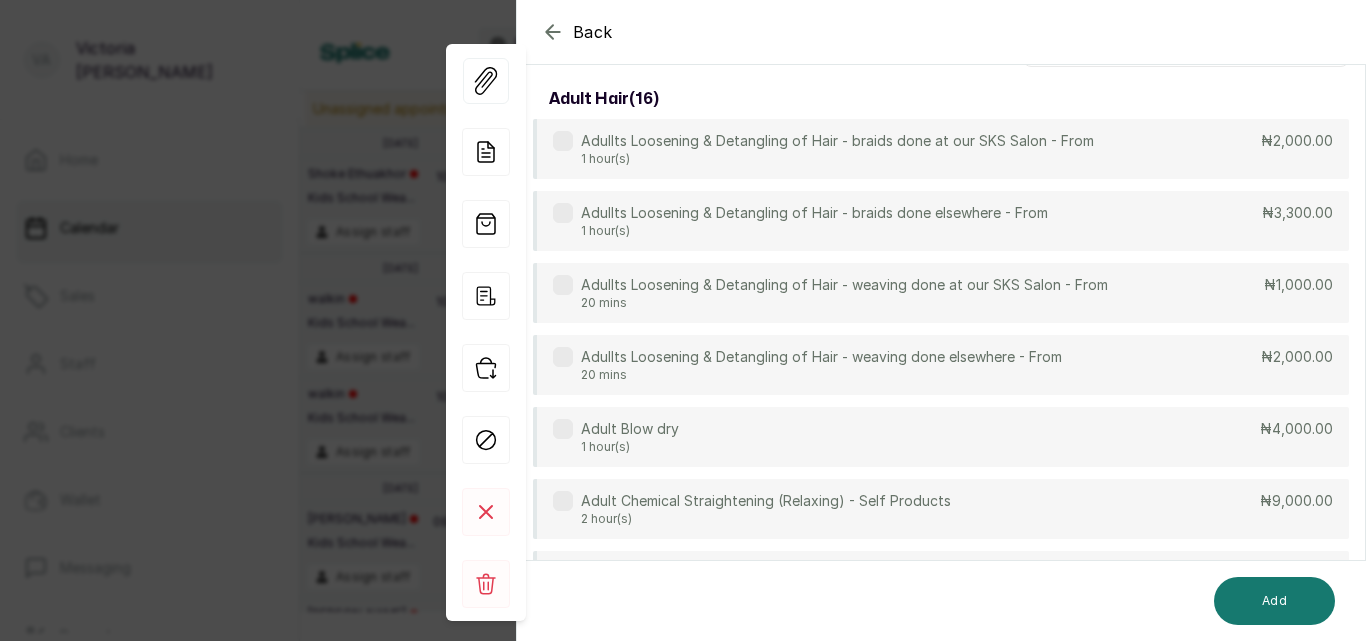 click 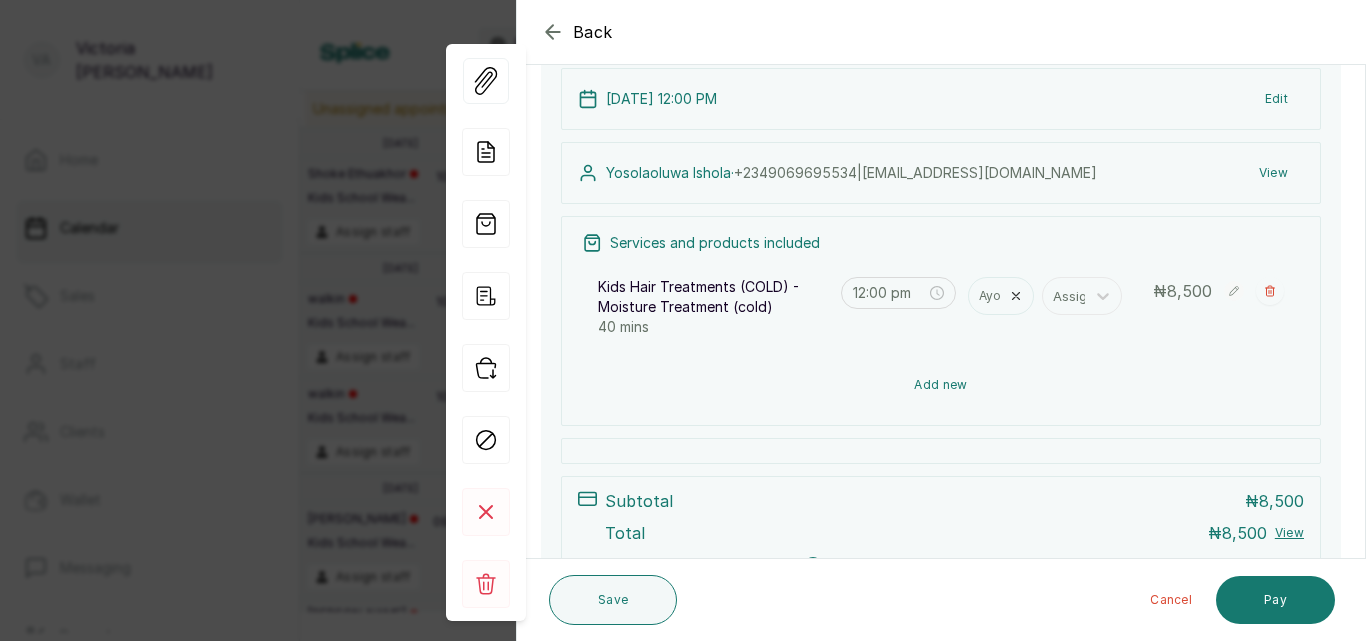 click on "Add new" at bounding box center [941, 385] 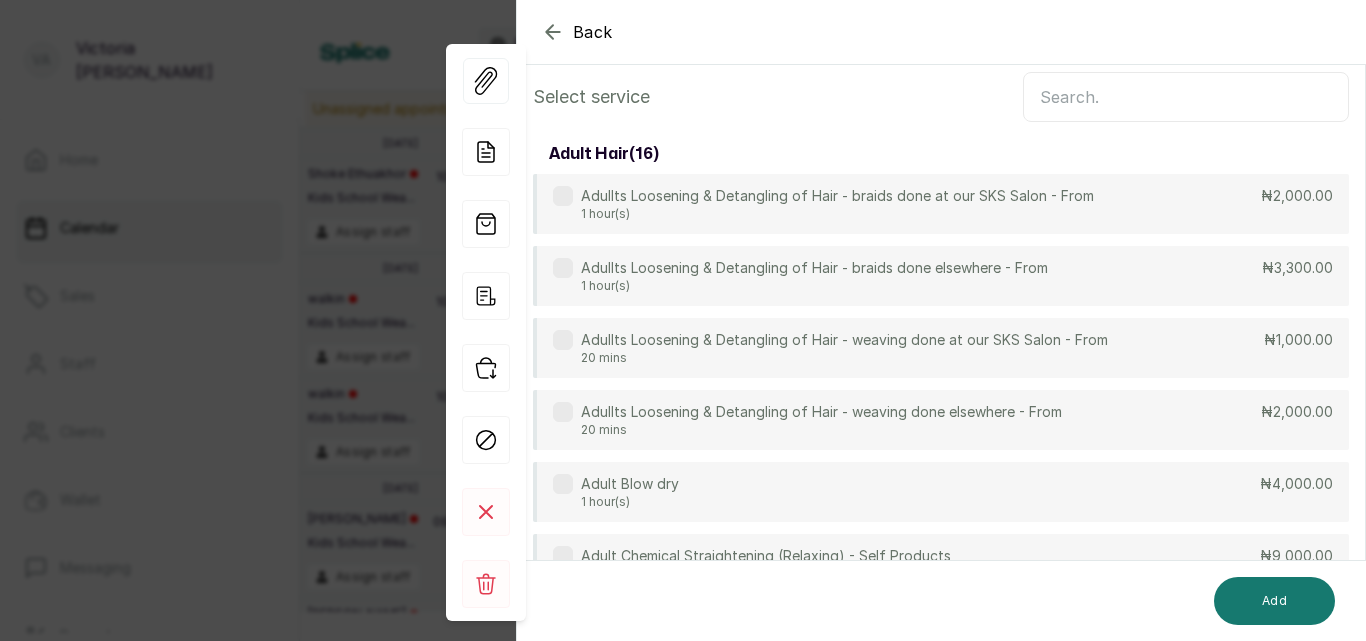 scroll, scrollTop: 149, scrollLeft: 0, axis: vertical 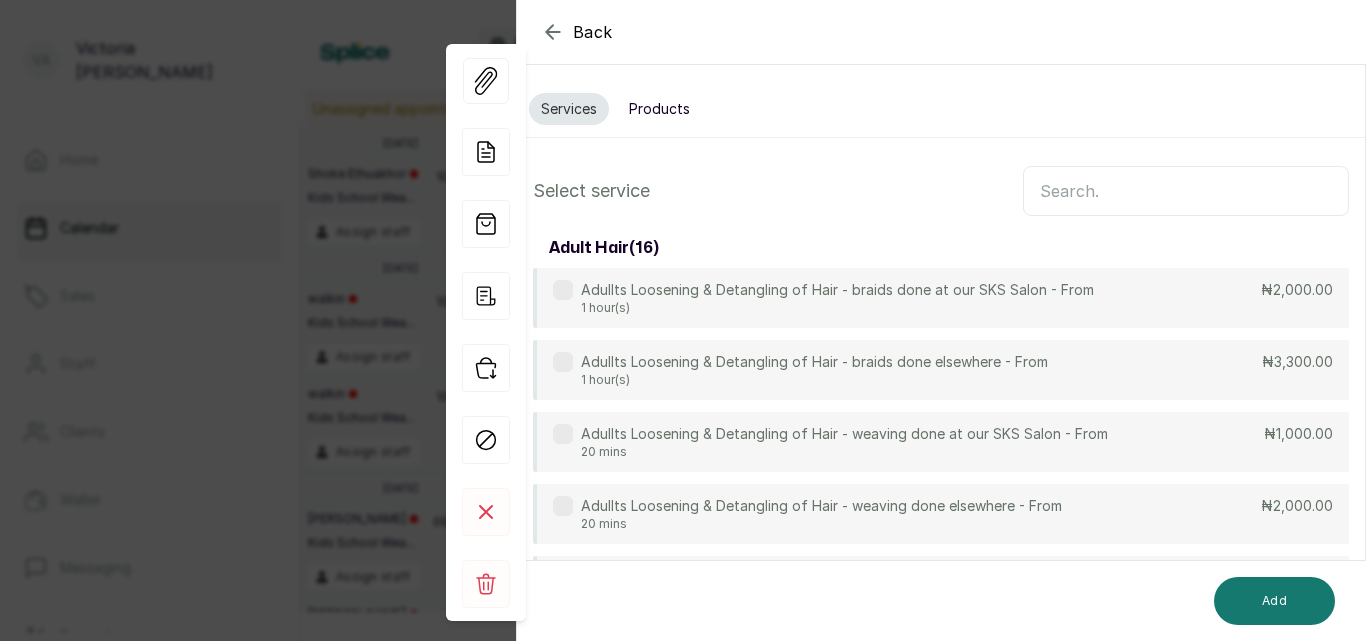 click at bounding box center (1186, 191) 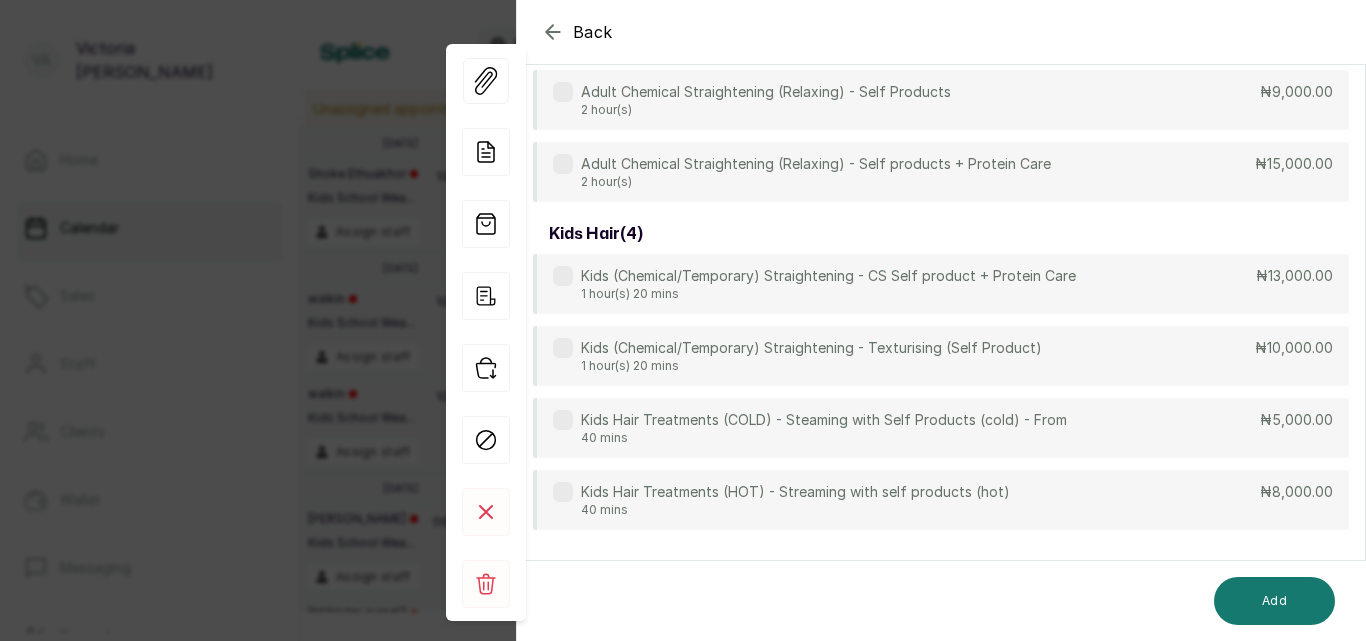 scroll, scrollTop: 208, scrollLeft: 0, axis: vertical 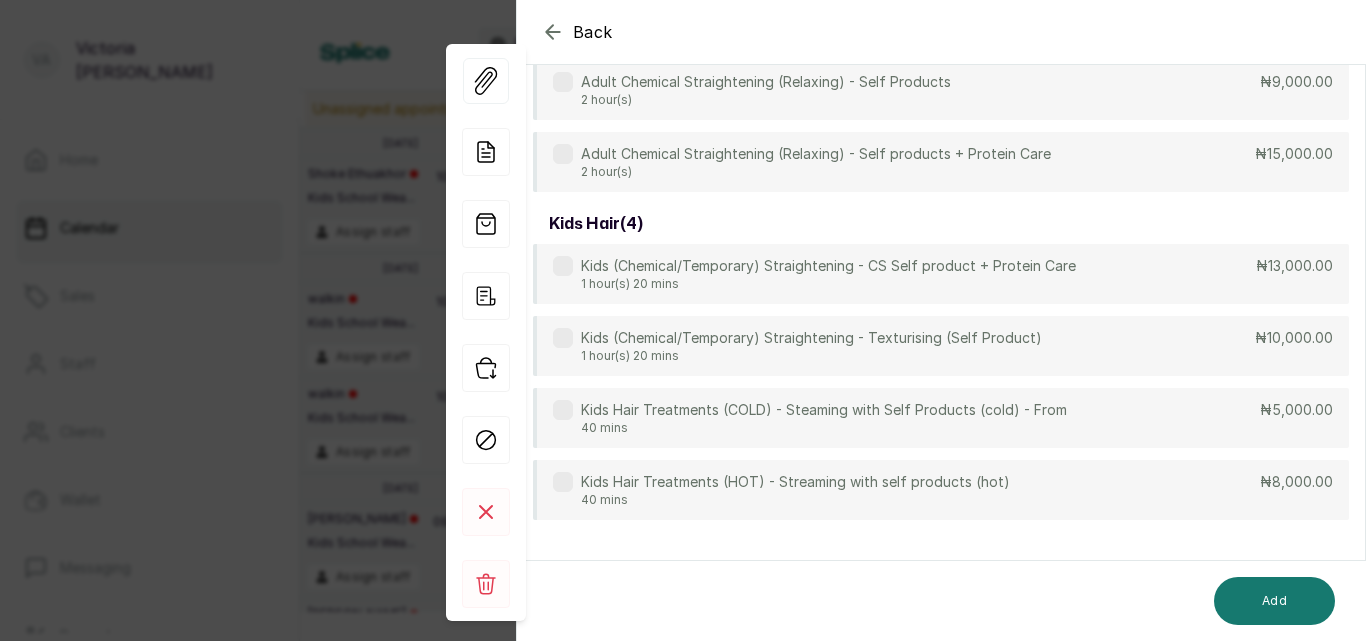 click on "₦5,000.00" at bounding box center (1296, 410) 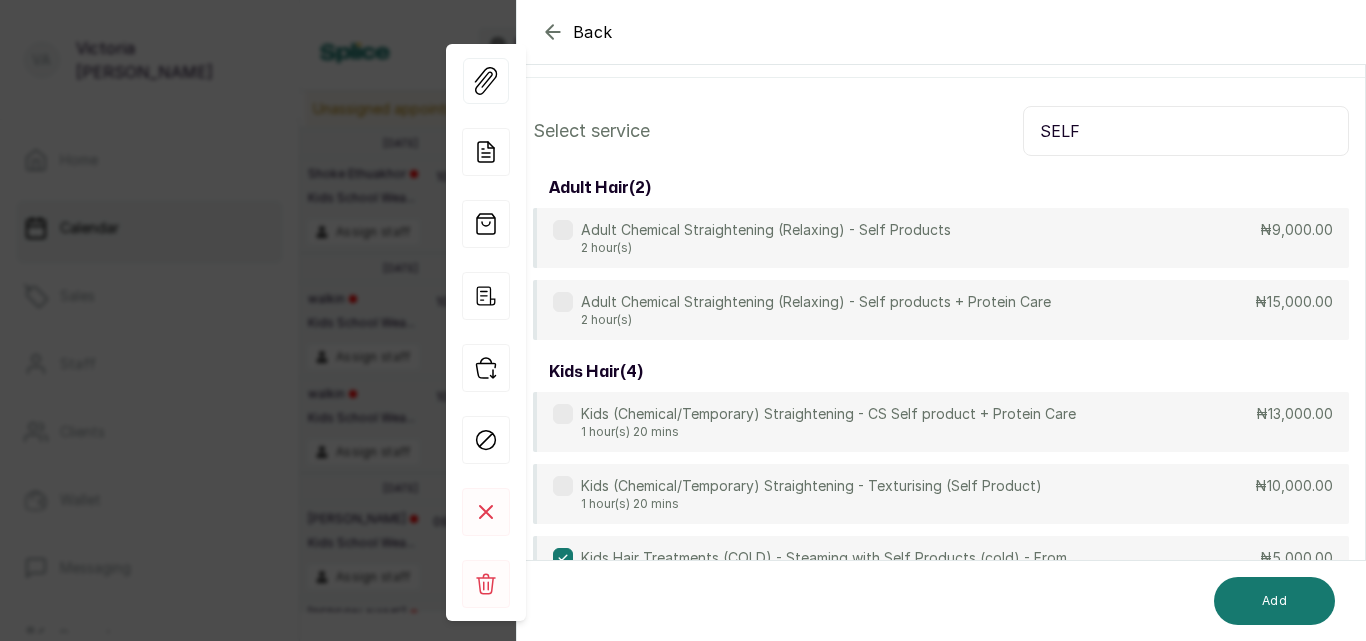 scroll, scrollTop: 0, scrollLeft: 0, axis: both 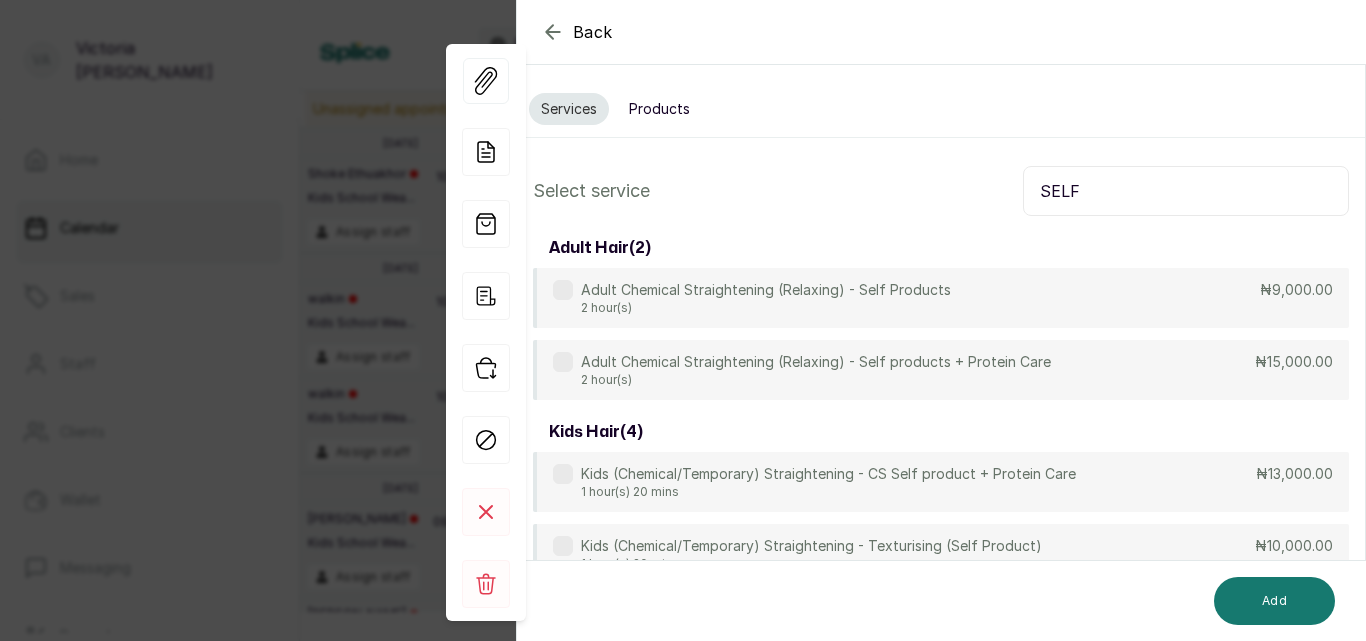 click on "SELF" at bounding box center (1186, 191) 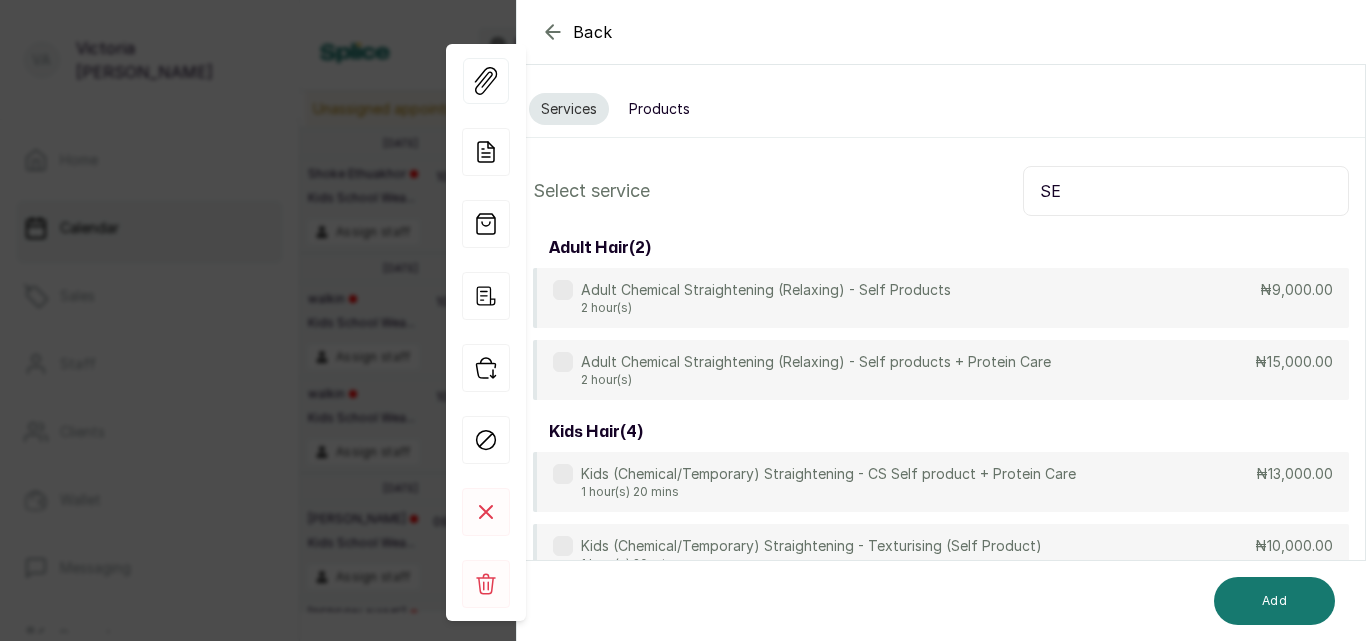 type on "S" 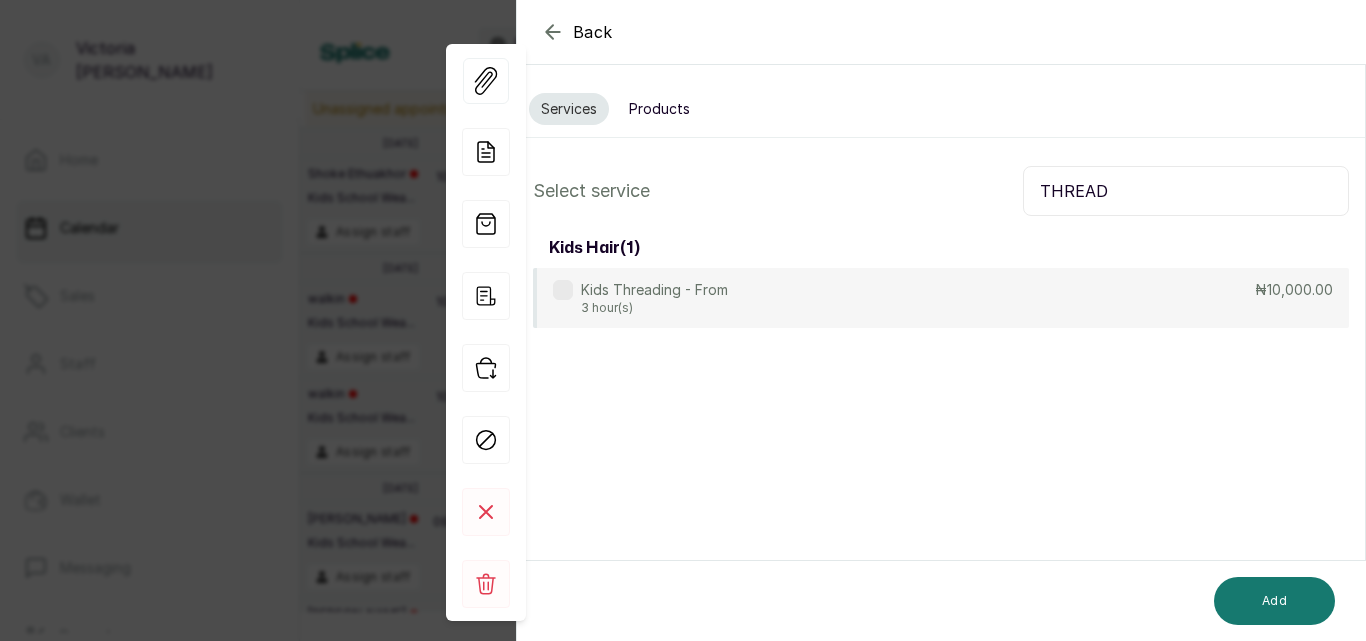 type on "THREAD" 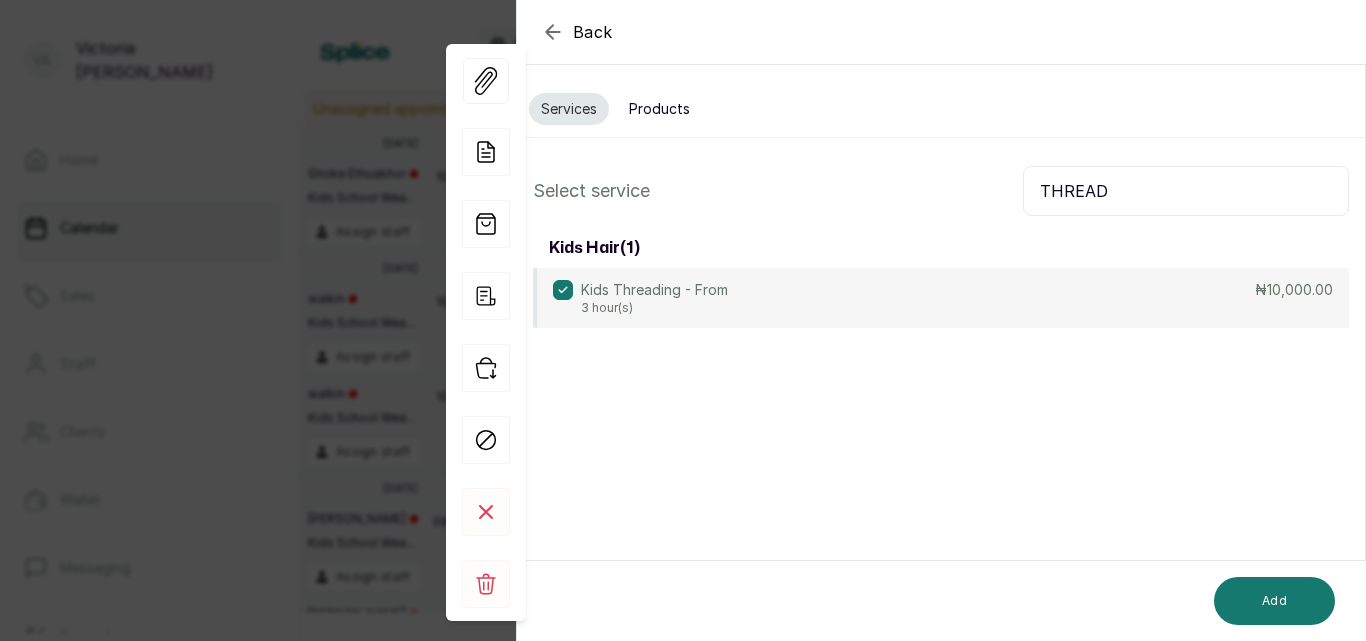 click on "Products" at bounding box center [659, 109] 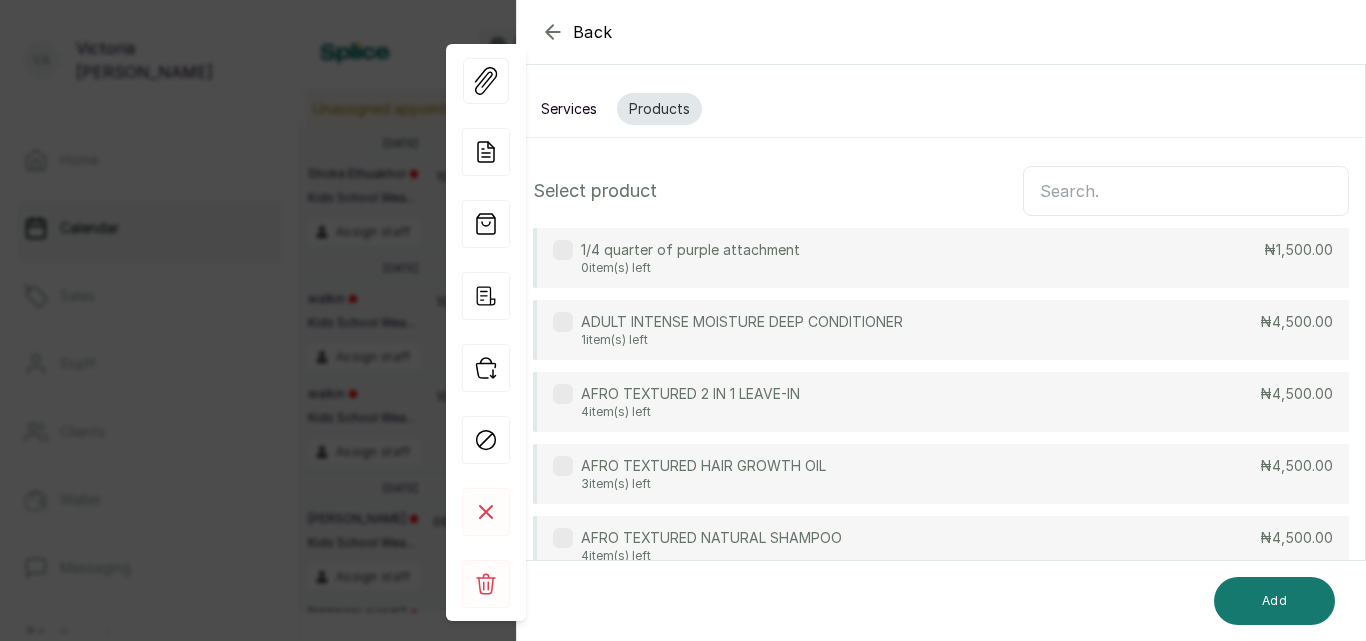 click at bounding box center [1186, 191] 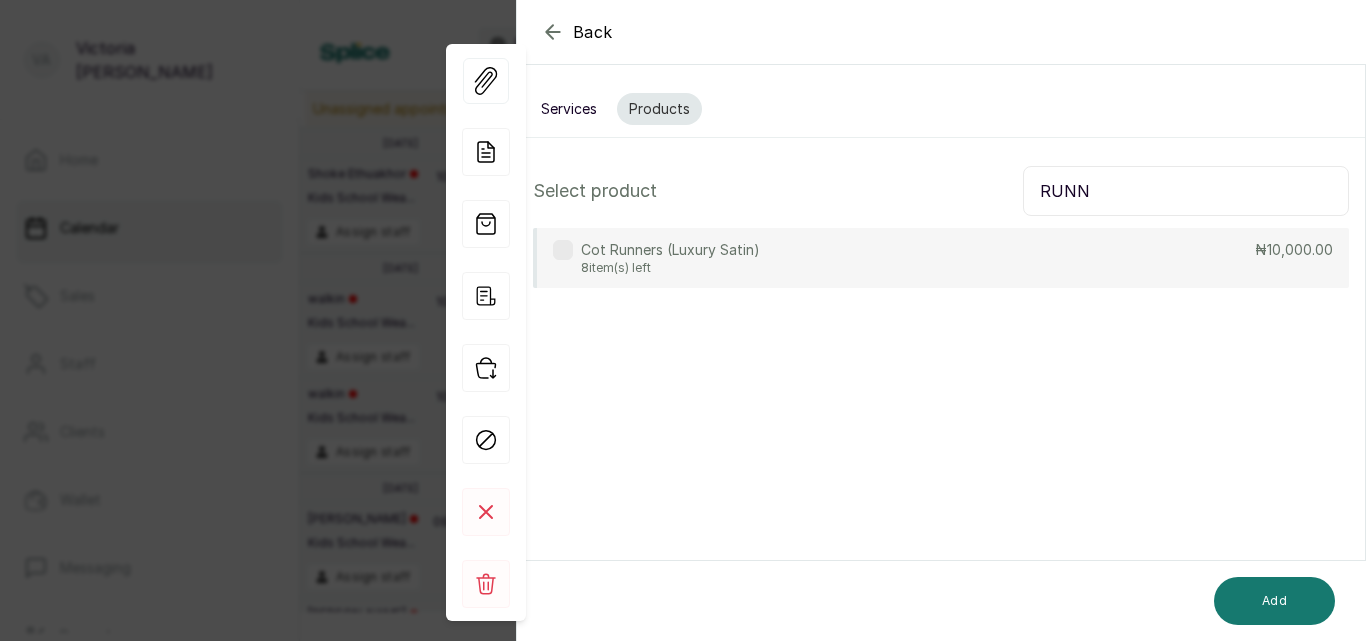 click on "Cot Runners (Luxury Satin) 8  item(s) left ₦10,000.00" at bounding box center [941, 258] 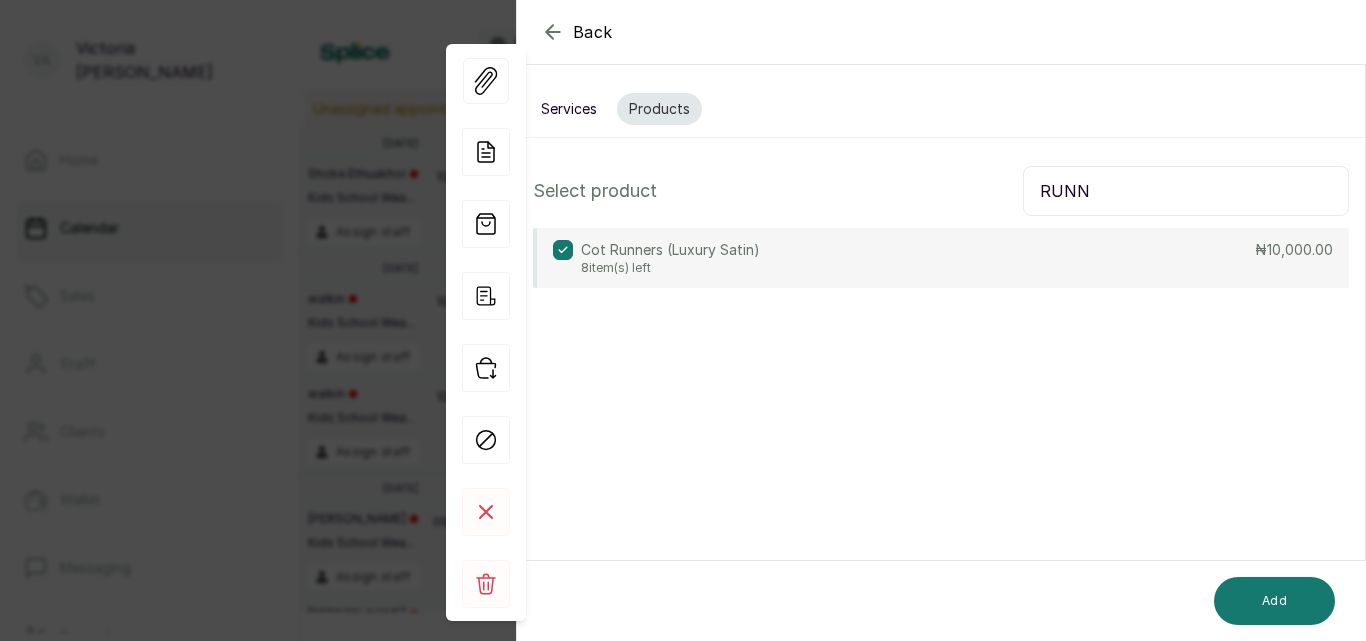 click on "RUNN" at bounding box center (1186, 191) 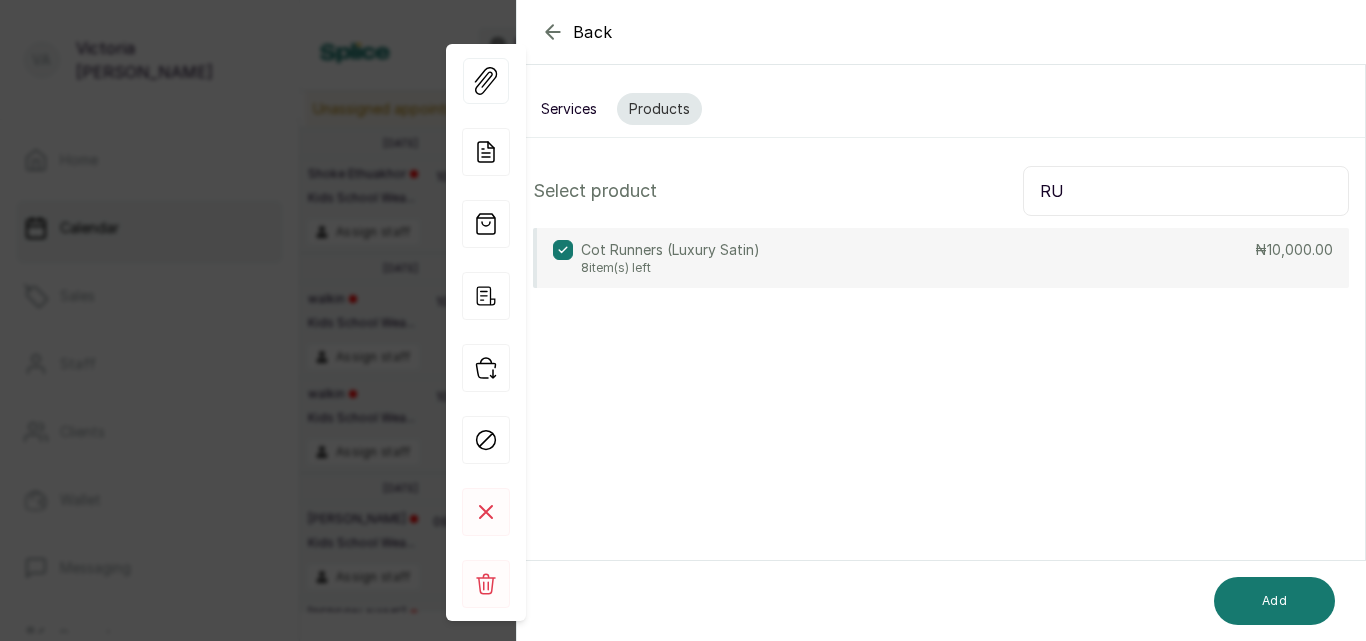 type on "R" 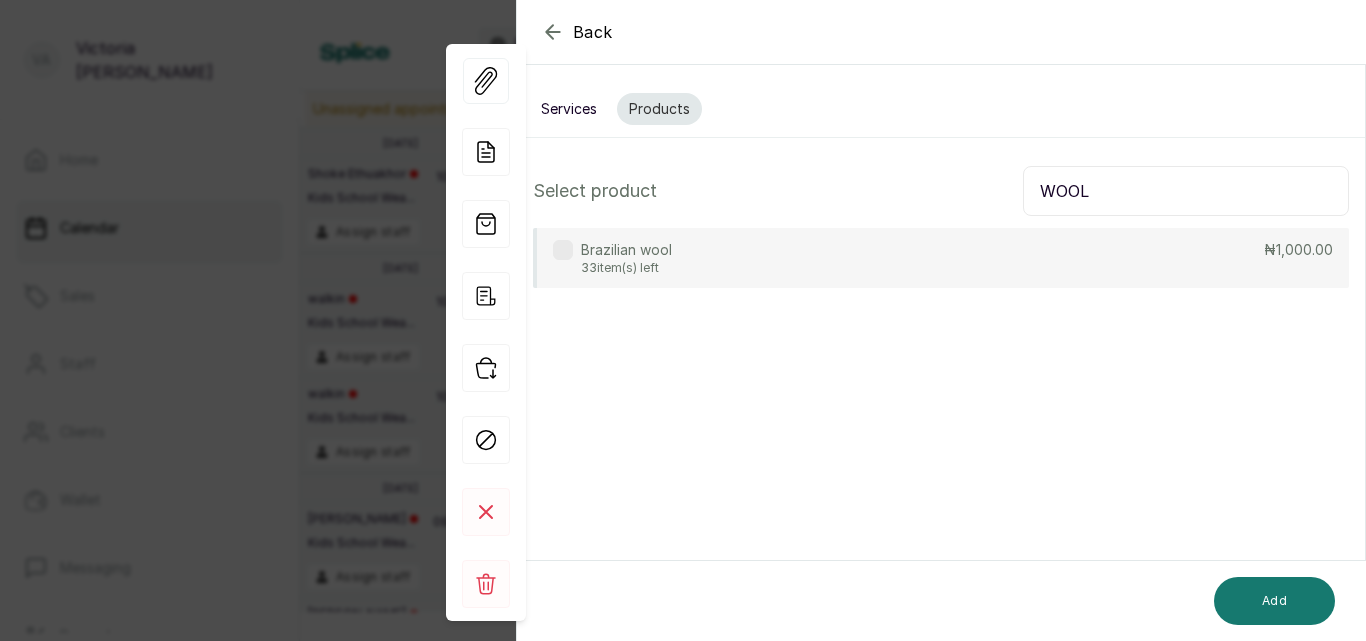 type on "WOOL" 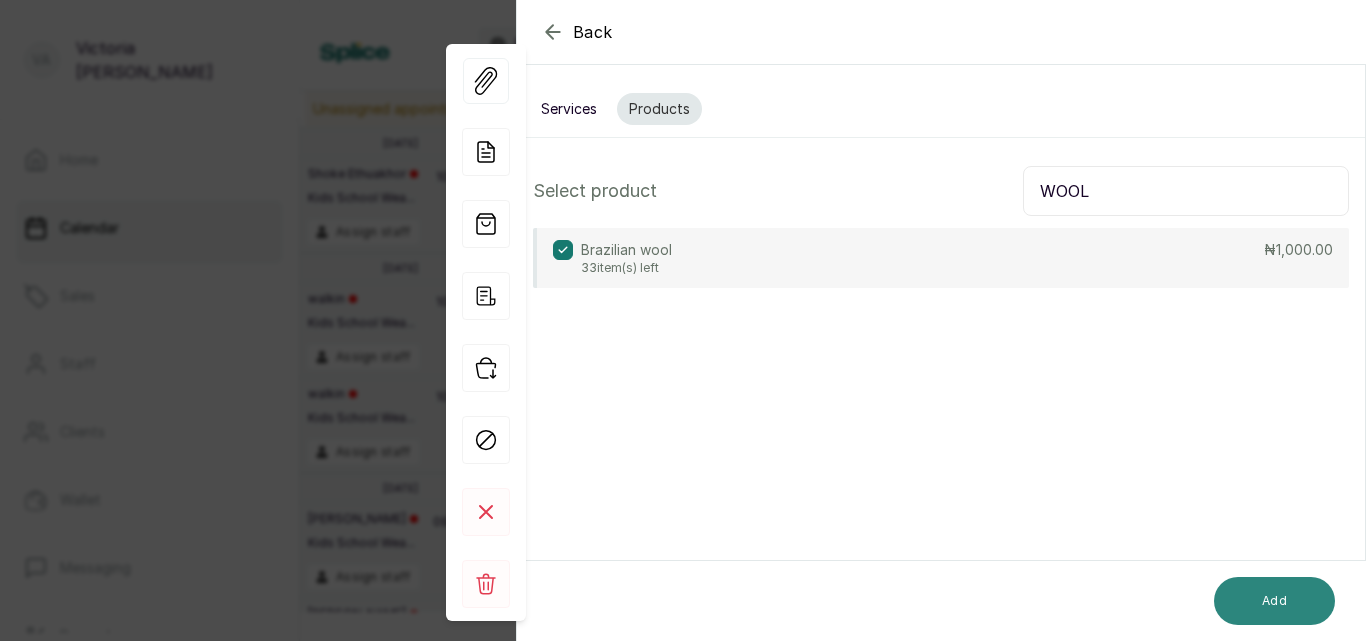 click on "Add" at bounding box center (1274, 601) 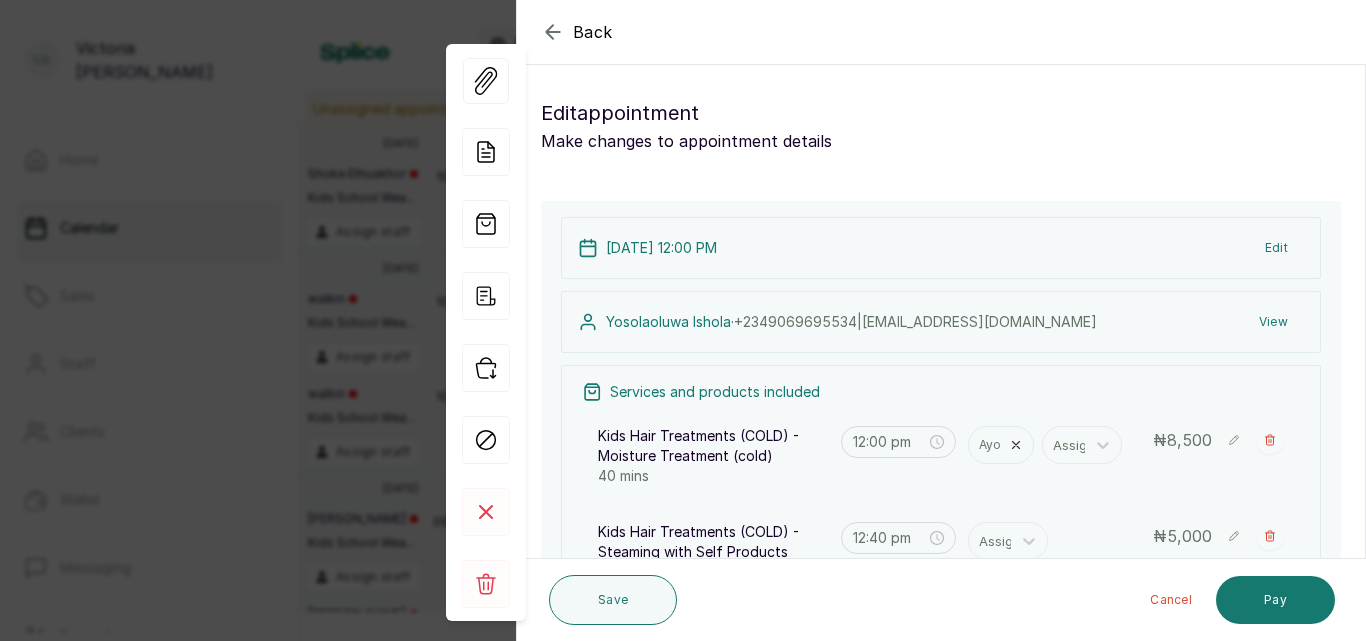 scroll, scrollTop: 224, scrollLeft: 0, axis: vertical 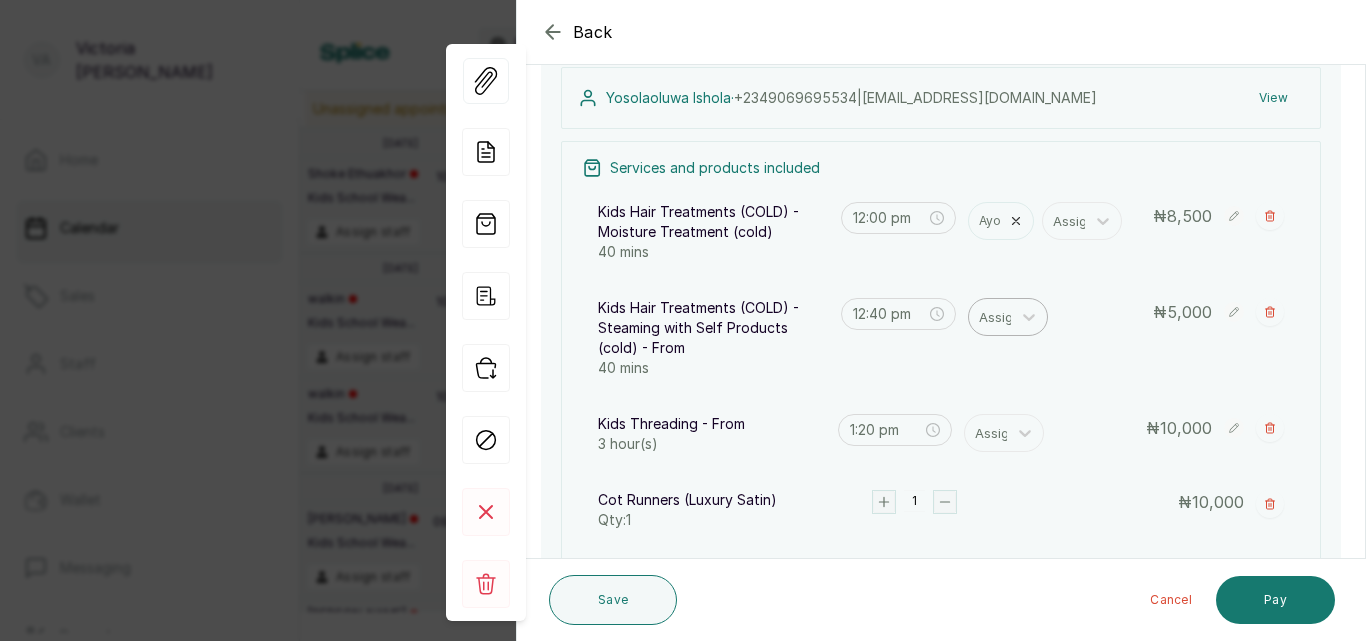 click at bounding box center [1000, 317] 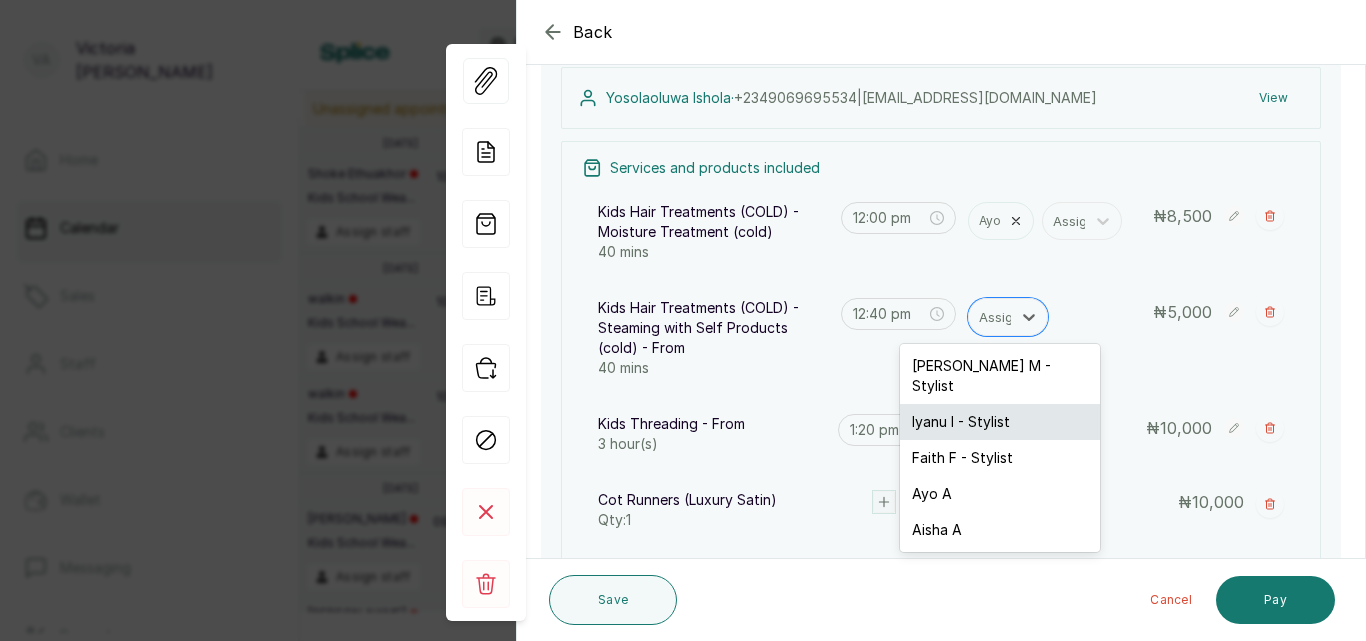 click on "Iyanu I - Stylist" at bounding box center [1000, 422] 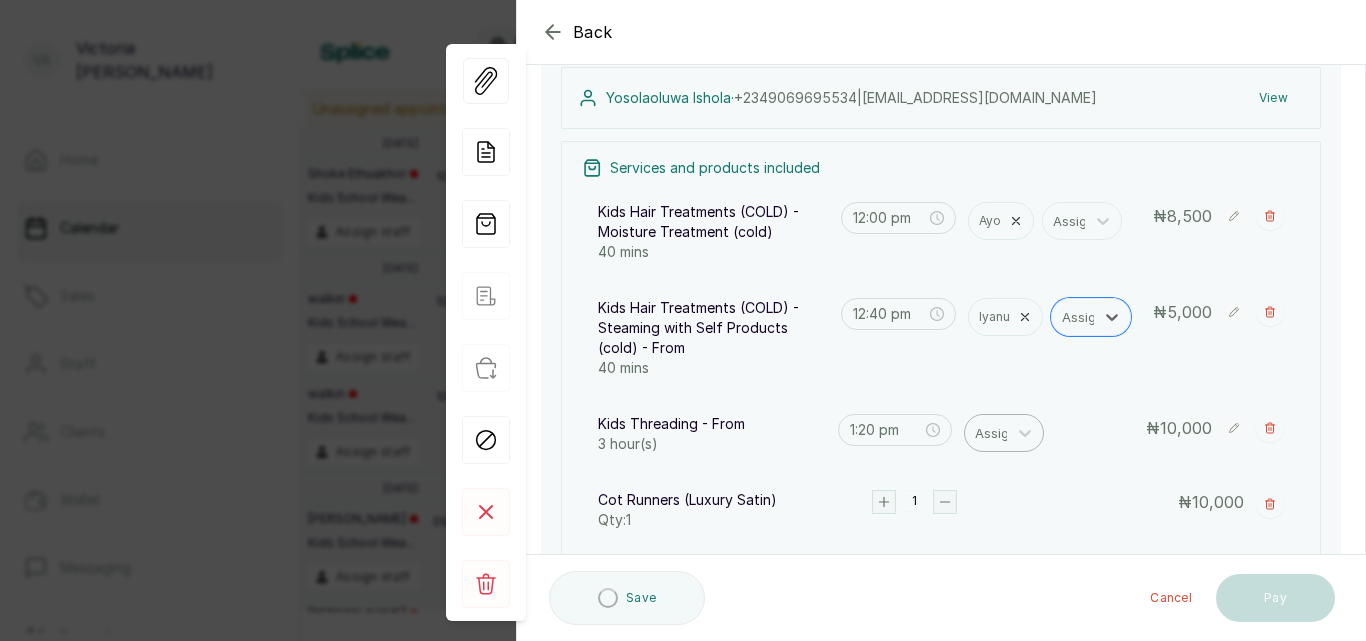 click at bounding box center (996, 433) 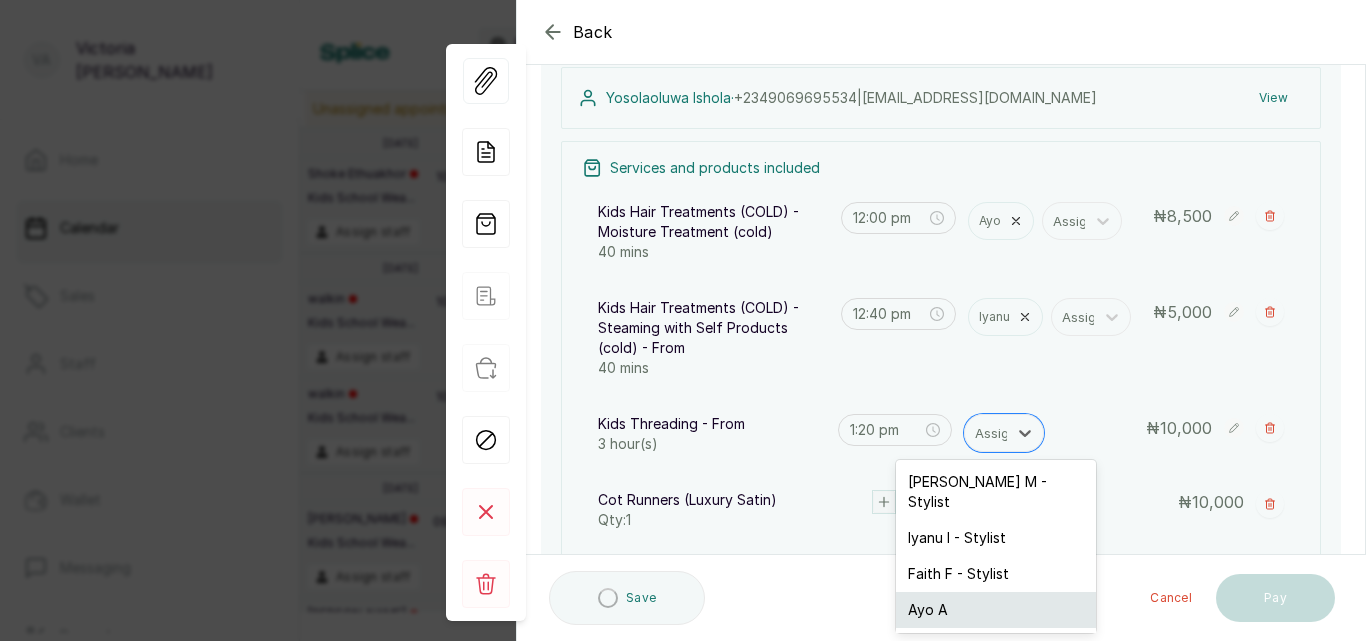 click on "Ayo A" at bounding box center [996, 610] 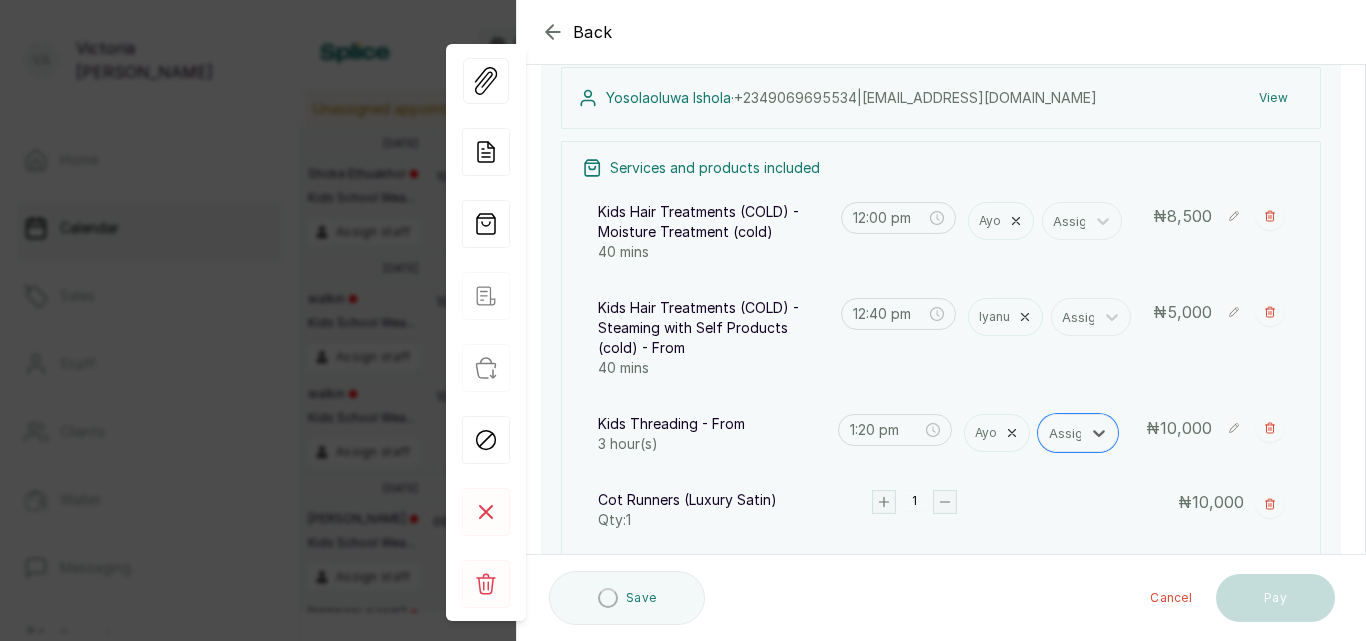 click 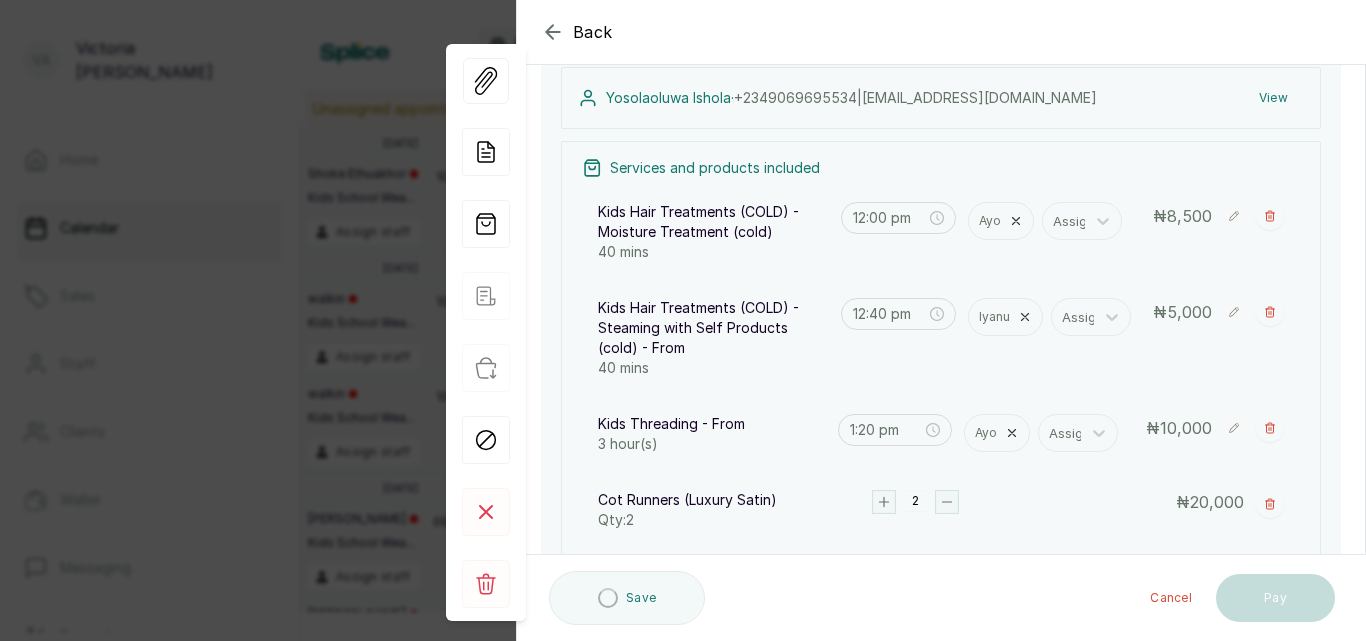 click 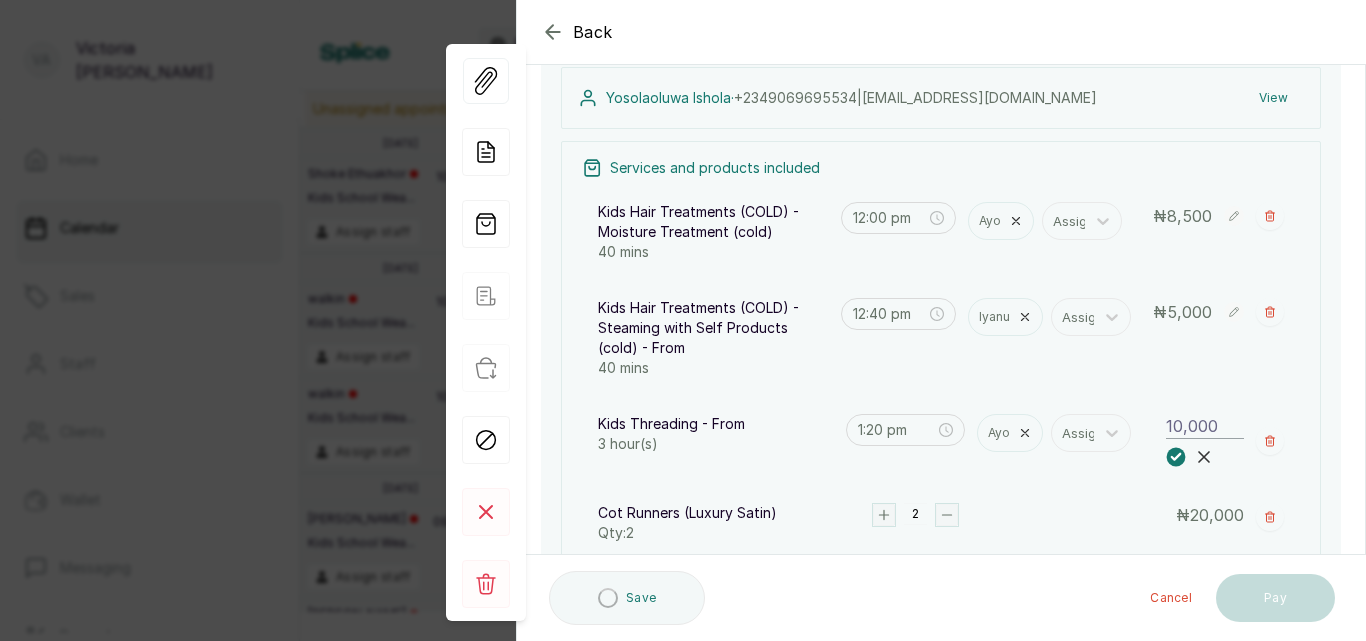 click on "10,000" at bounding box center [1205, 426] 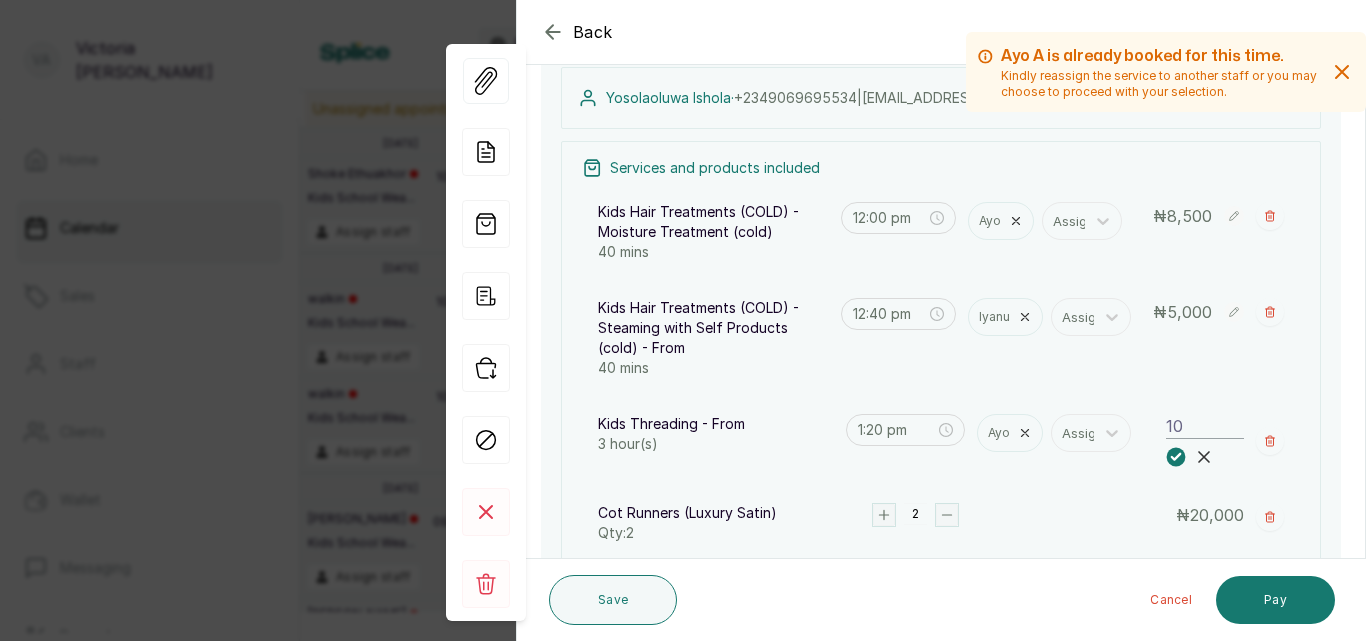 type on "1" 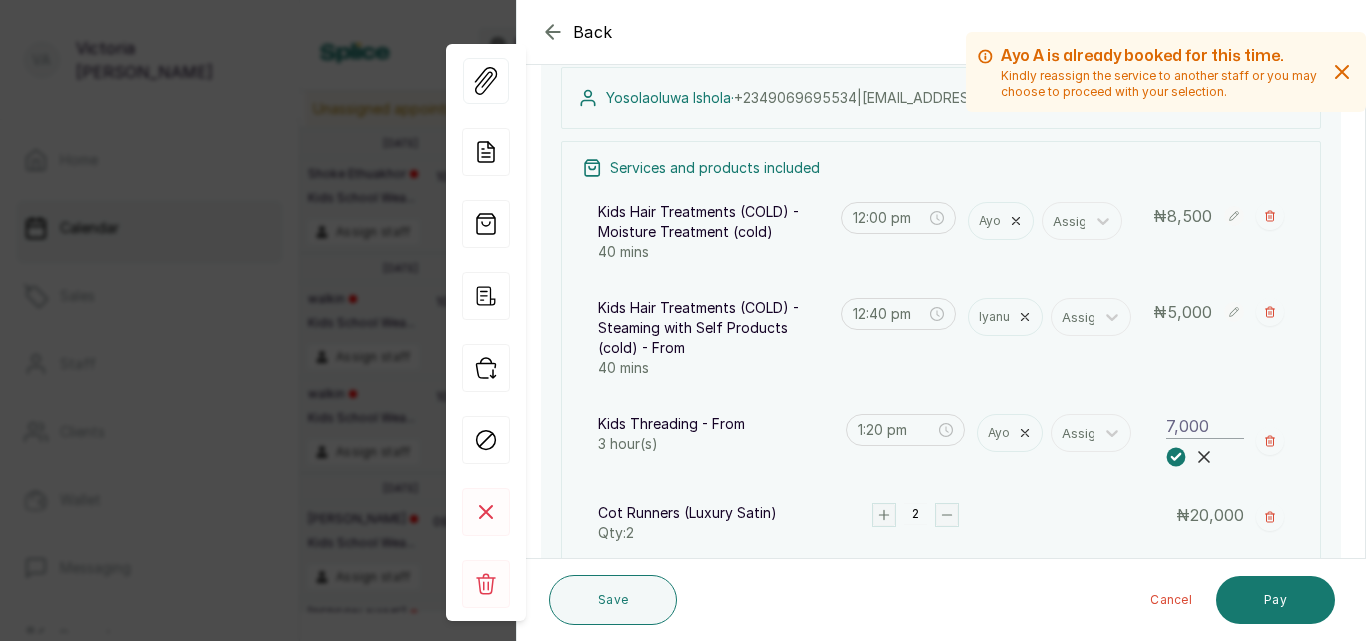 type on "7,000" 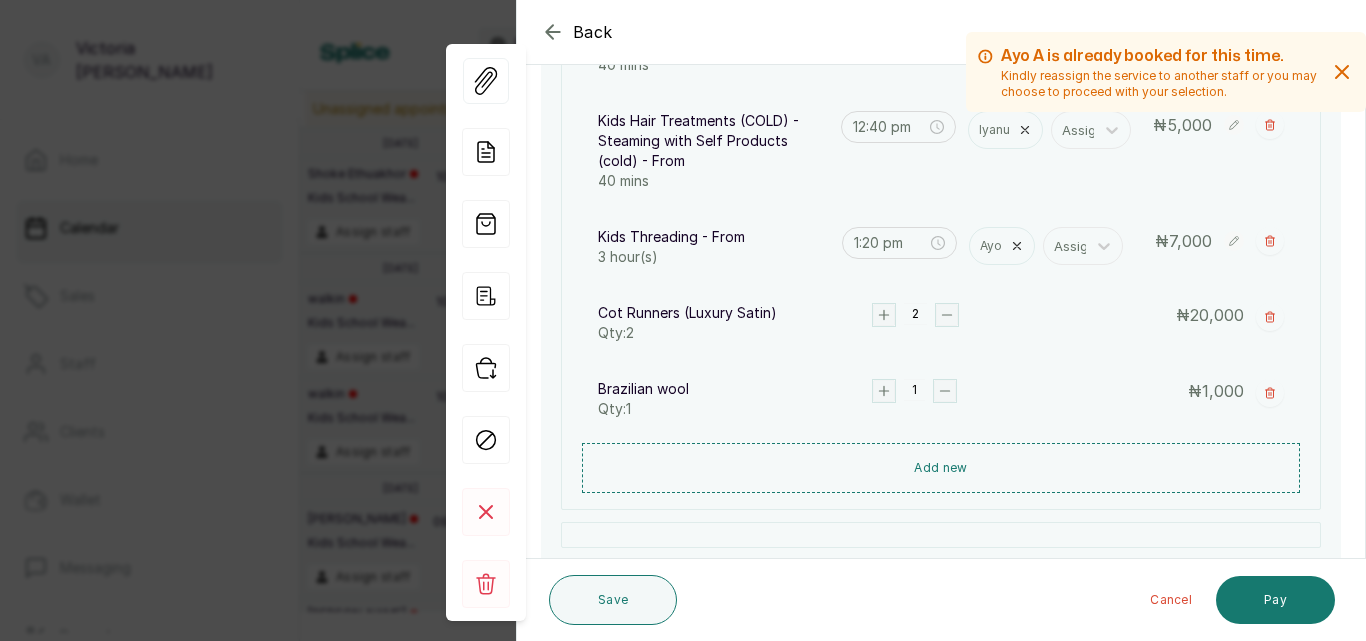 scroll, scrollTop: 413, scrollLeft: 0, axis: vertical 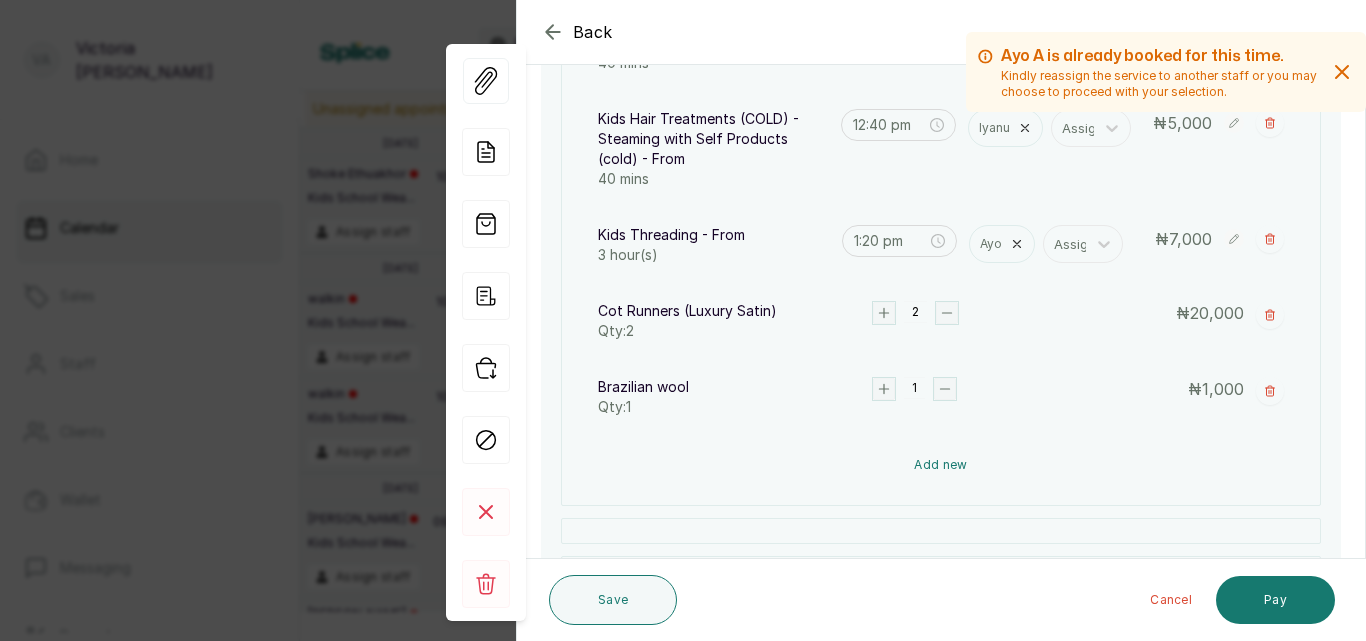click on "Add new" at bounding box center (941, 465) 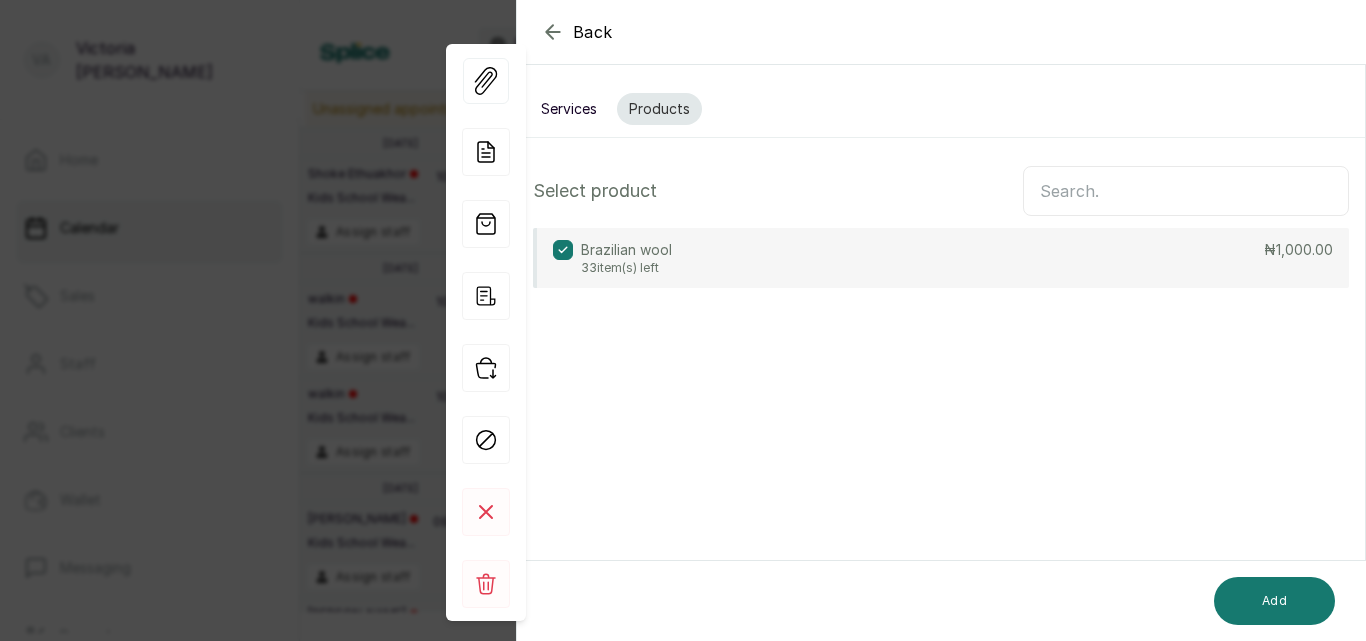 scroll, scrollTop: 0, scrollLeft: 0, axis: both 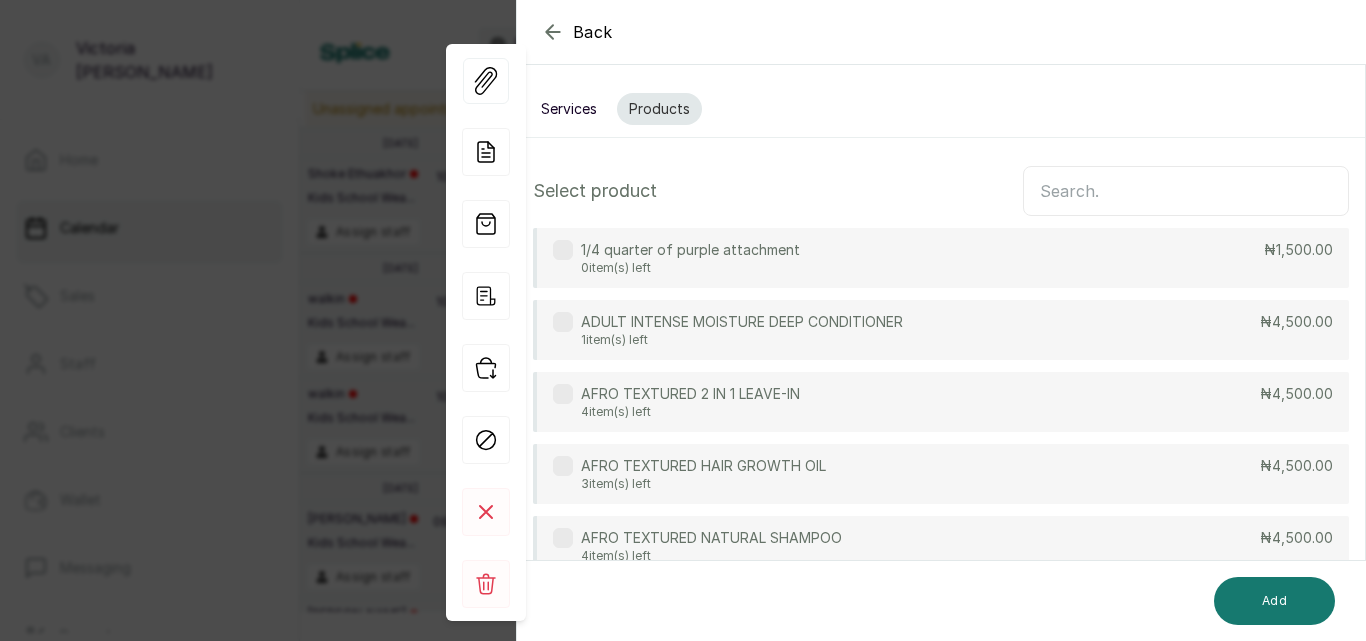 click on "Services" at bounding box center [569, 109] 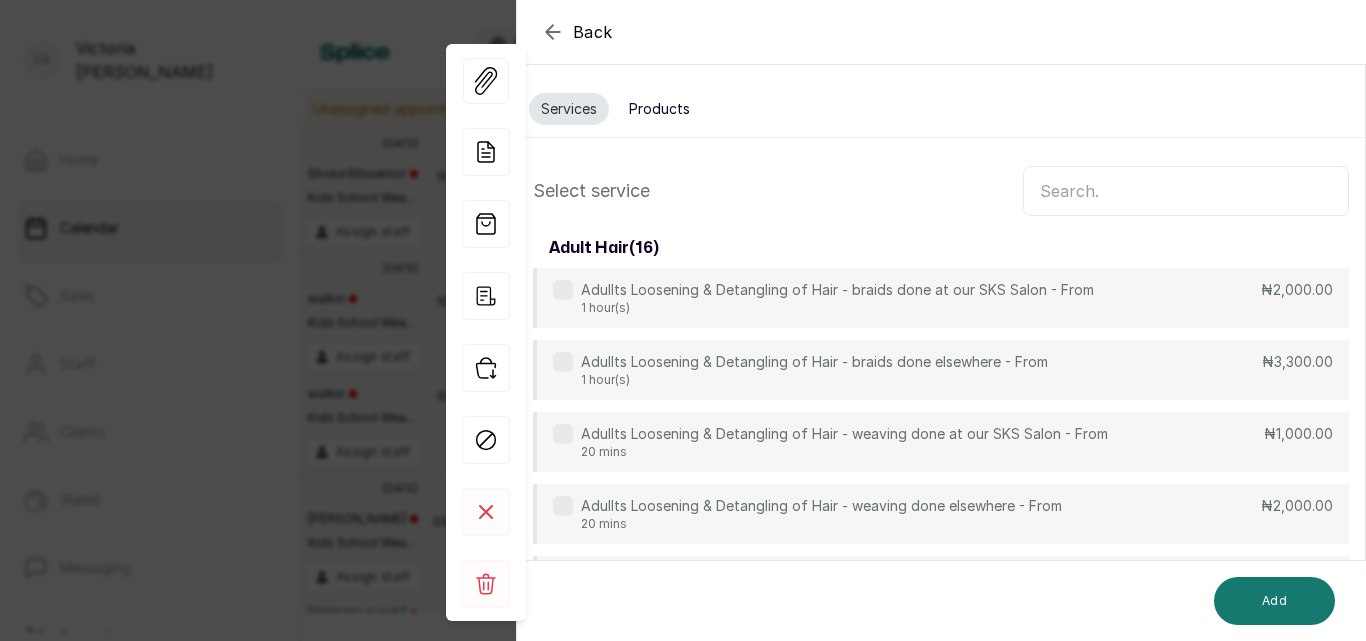 click at bounding box center (1186, 191) 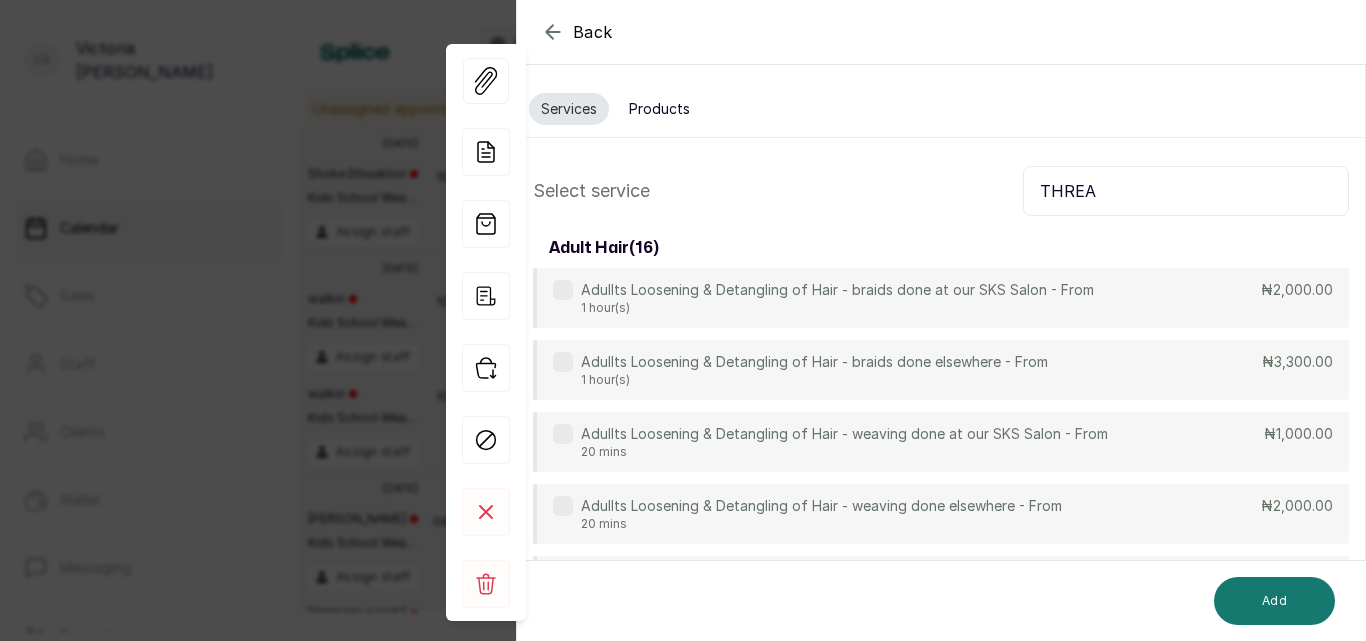 type on "THREAD" 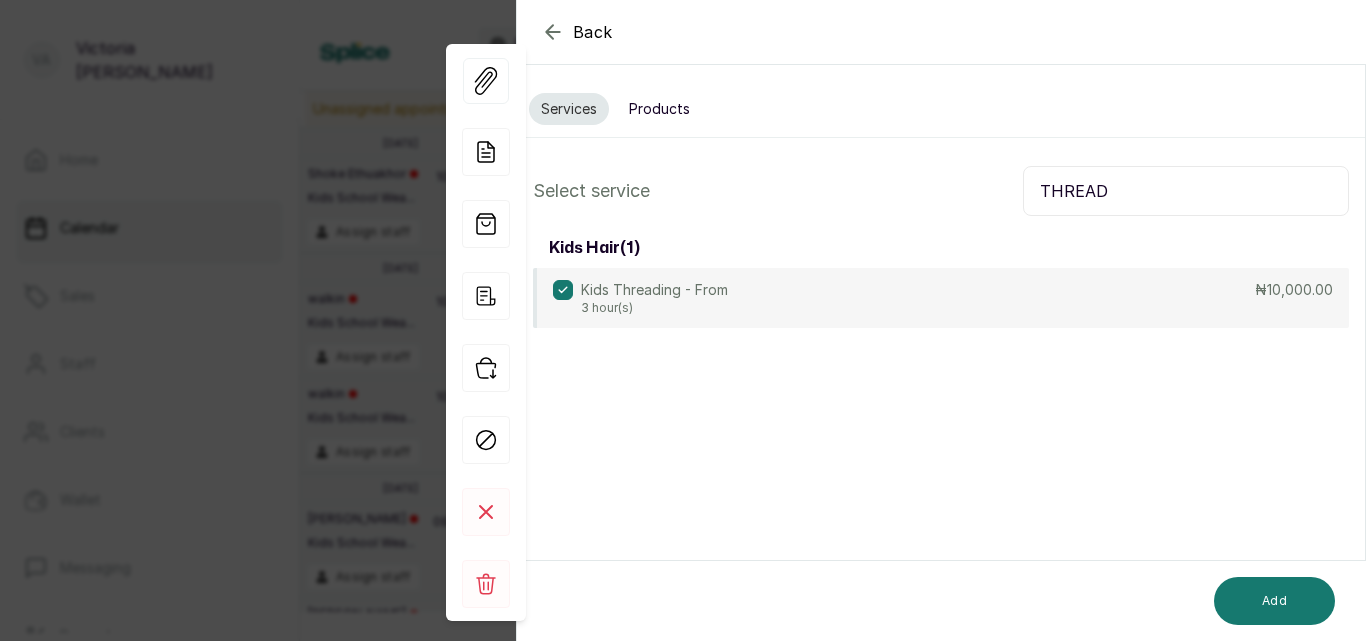 click 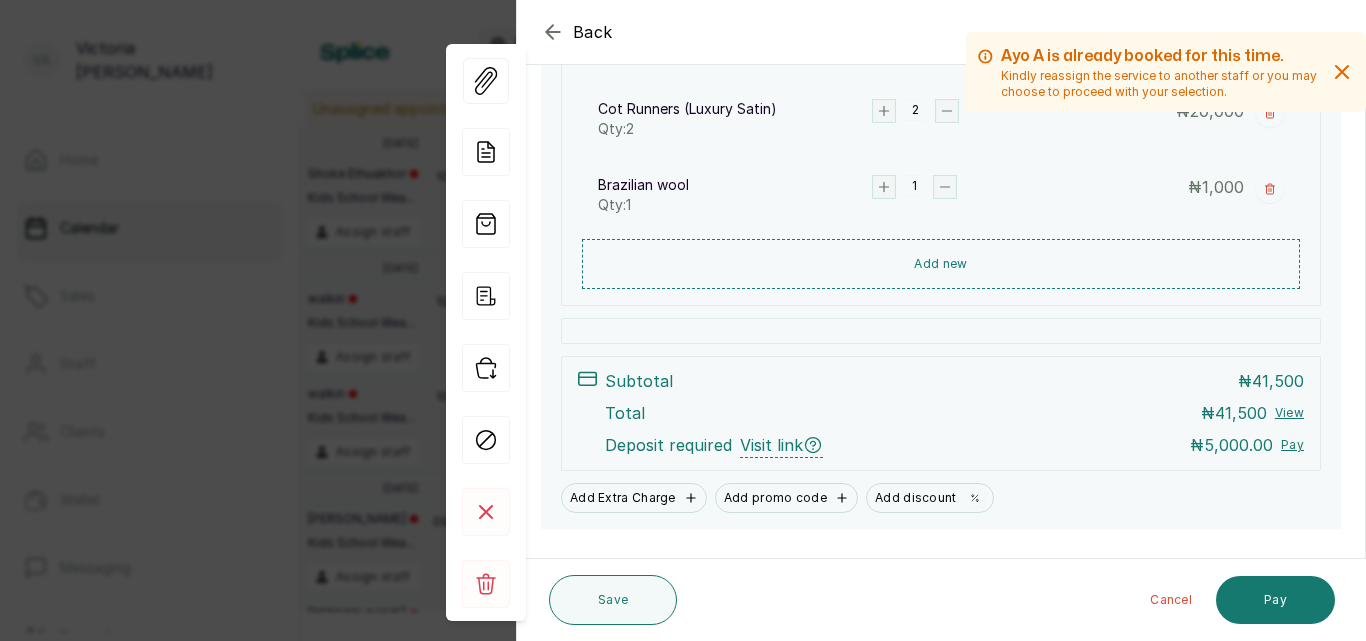 scroll, scrollTop: 656, scrollLeft: 0, axis: vertical 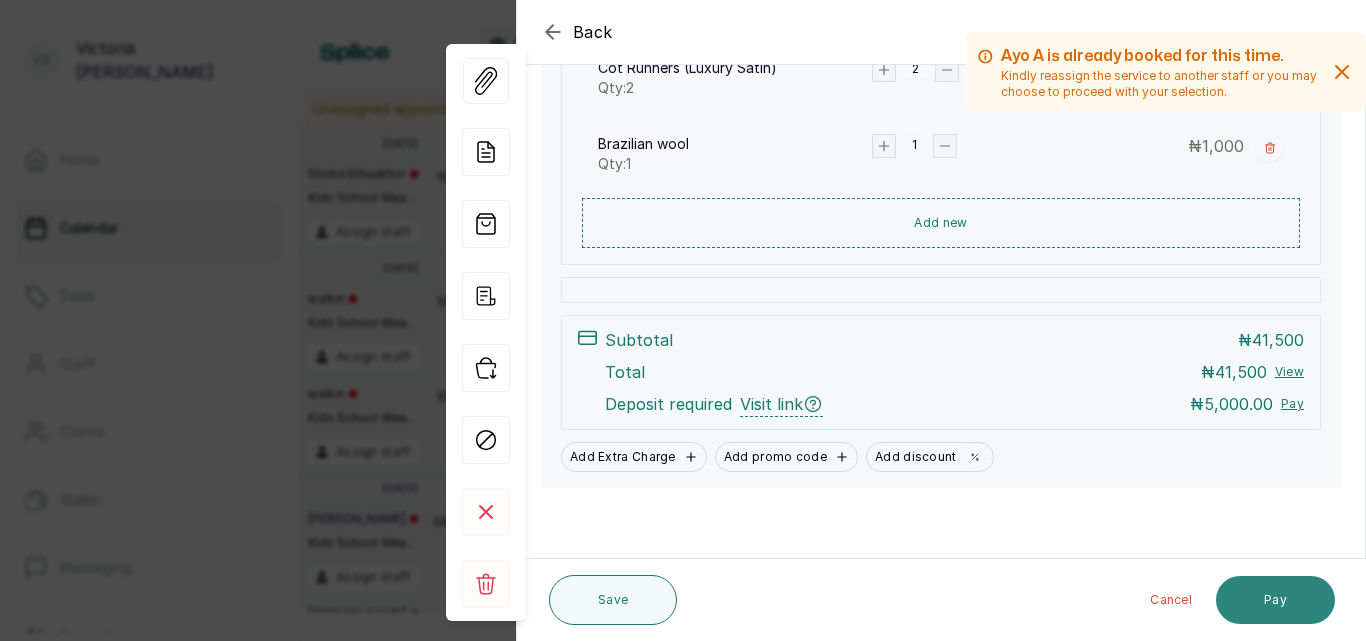 click on "Pay" at bounding box center [1275, 600] 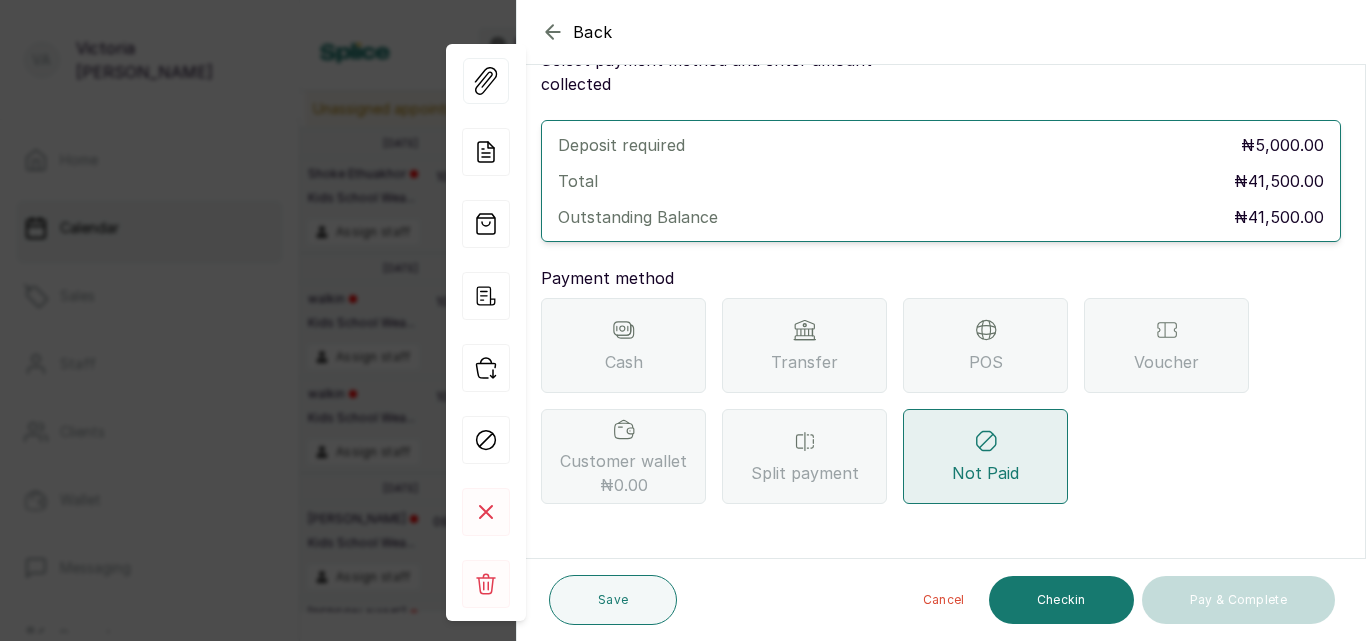 scroll, scrollTop: 57, scrollLeft: 0, axis: vertical 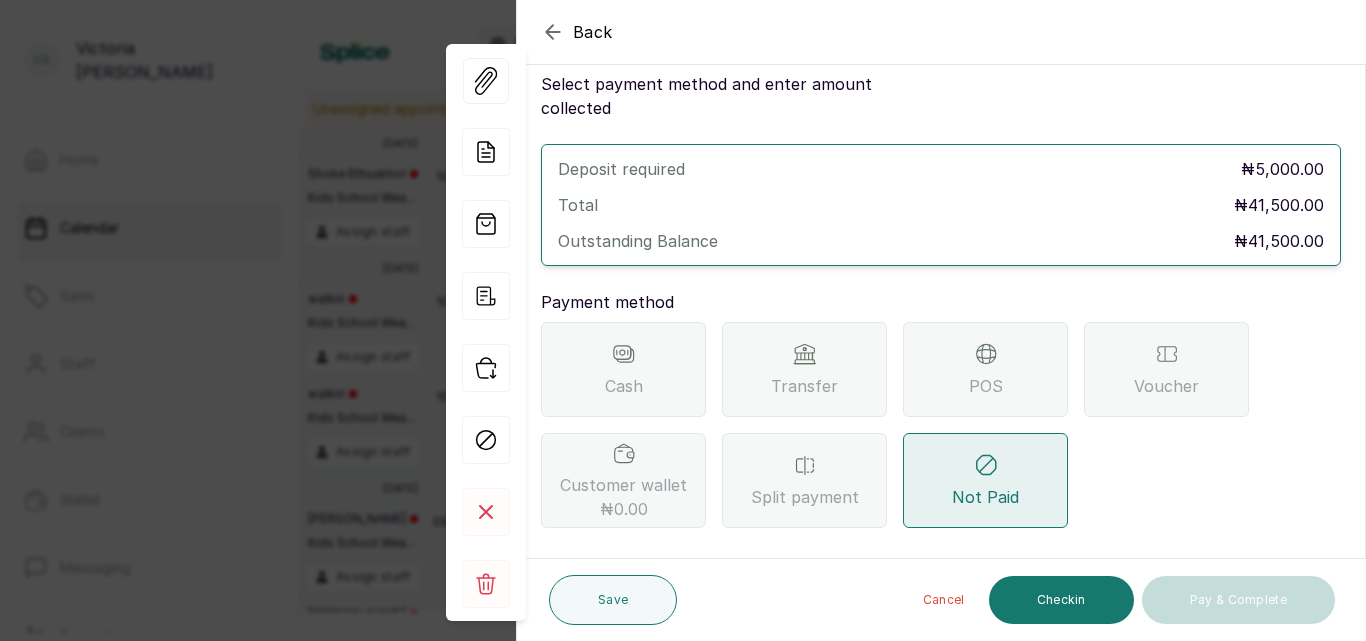 click on "Transfer" at bounding box center (804, 369) 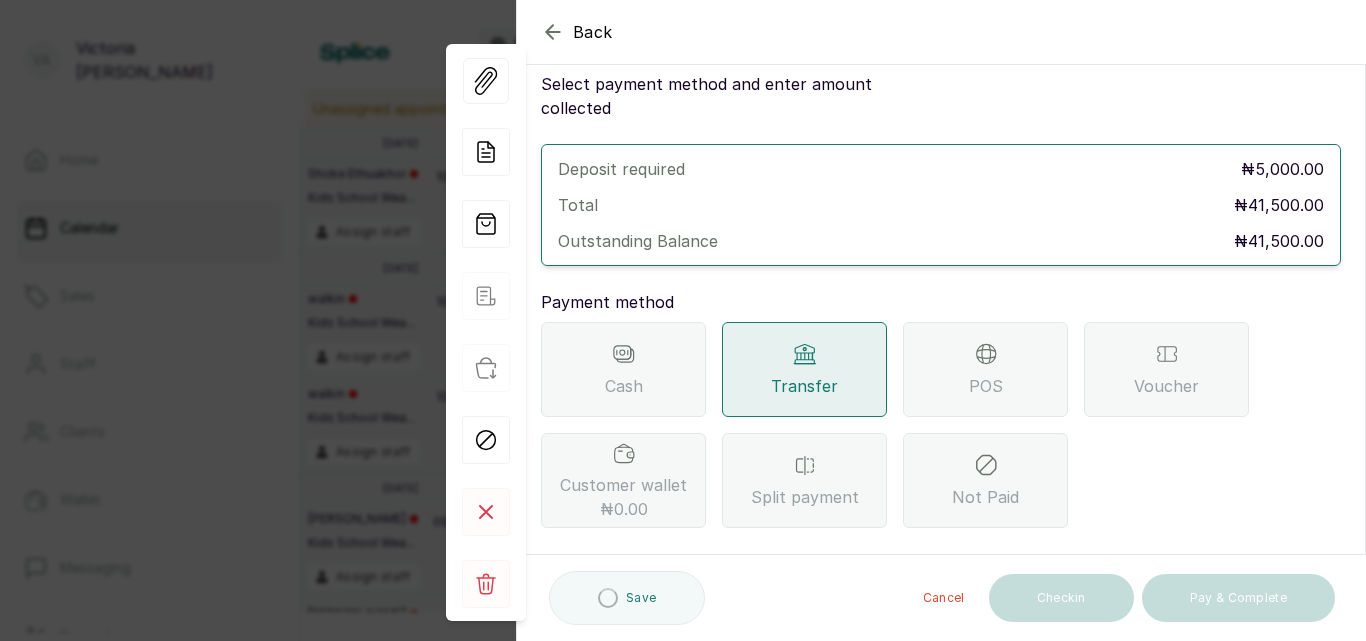 scroll, scrollTop: 297, scrollLeft: 0, axis: vertical 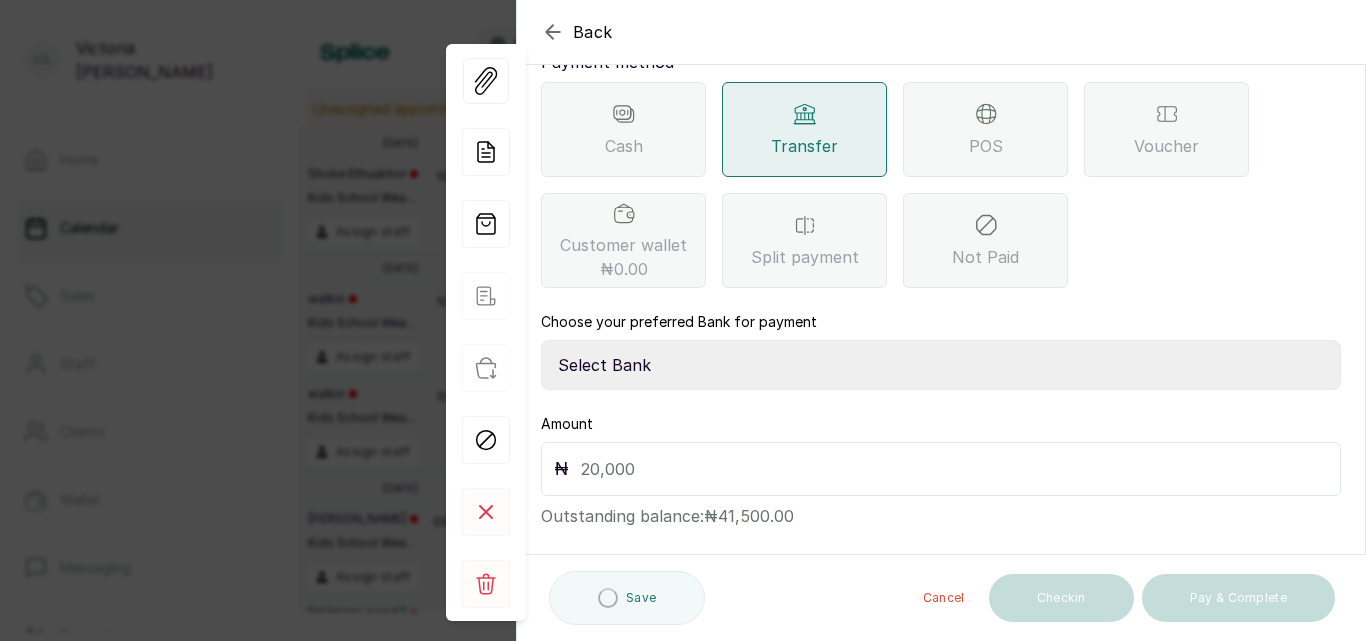 click on "Select Bank CANARY YELLOW Moniepoint MFB CANARY YELLOW Sparkle Microfinance Bank" at bounding box center (941, 365) 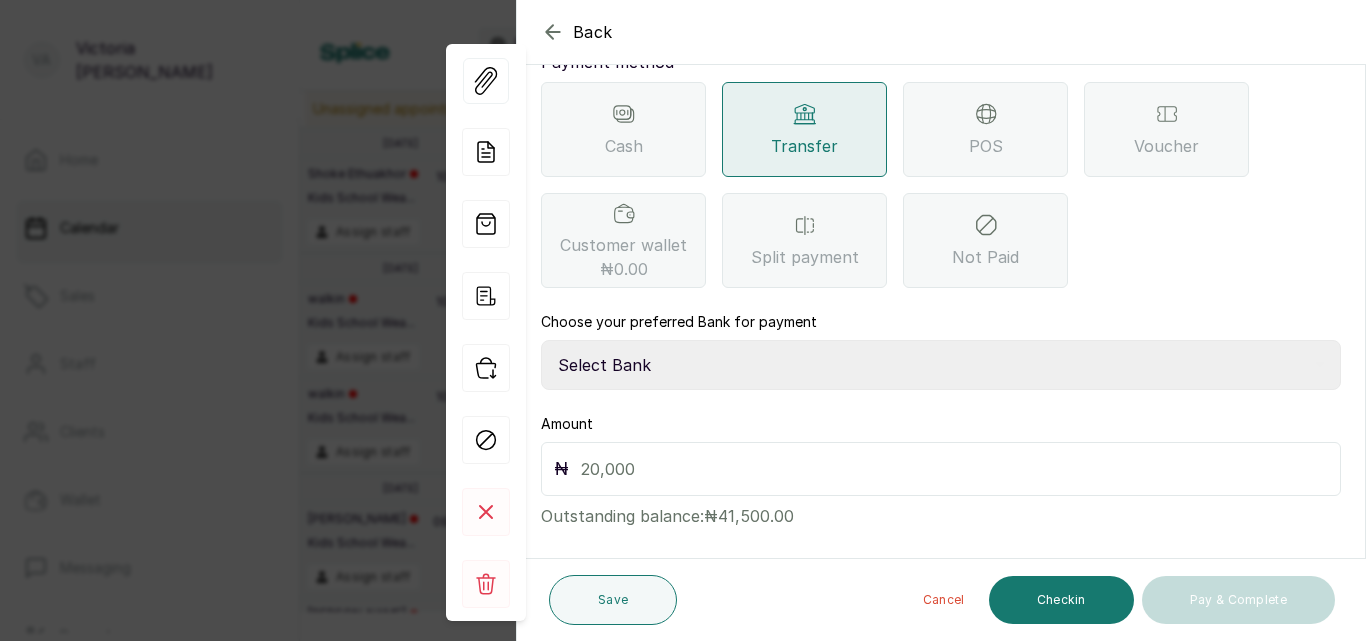 select on "a0df1ee2-db04-4e2a-8640-932656be21d6" 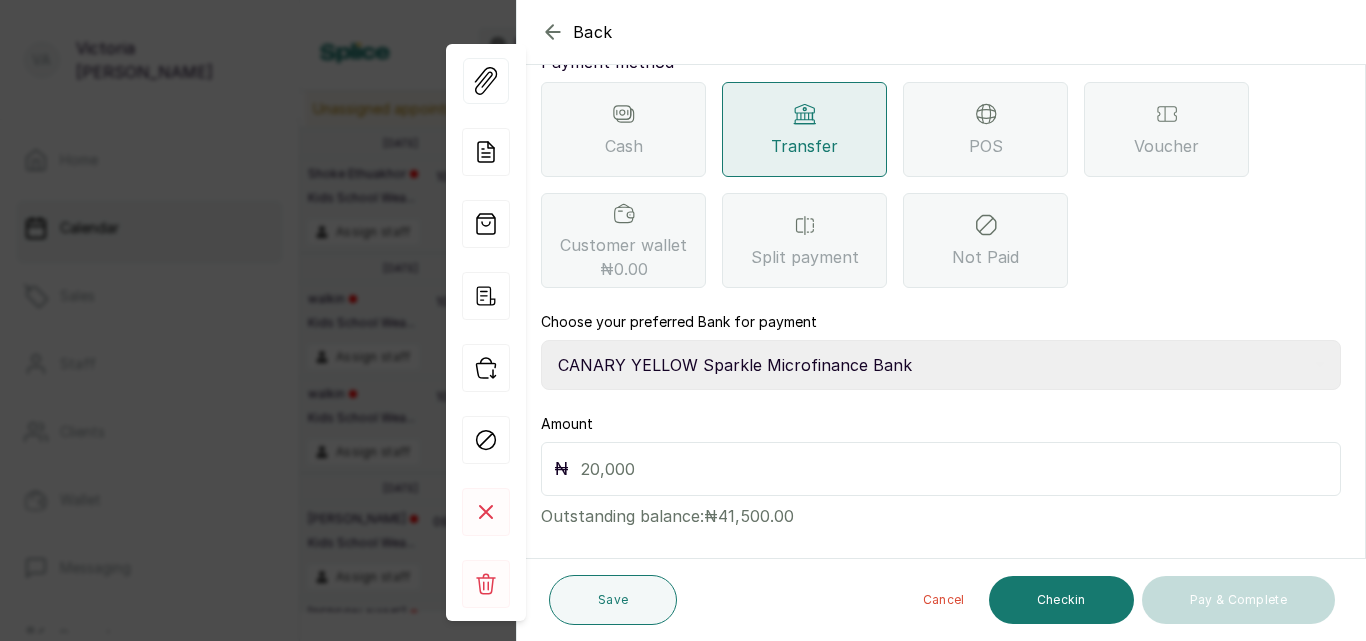 click on "Select Bank CANARY YELLOW Moniepoint MFB CANARY YELLOW Sparkle Microfinance Bank" at bounding box center [941, 365] 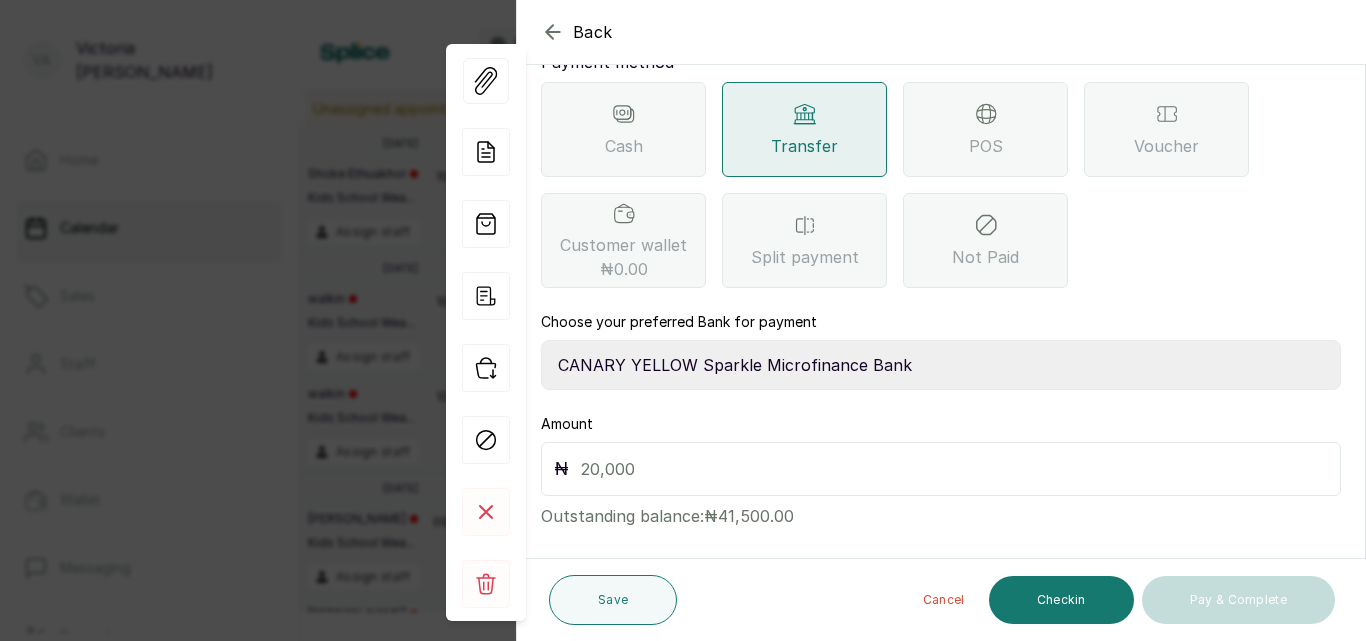 click at bounding box center [954, 469] 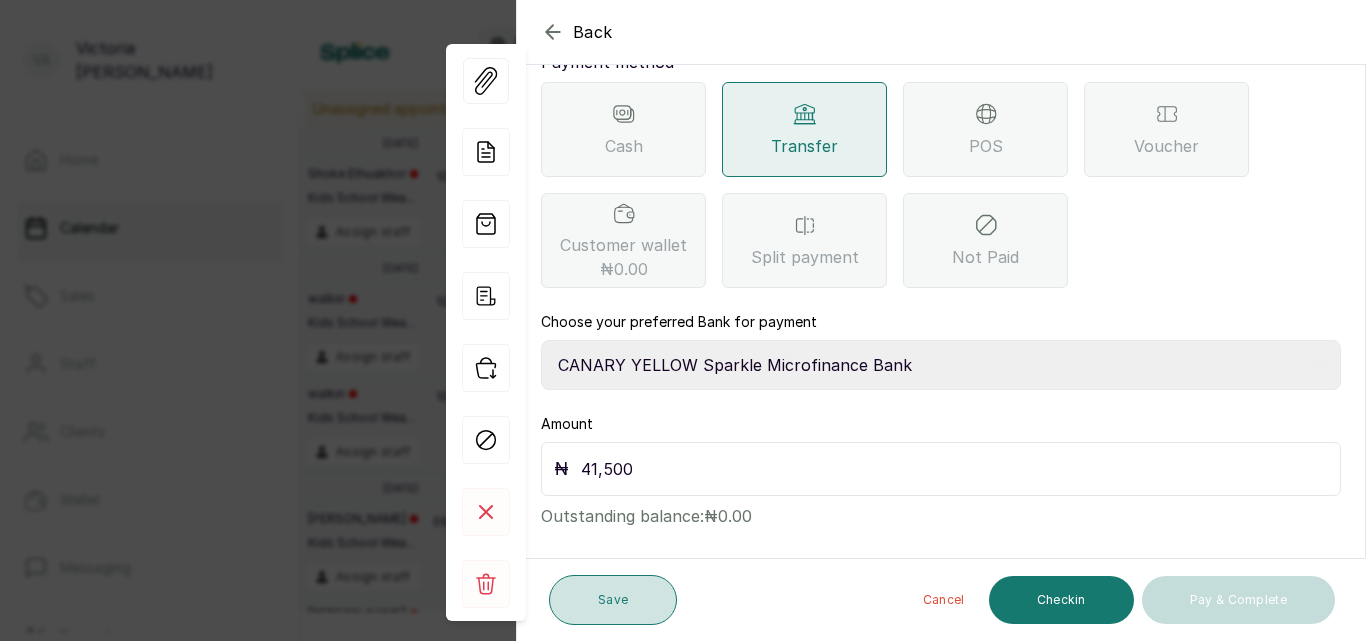 type on "41,500" 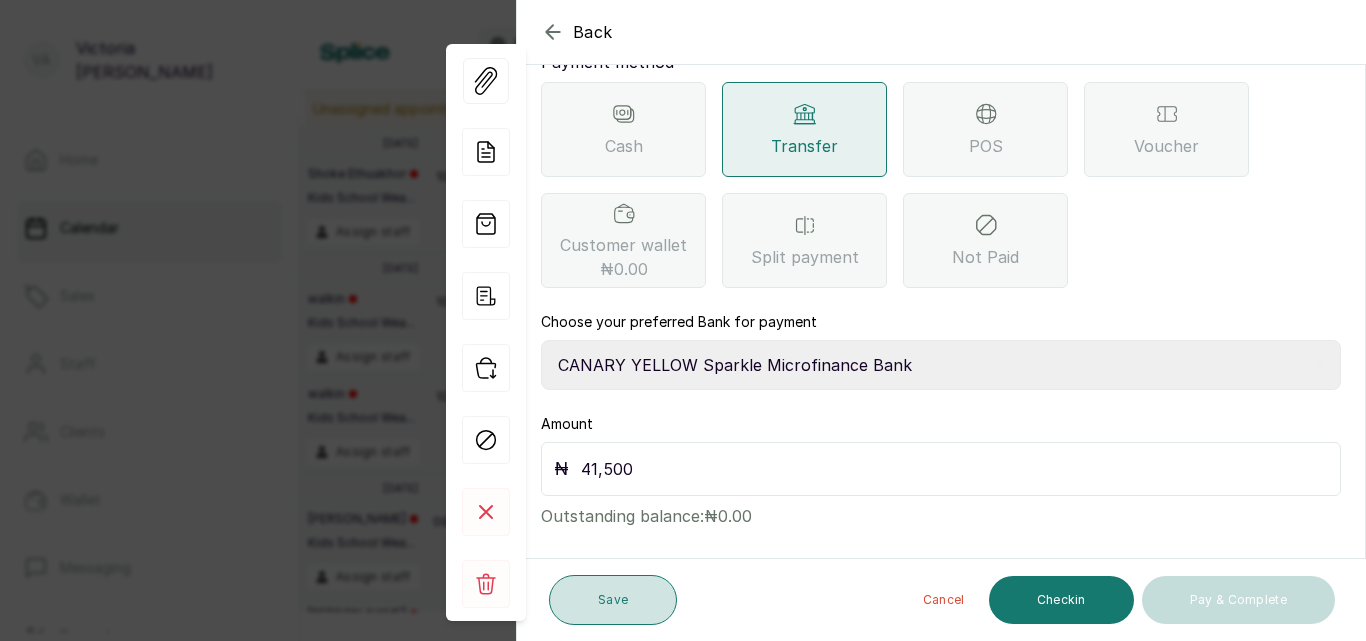 click on "Save" at bounding box center (613, 600) 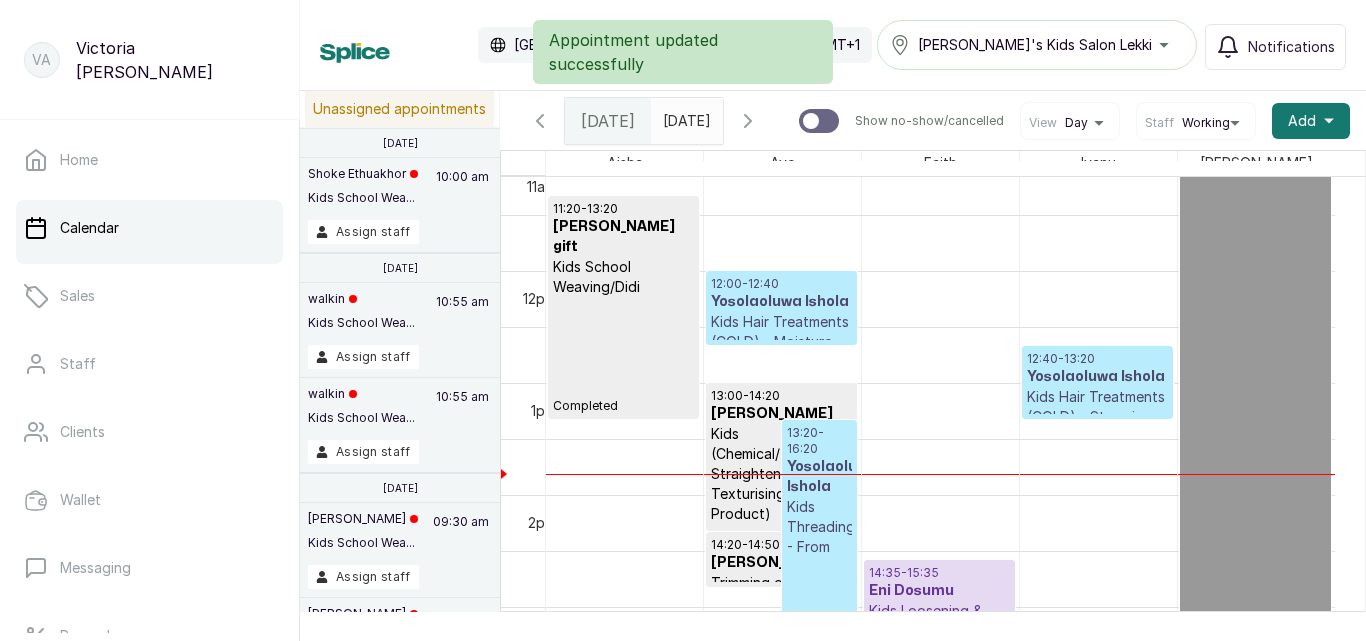 click on "Kids Threading  - From" at bounding box center [819, 527] 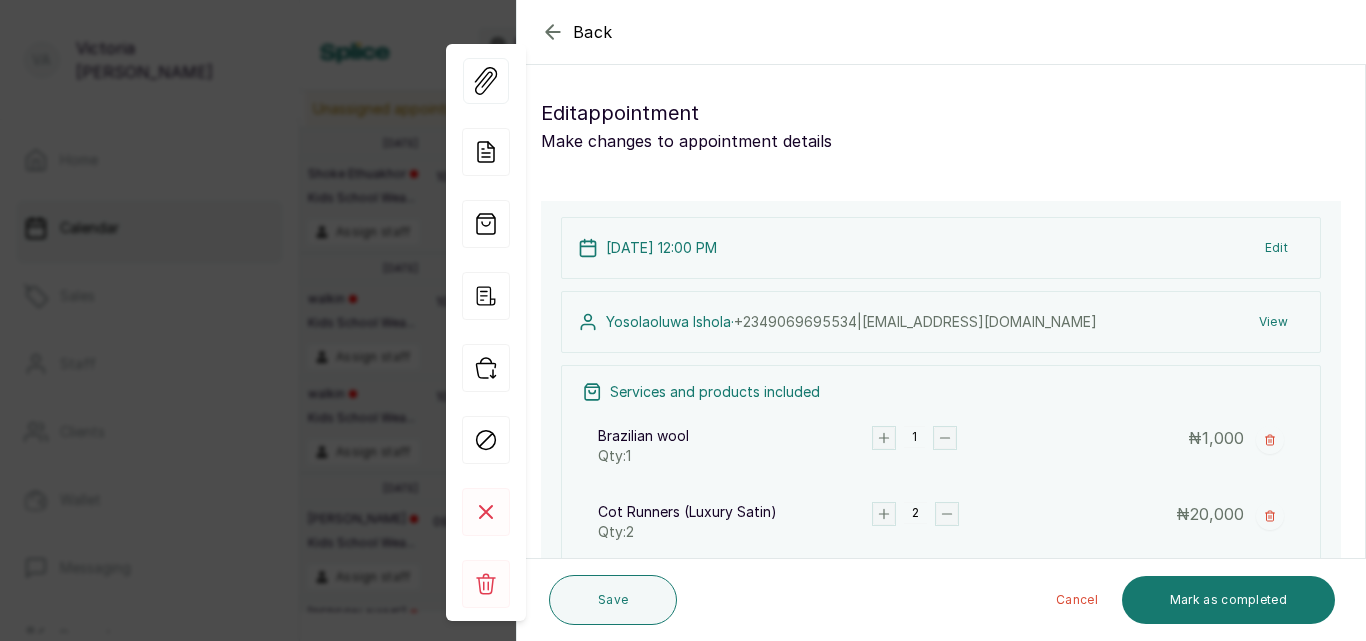 scroll, scrollTop: 327, scrollLeft: 0, axis: vertical 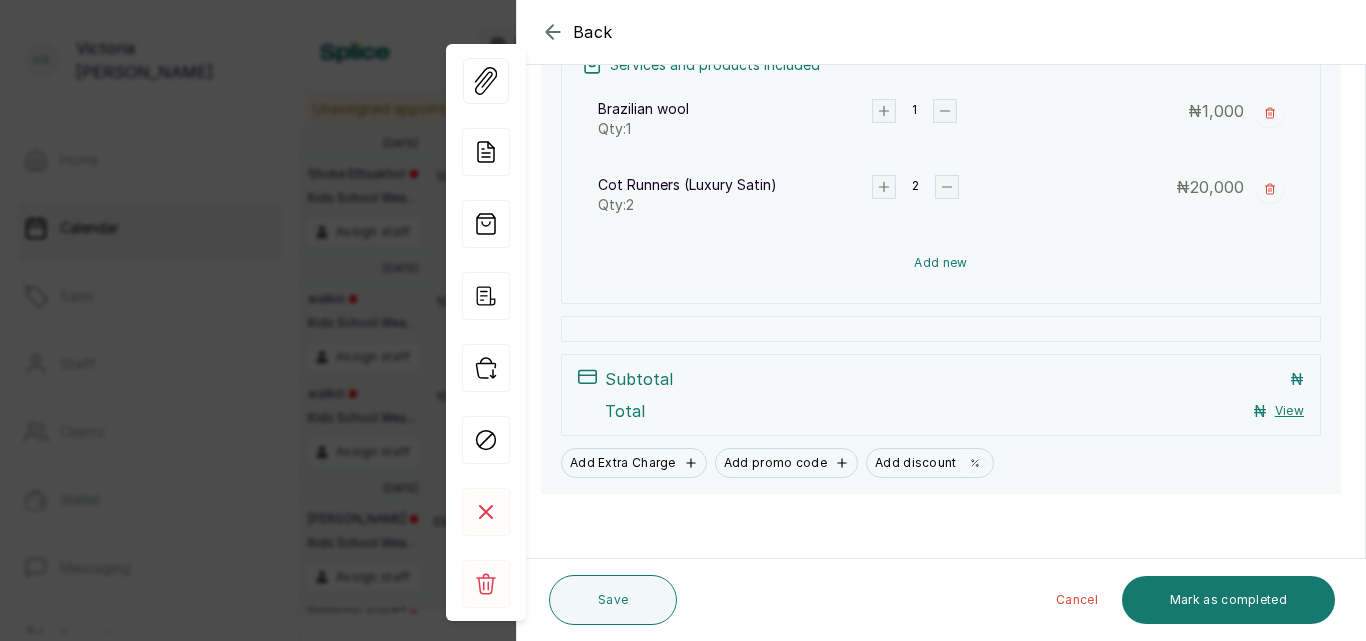 click on "Add new" at bounding box center (941, 263) 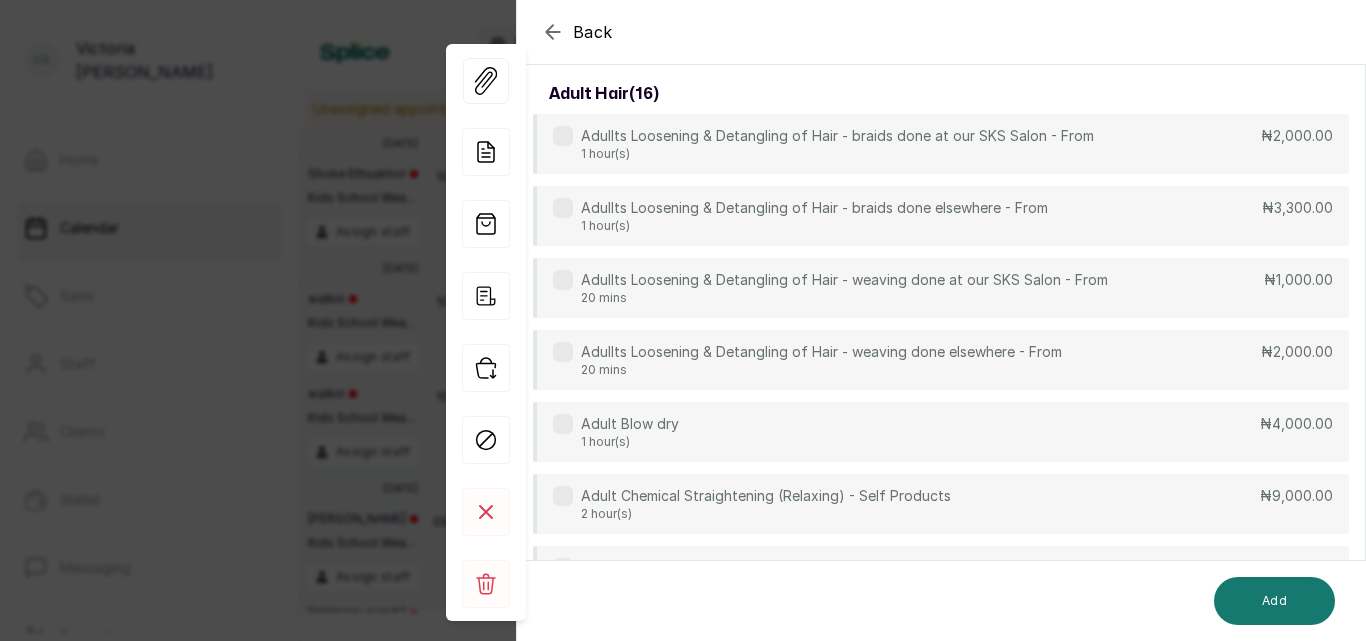 scroll, scrollTop: 149, scrollLeft: 0, axis: vertical 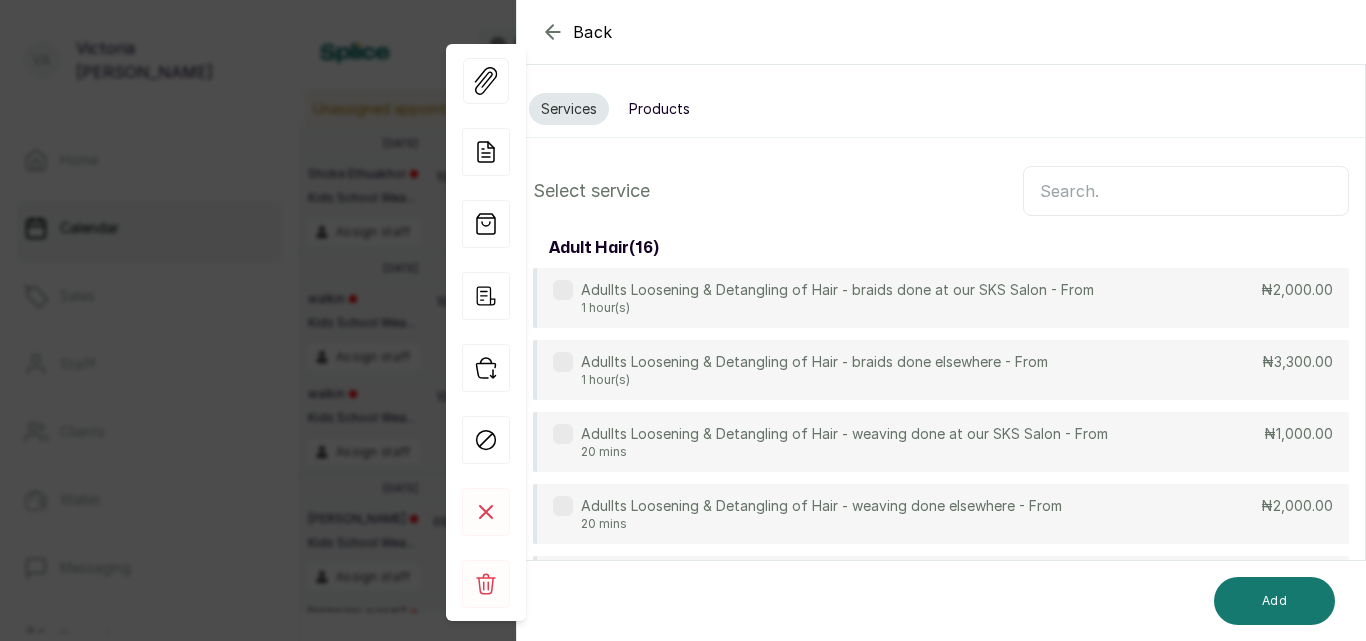 click at bounding box center (1186, 191) 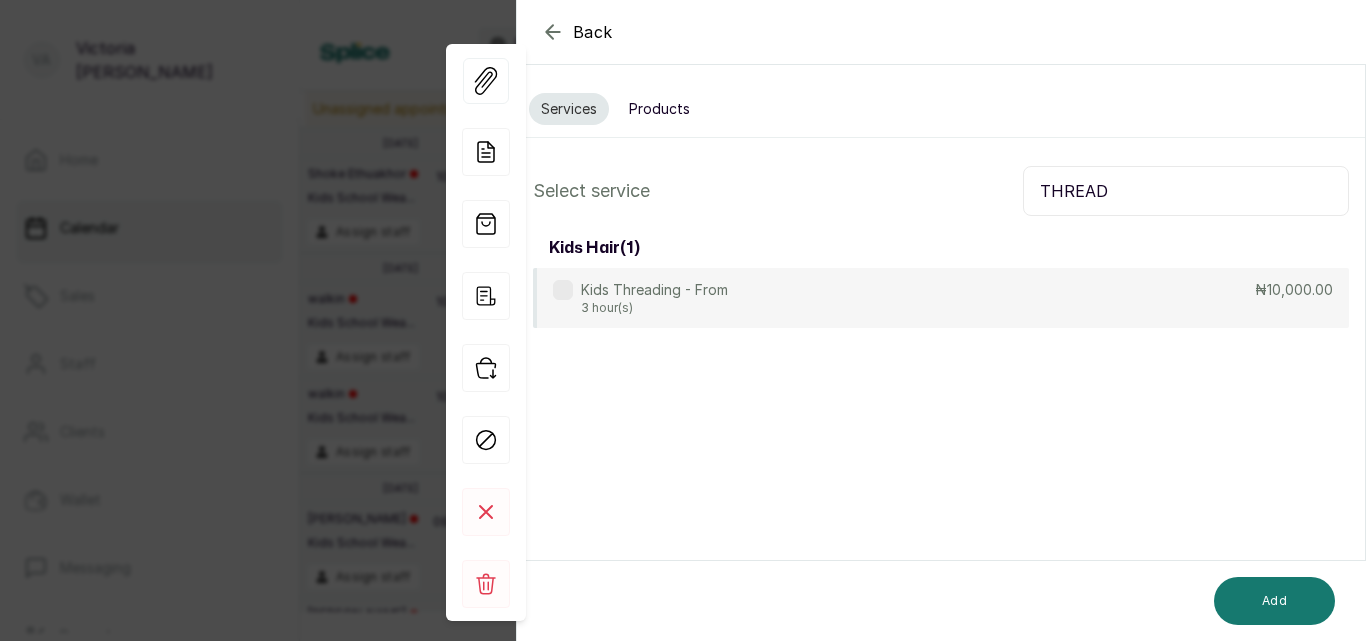 type on "THREAD" 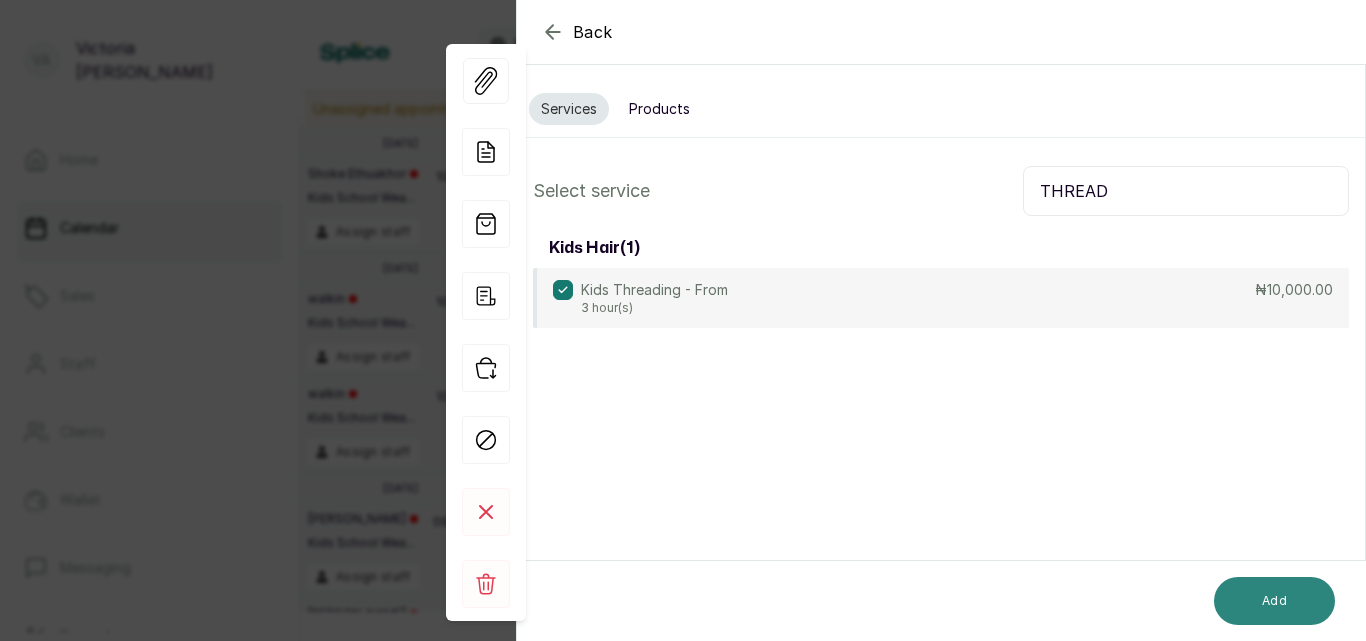 click on "Add" at bounding box center [1274, 601] 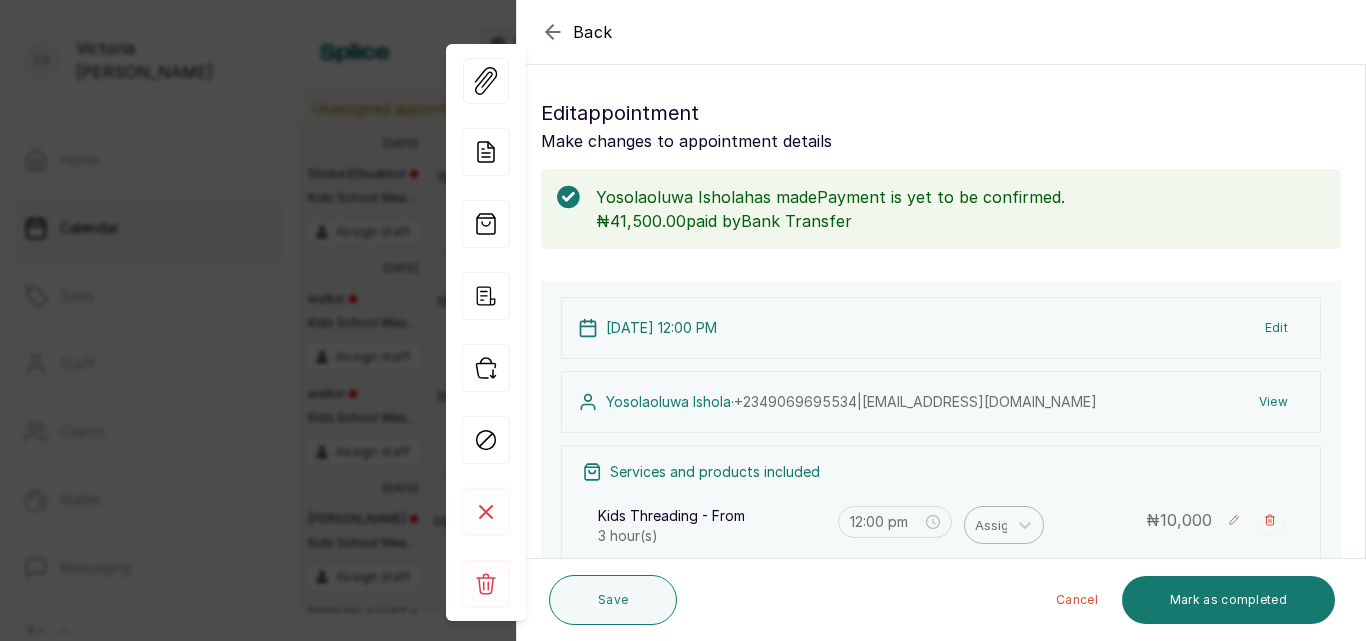 click at bounding box center [996, 525] 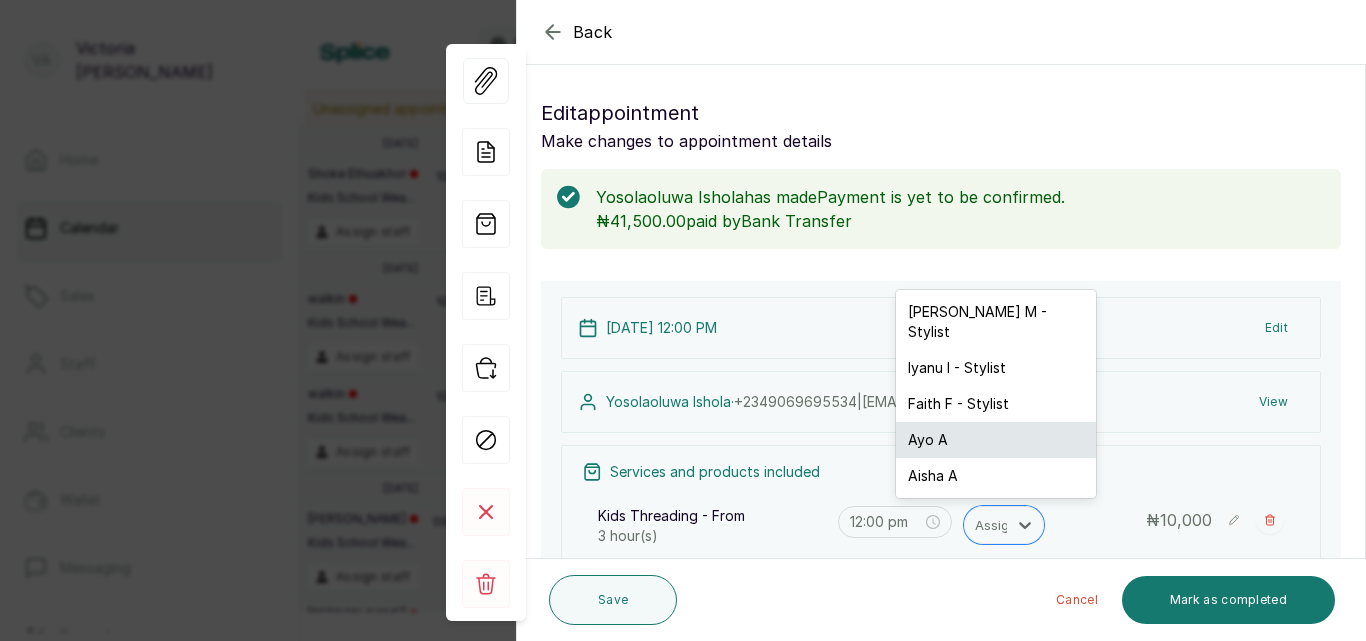 click on "Ayo A" at bounding box center (996, 440) 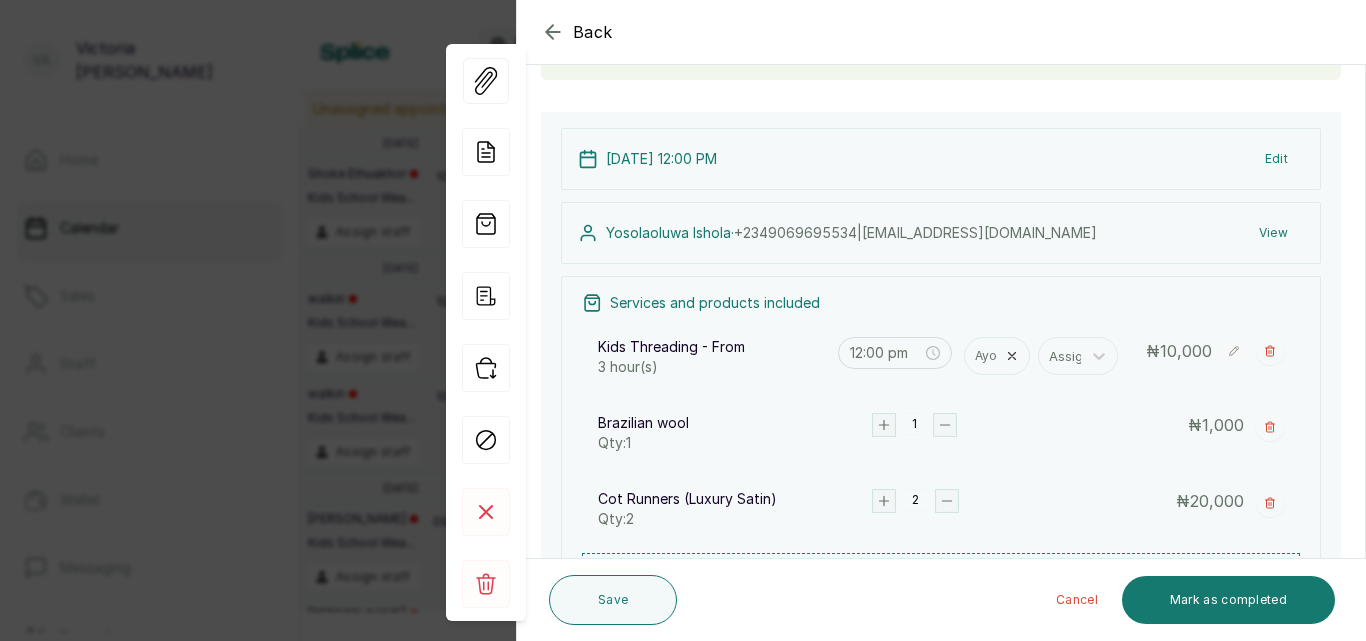 scroll, scrollTop: 242, scrollLeft: 0, axis: vertical 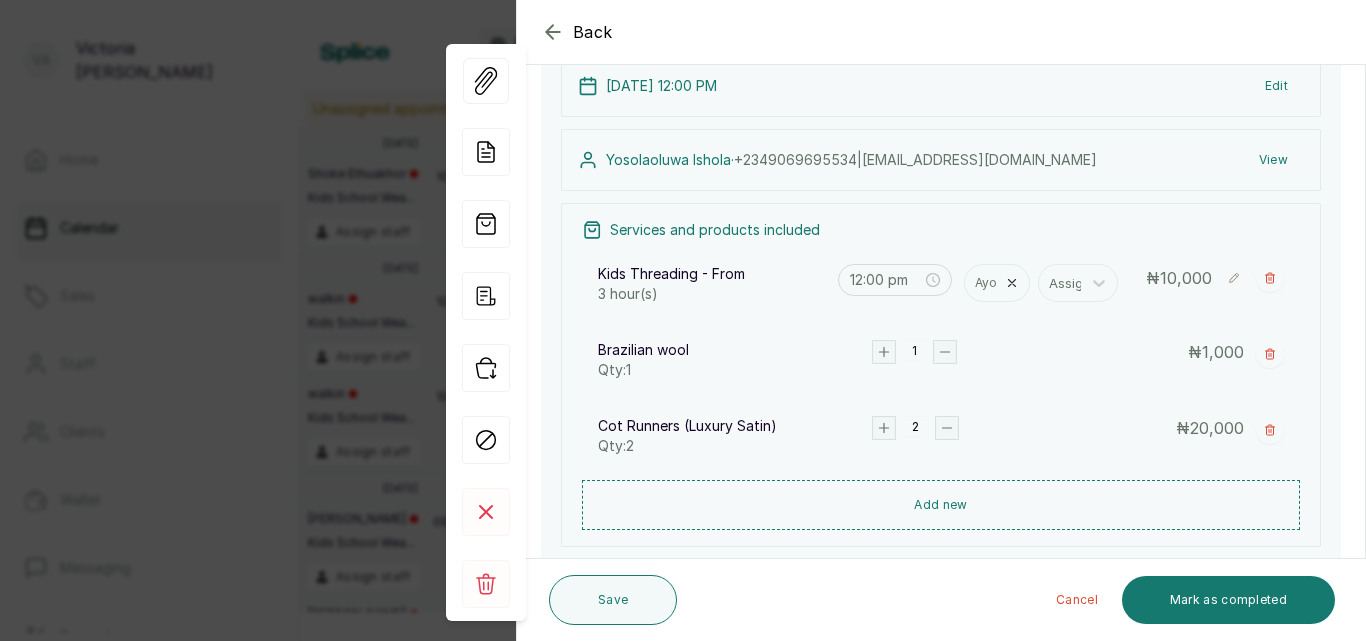 click on "₦ 10,000" at bounding box center (1215, 278) 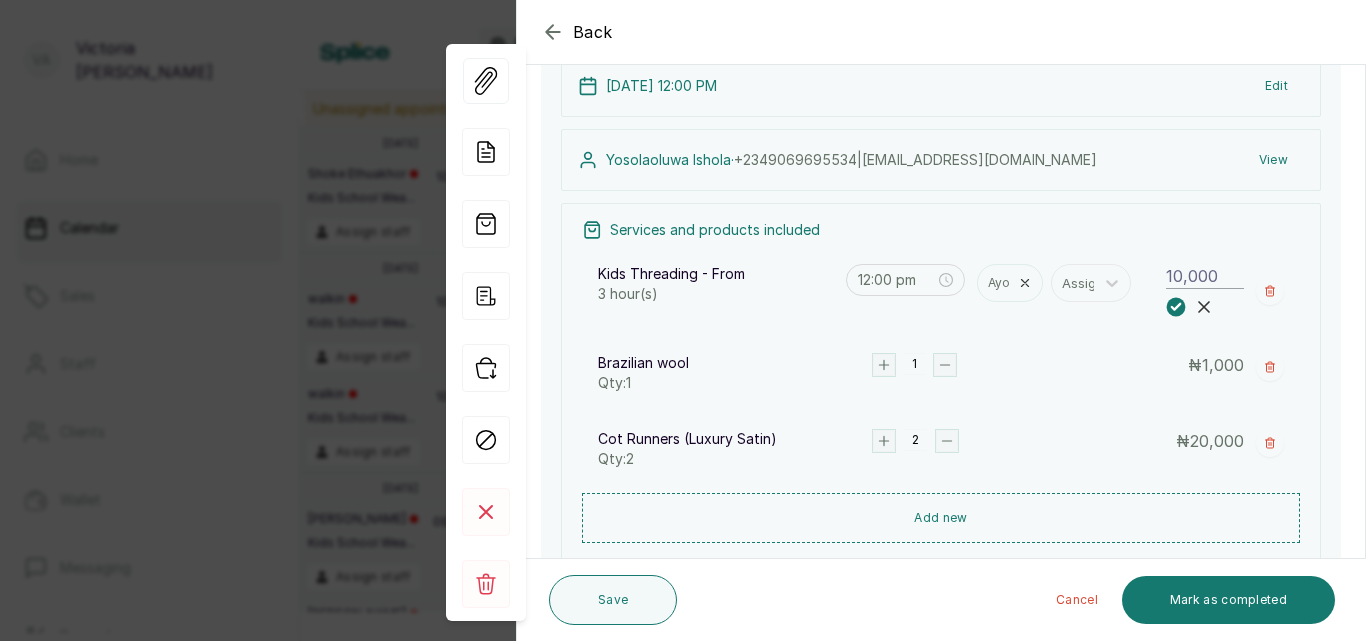 click on "10,000" at bounding box center [1205, 276] 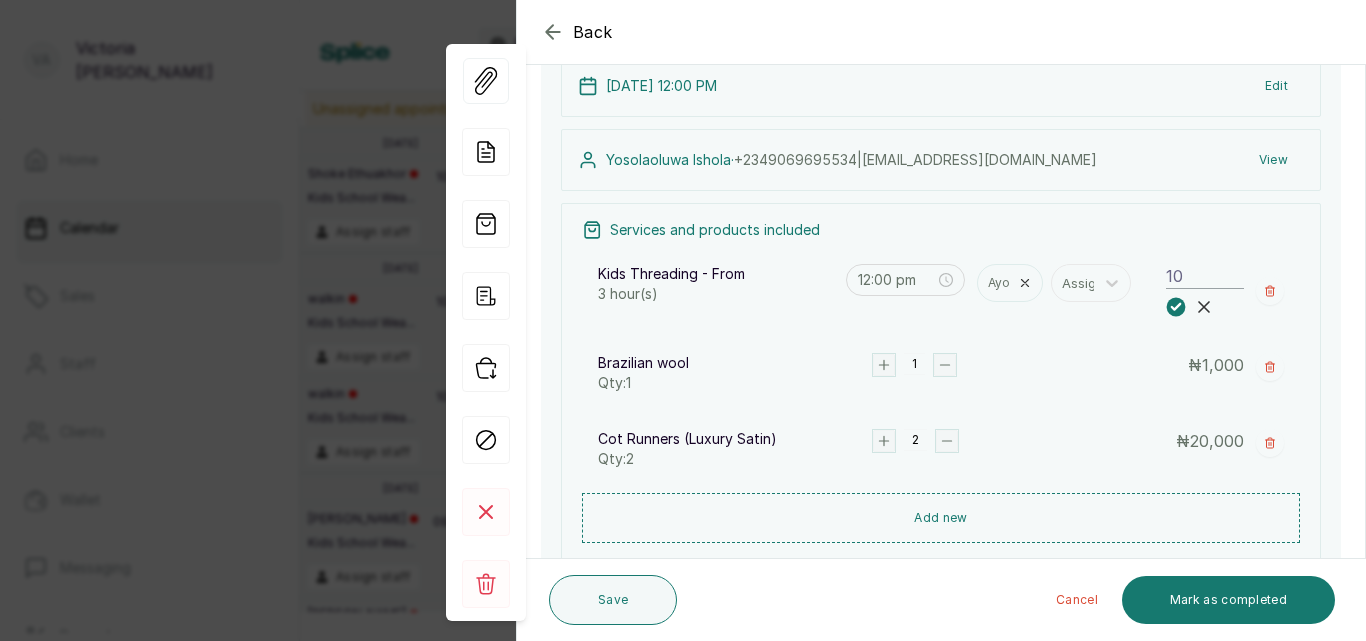 type on "1" 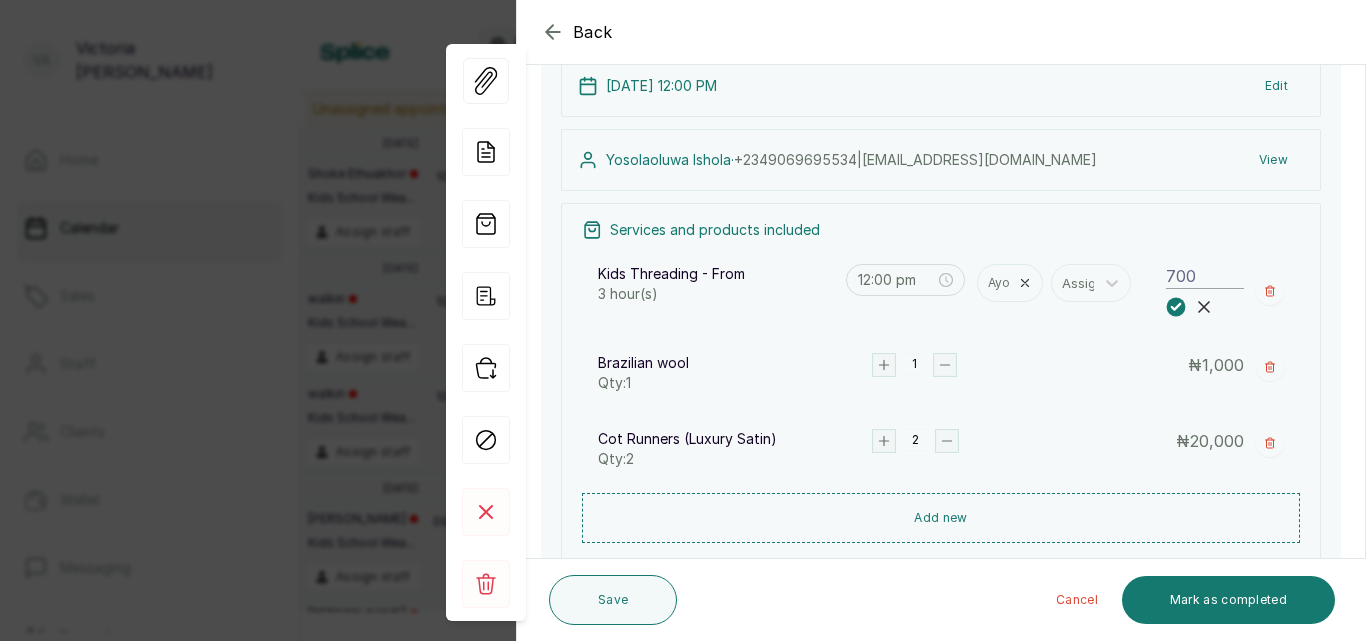 type on "7,000" 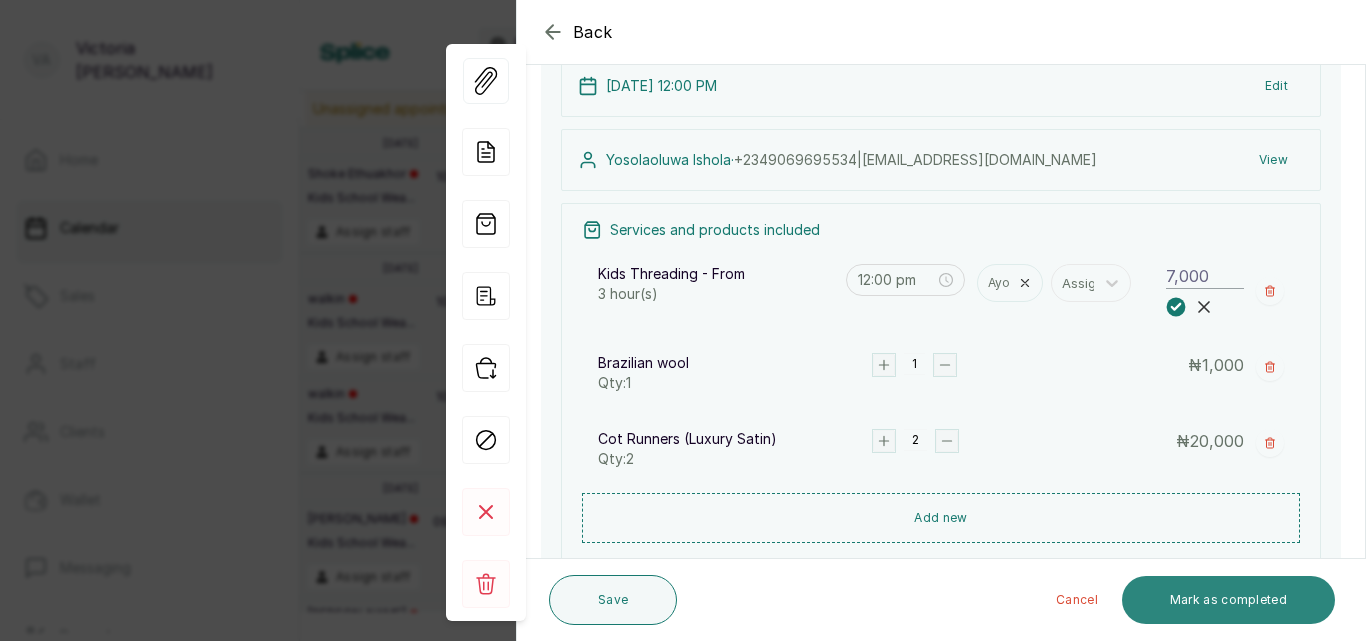 click on "Mark as completed" at bounding box center [1228, 600] 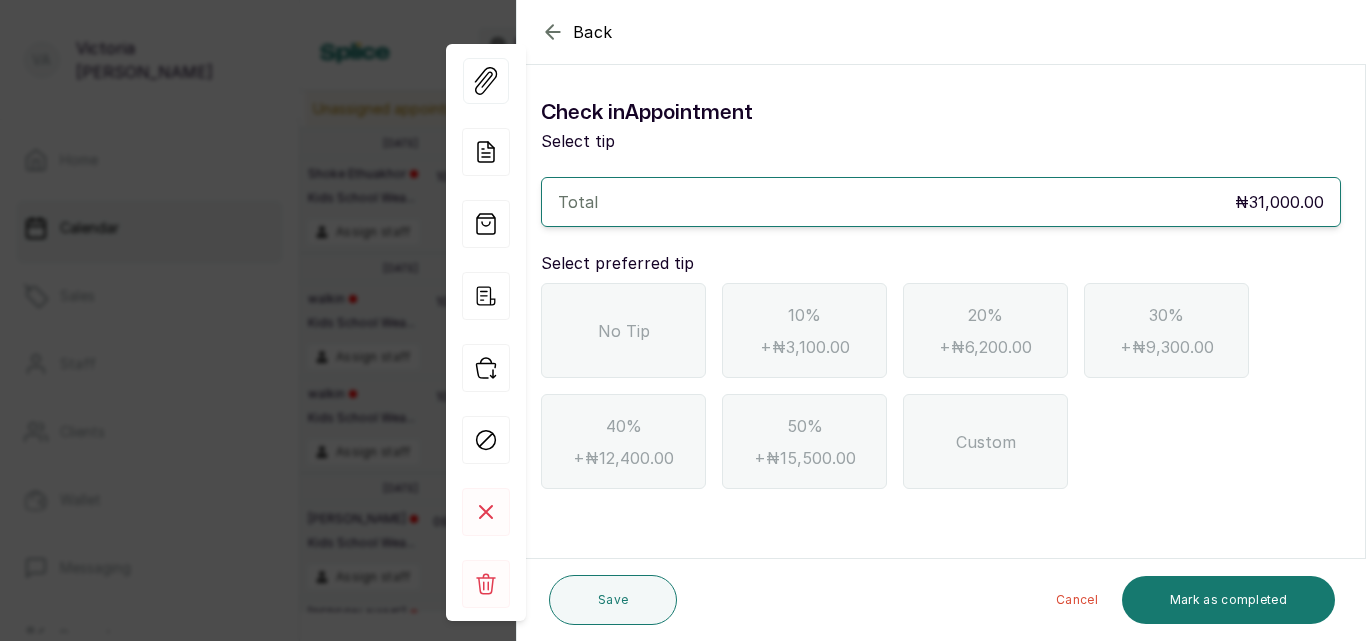 scroll, scrollTop: 0, scrollLeft: 0, axis: both 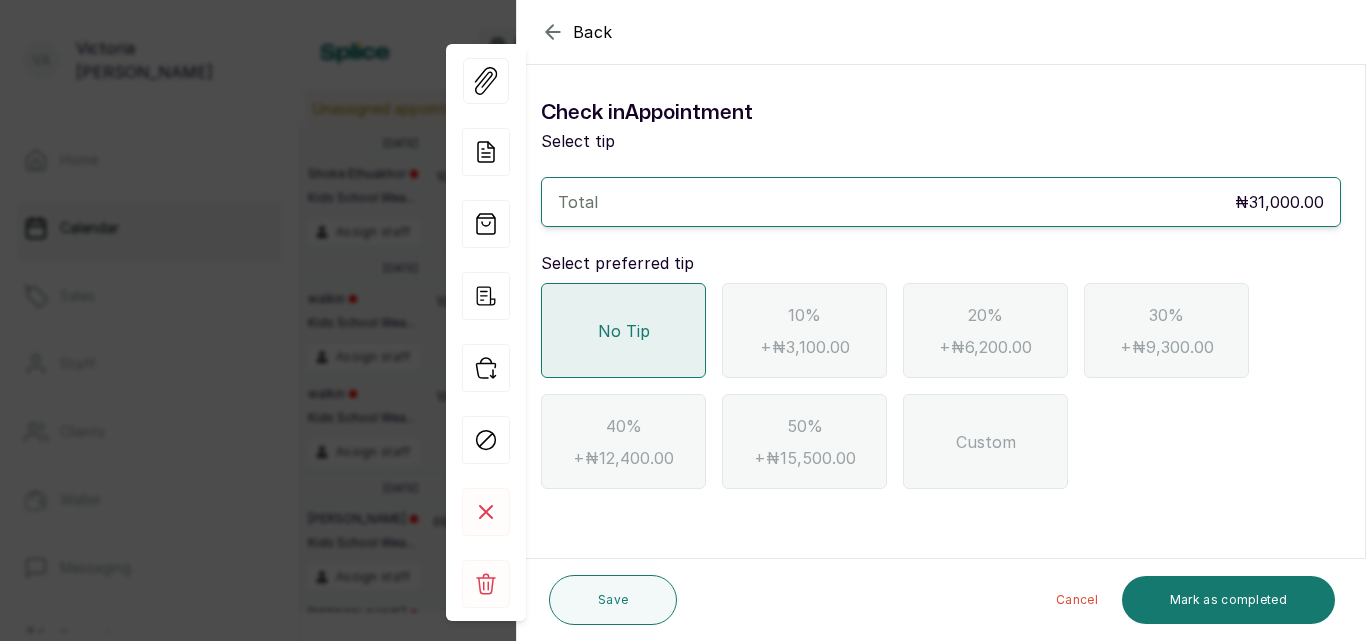 click 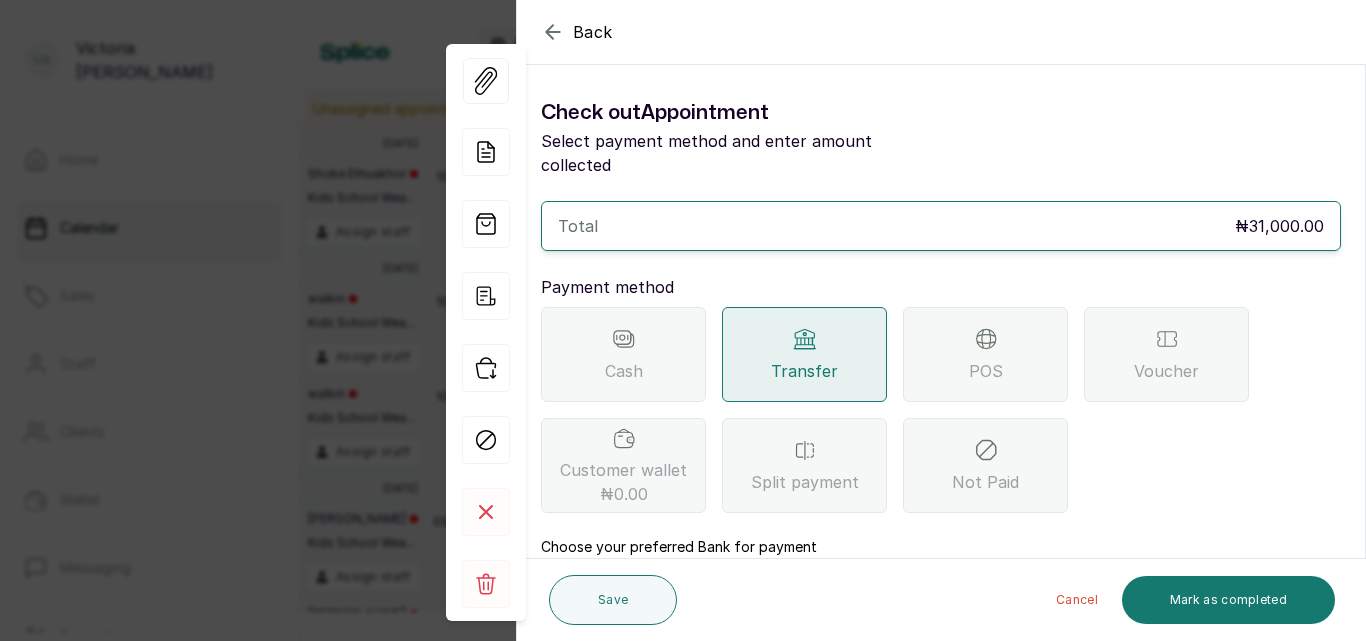 click 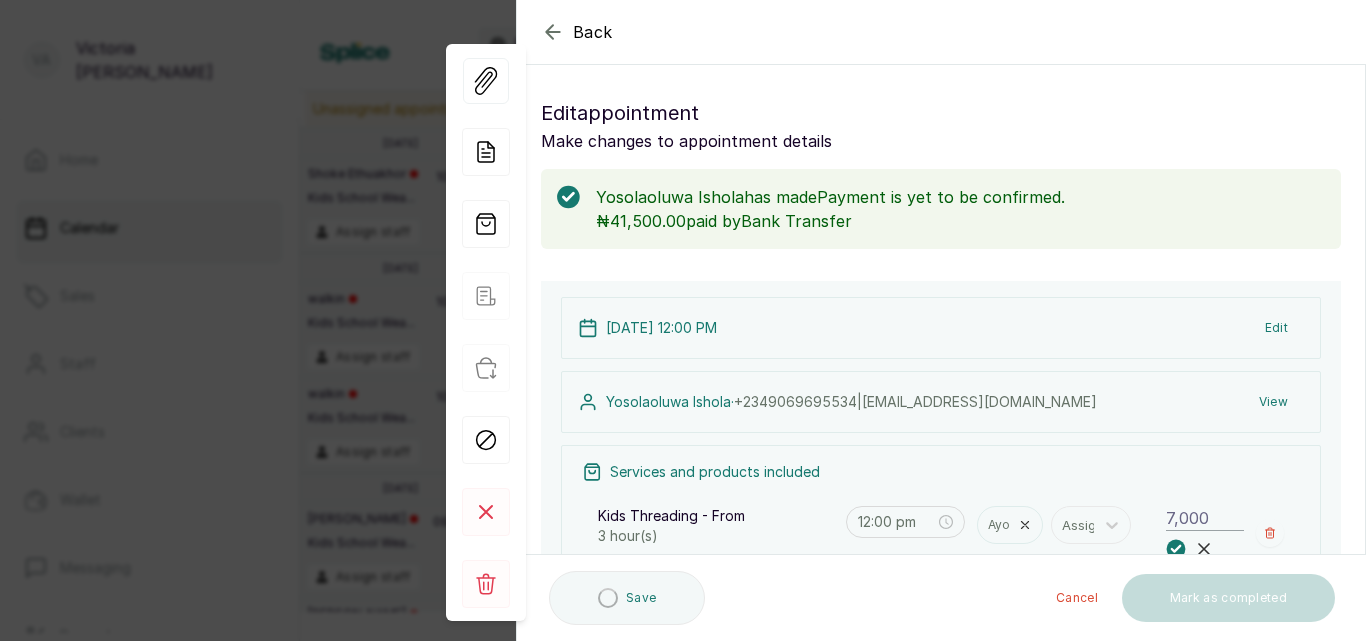 click 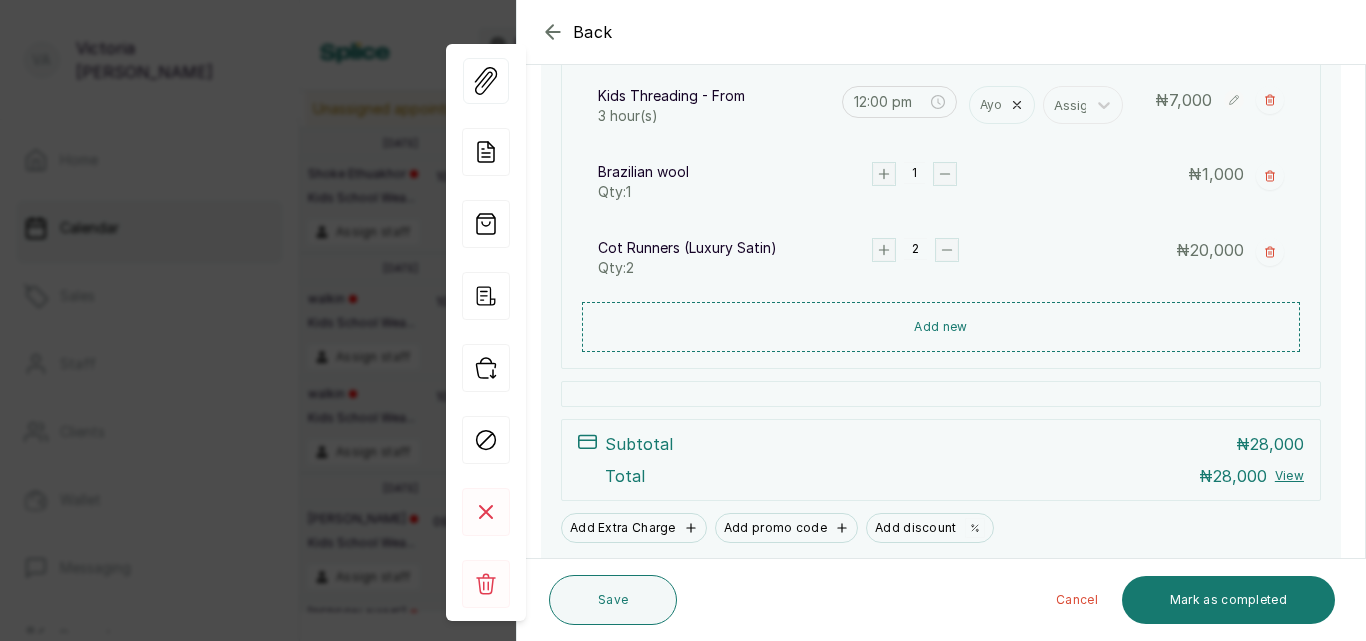 scroll, scrollTop: 418, scrollLeft: 0, axis: vertical 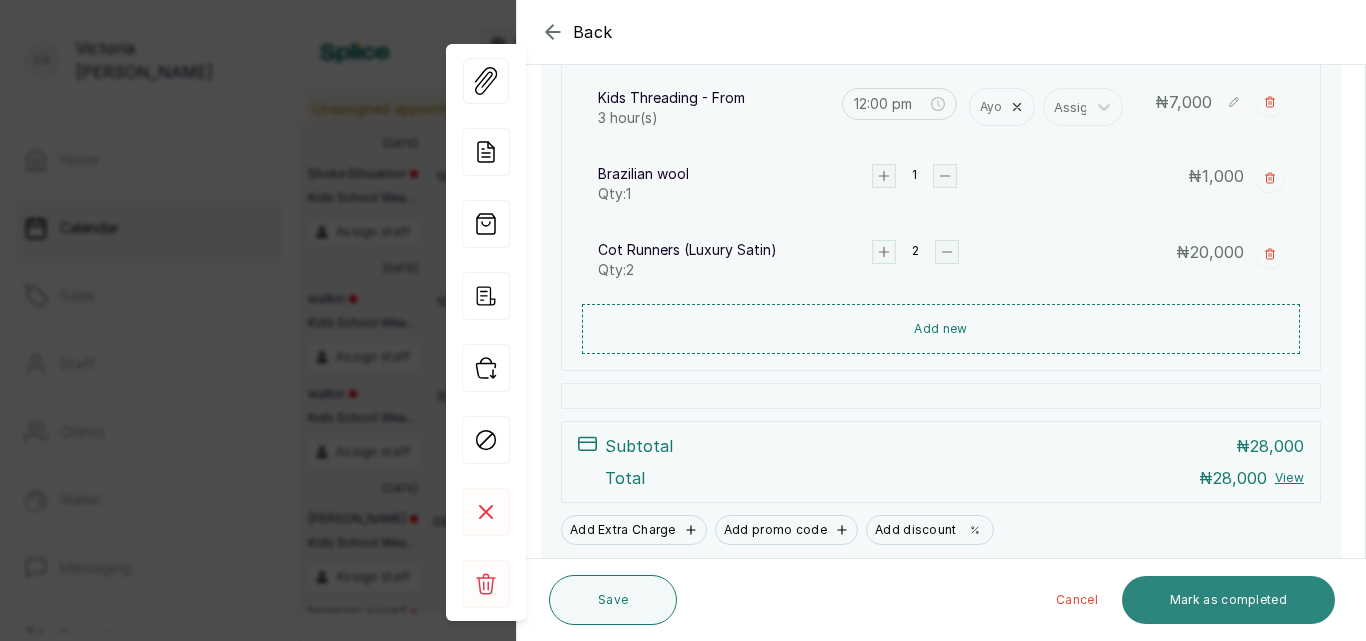 click on "Mark as completed" at bounding box center (1228, 600) 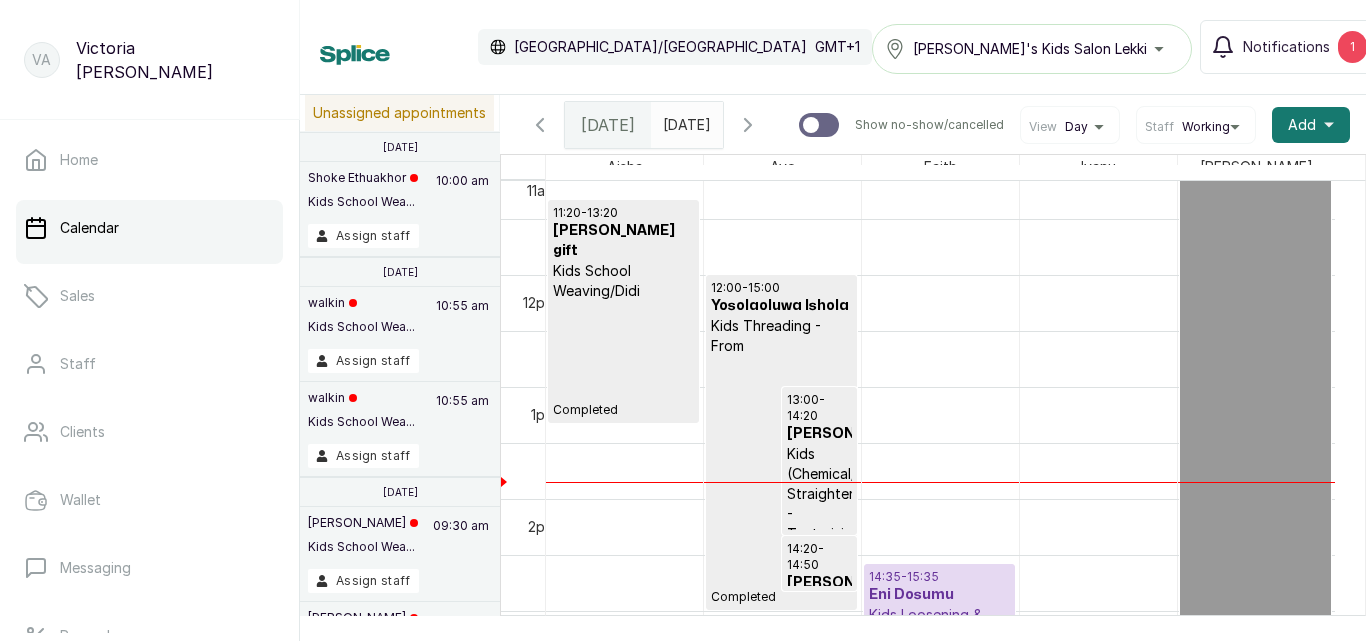 scroll, scrollTop: 1507, scrollLeft: 0, axis: vertical 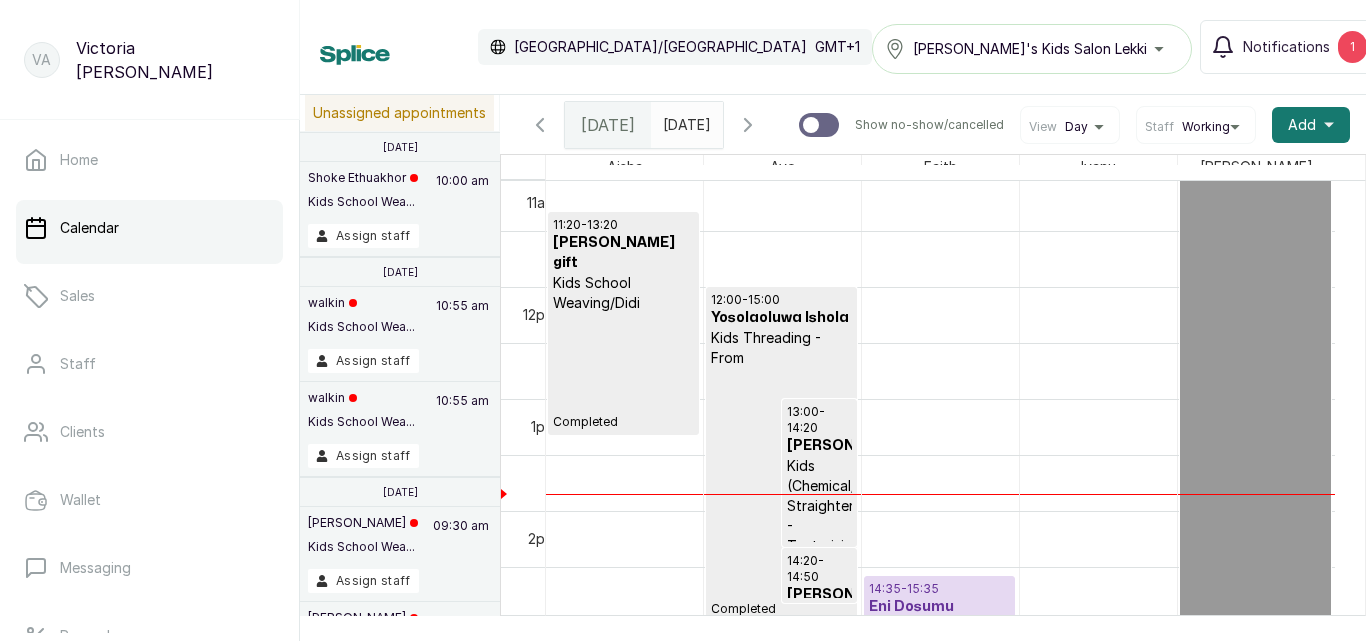 click on "Yosolaoluwa Ishola" at bounding box center (781, 318) 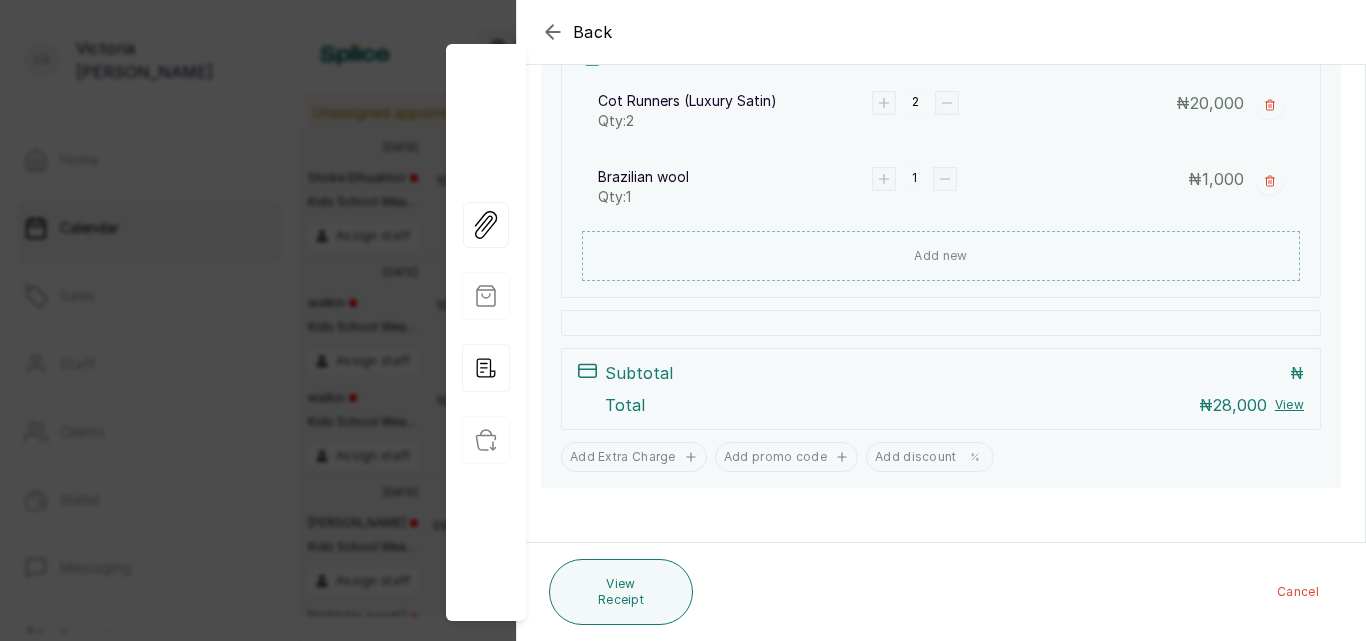 click 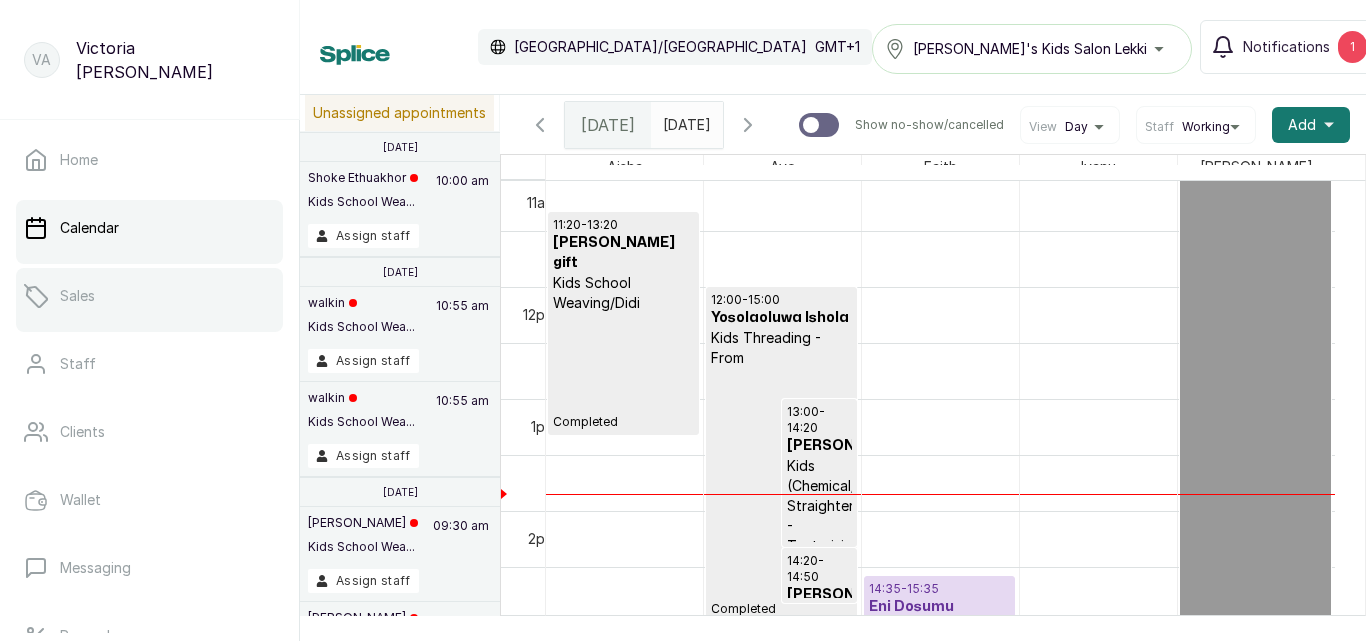 click at bounding box center [149, 328] 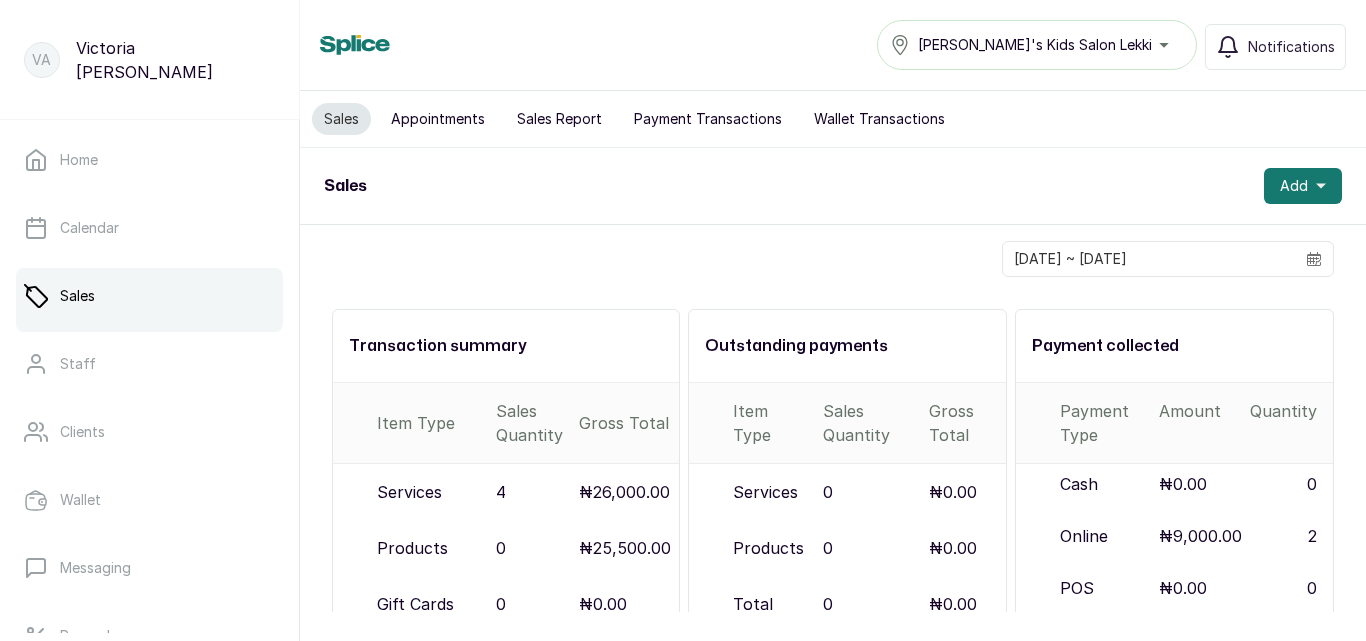 click on "Sales Report" at bounding box center (559, 119) 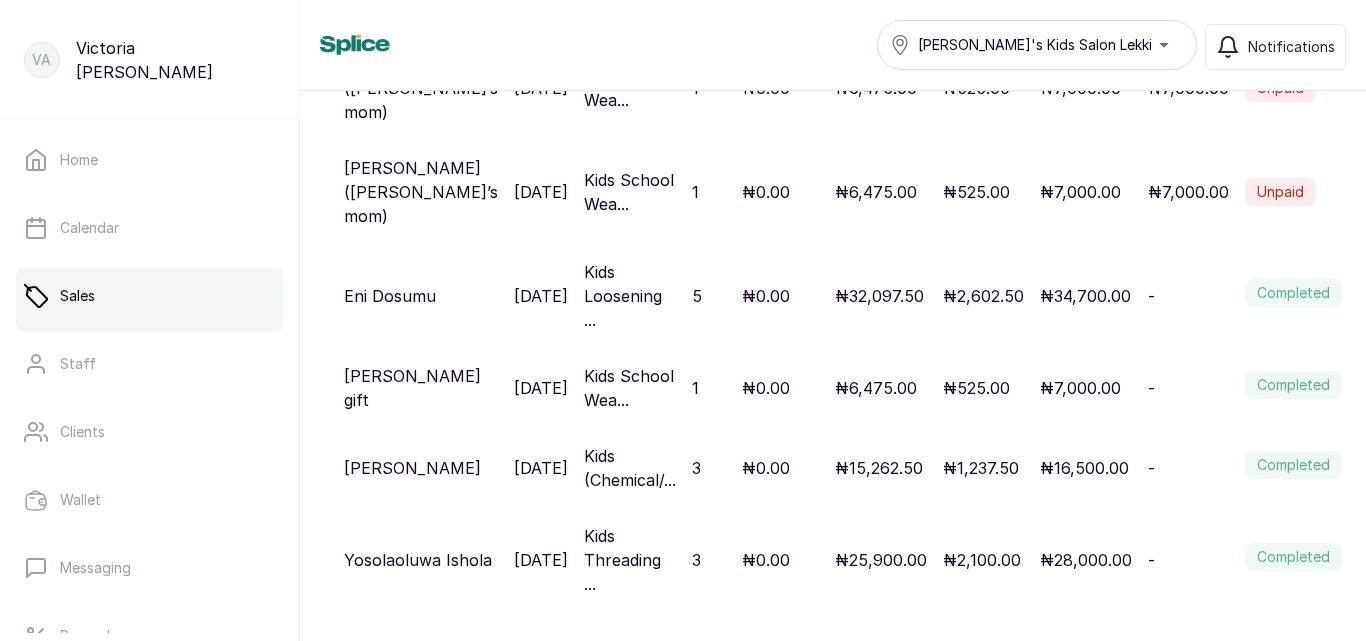 click 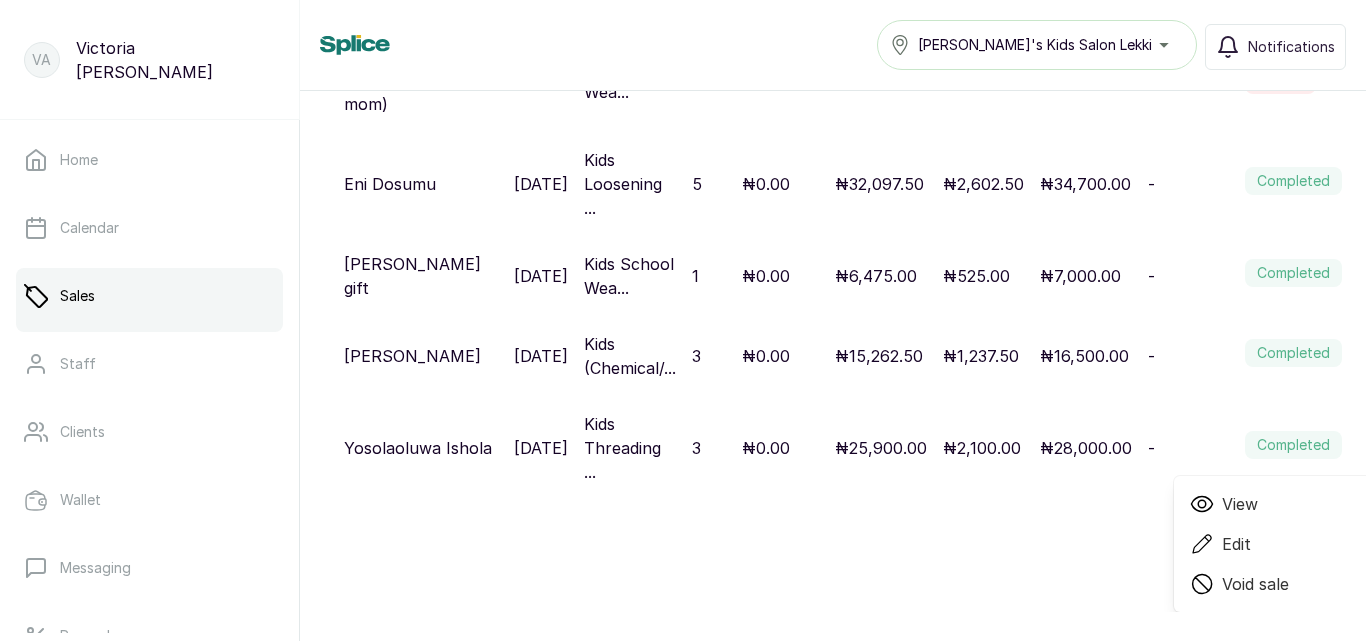 click on "Void sale" at bounding box center [1255, 584] 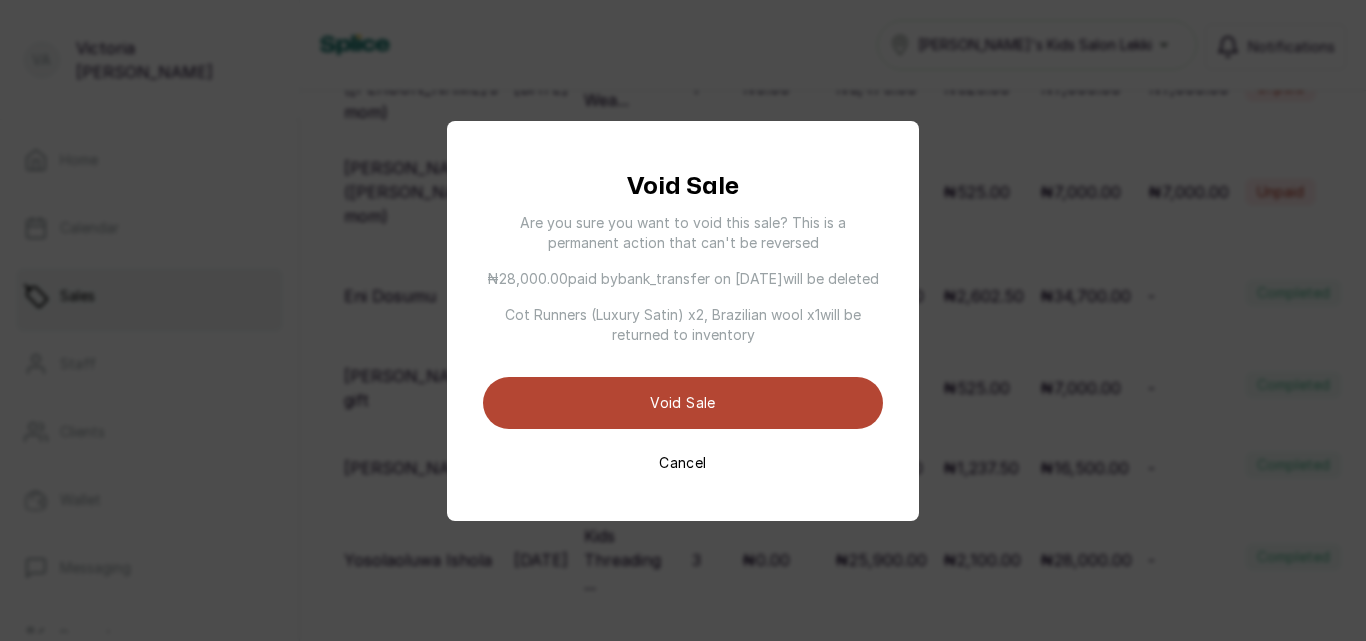 click on "Void sale" at bounding box center [683, 403] 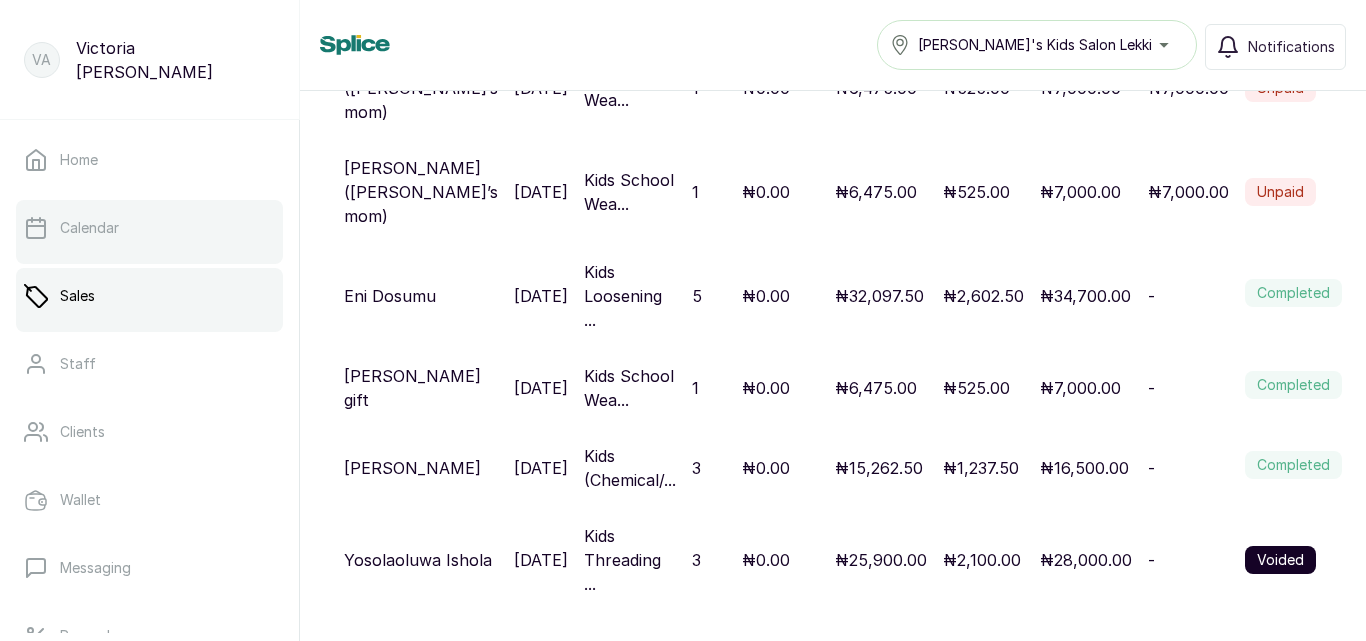 click on "Calendar" at bounding box center (149, 228) 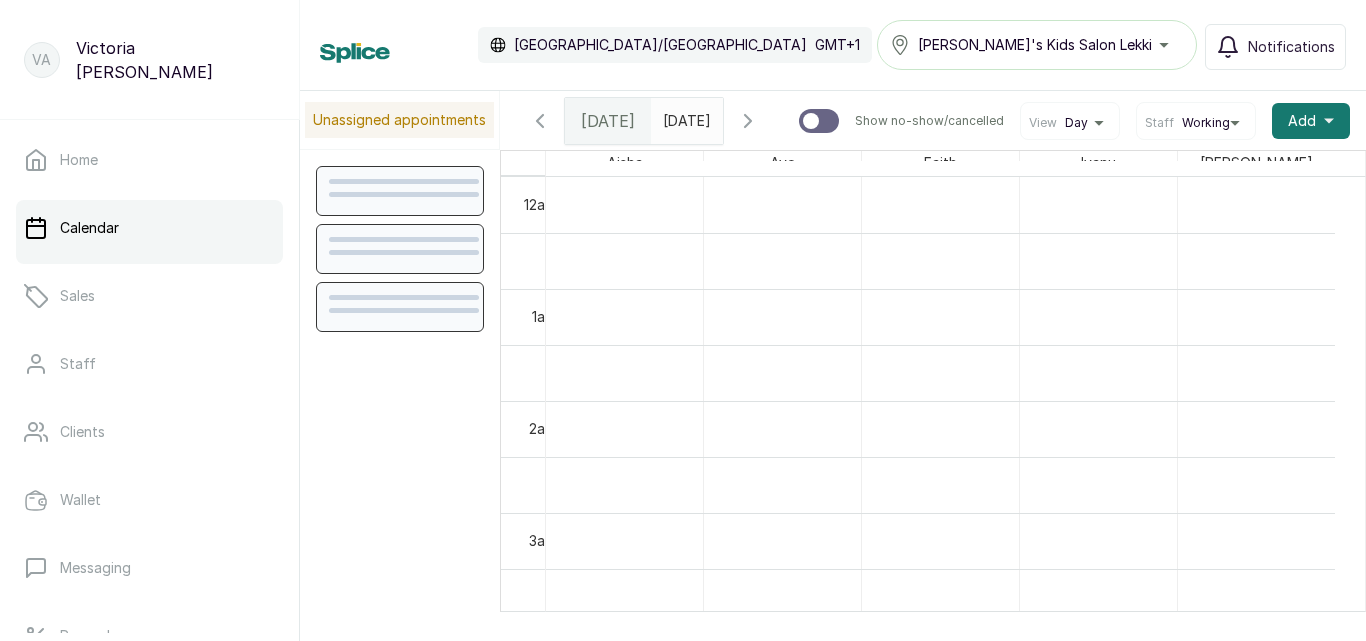 scroll, scrollTop: 1149, scrollLeft: 0, axis: vertical 